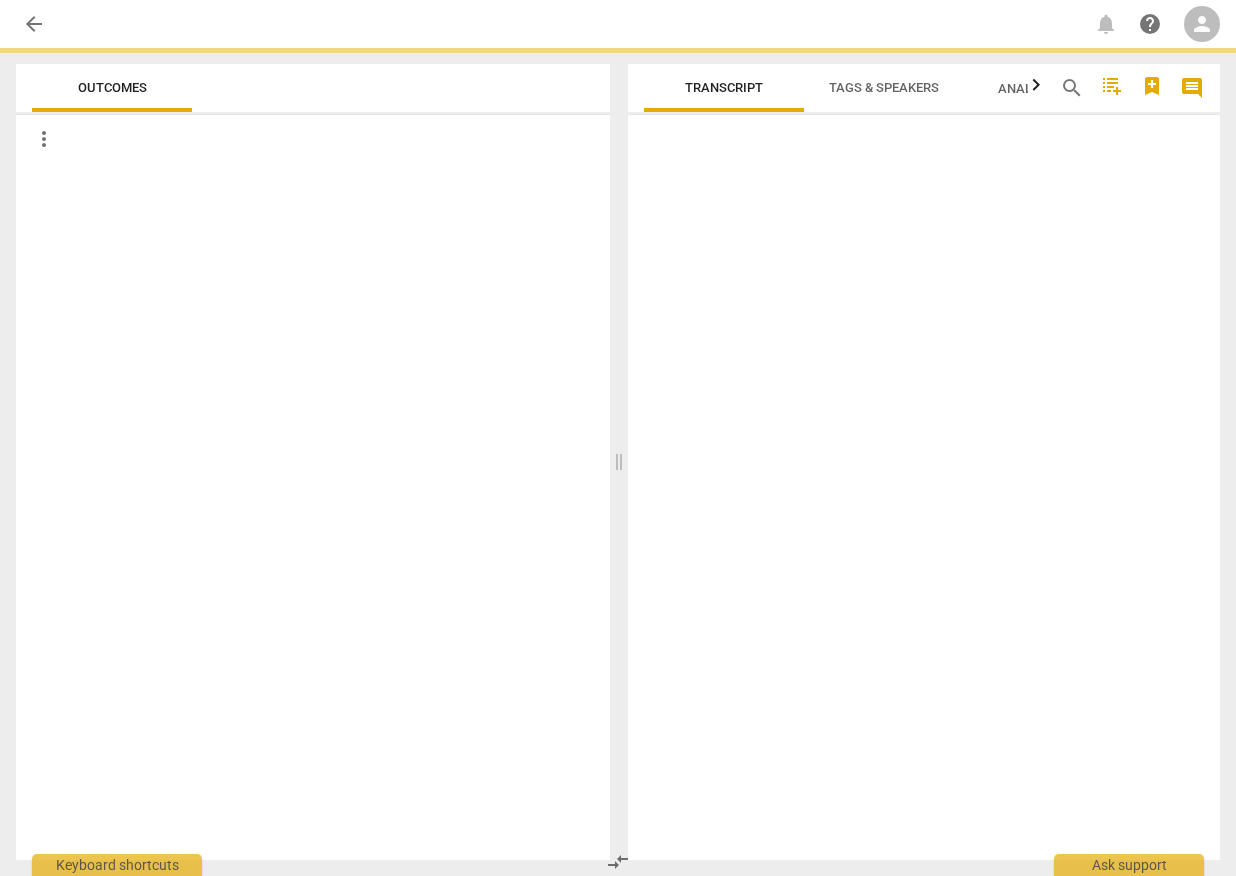 scroll, scrollTop: 0, scrollLeft: 0, axis: both 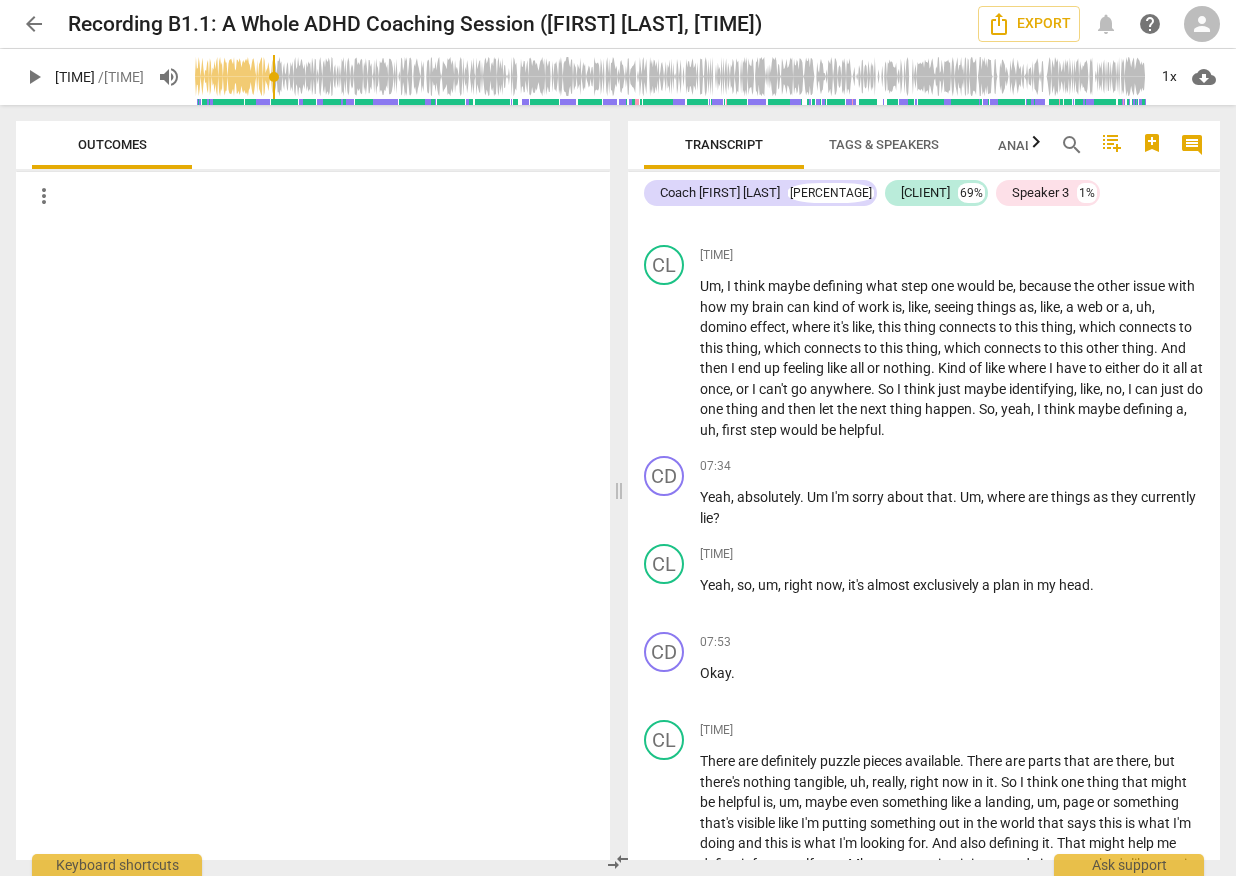 click at bounding box center (670, 77) 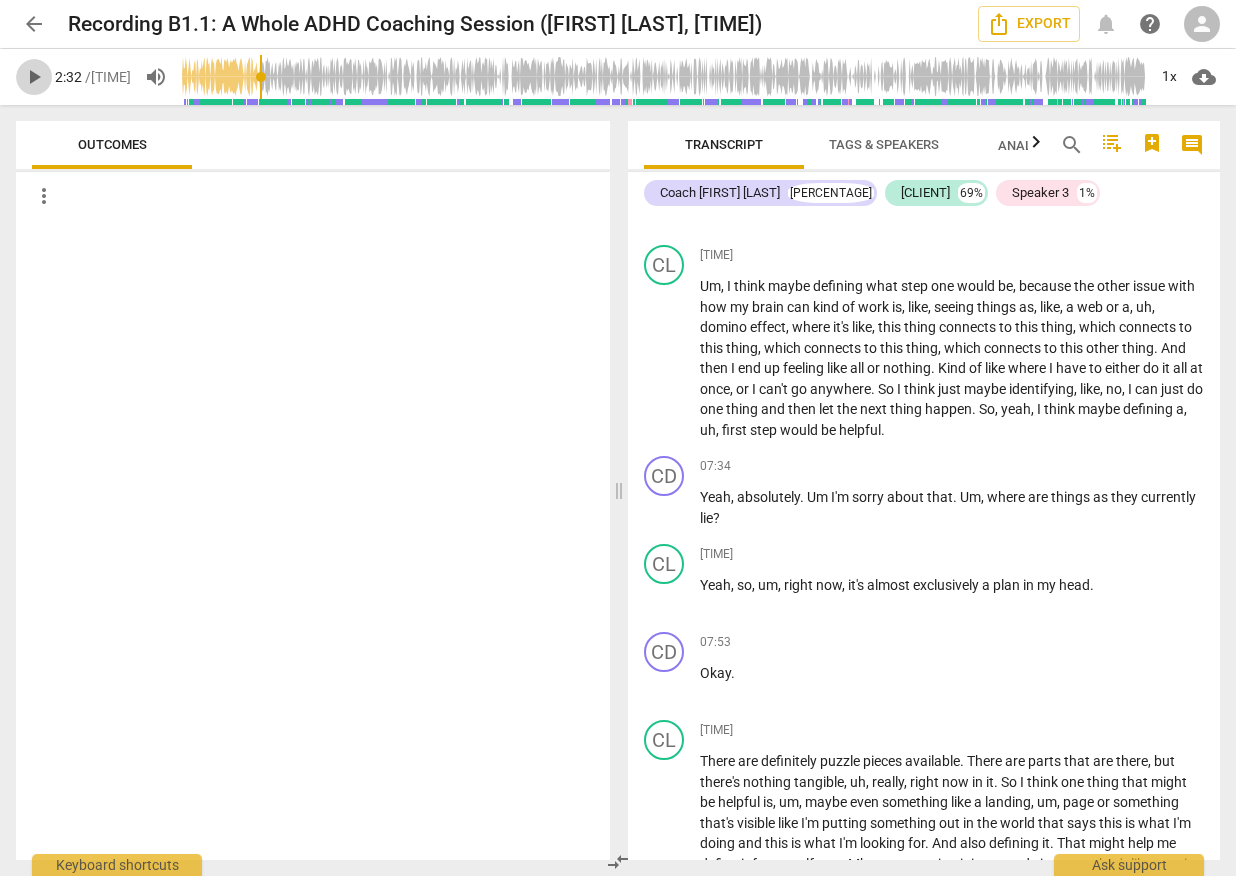 click on "play_arrow" at bounding box center [34, 77] 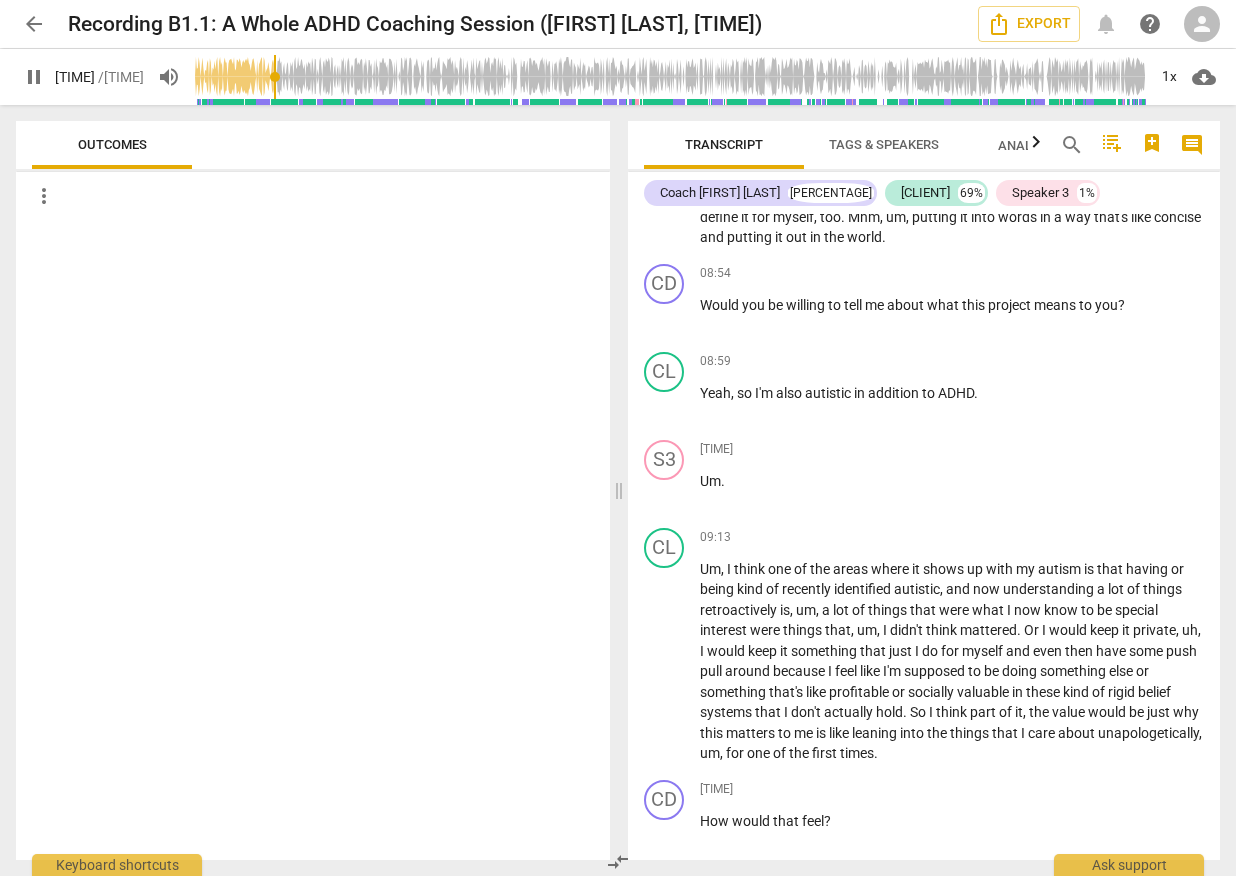 scroll, scrollTop: 3808, scrollLeft: 0, axis: vertical 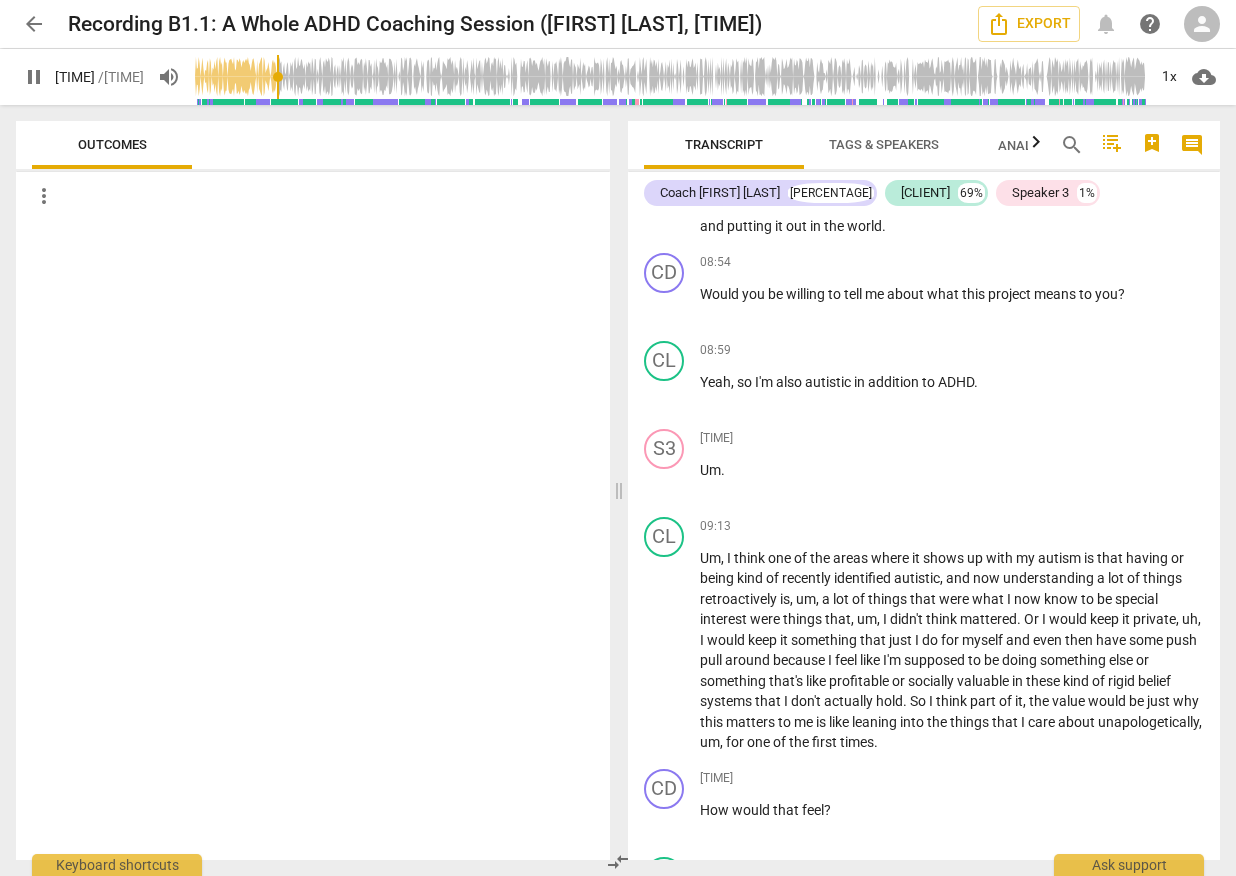 type on "162" 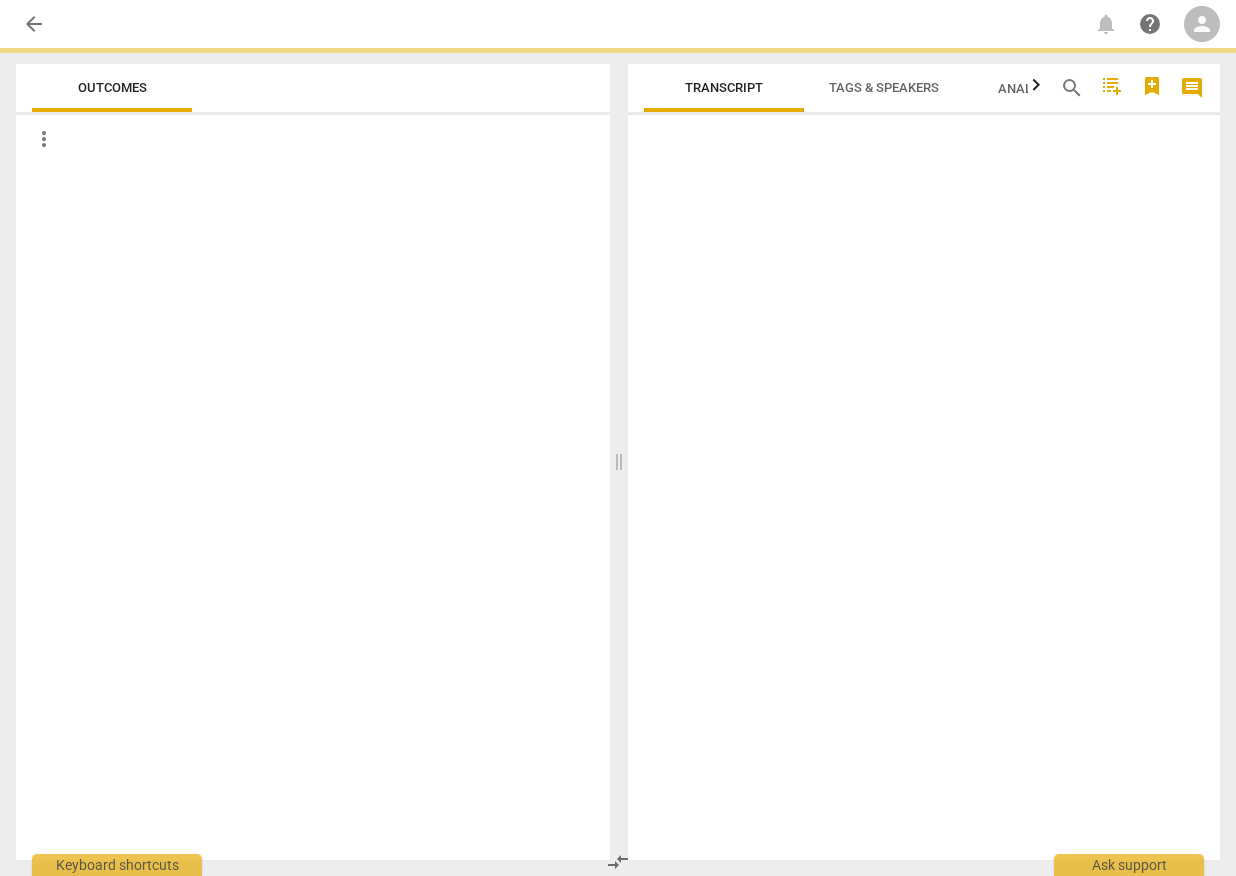 scroll, scrollTop: 0, scrollLeft: 0, axis: both 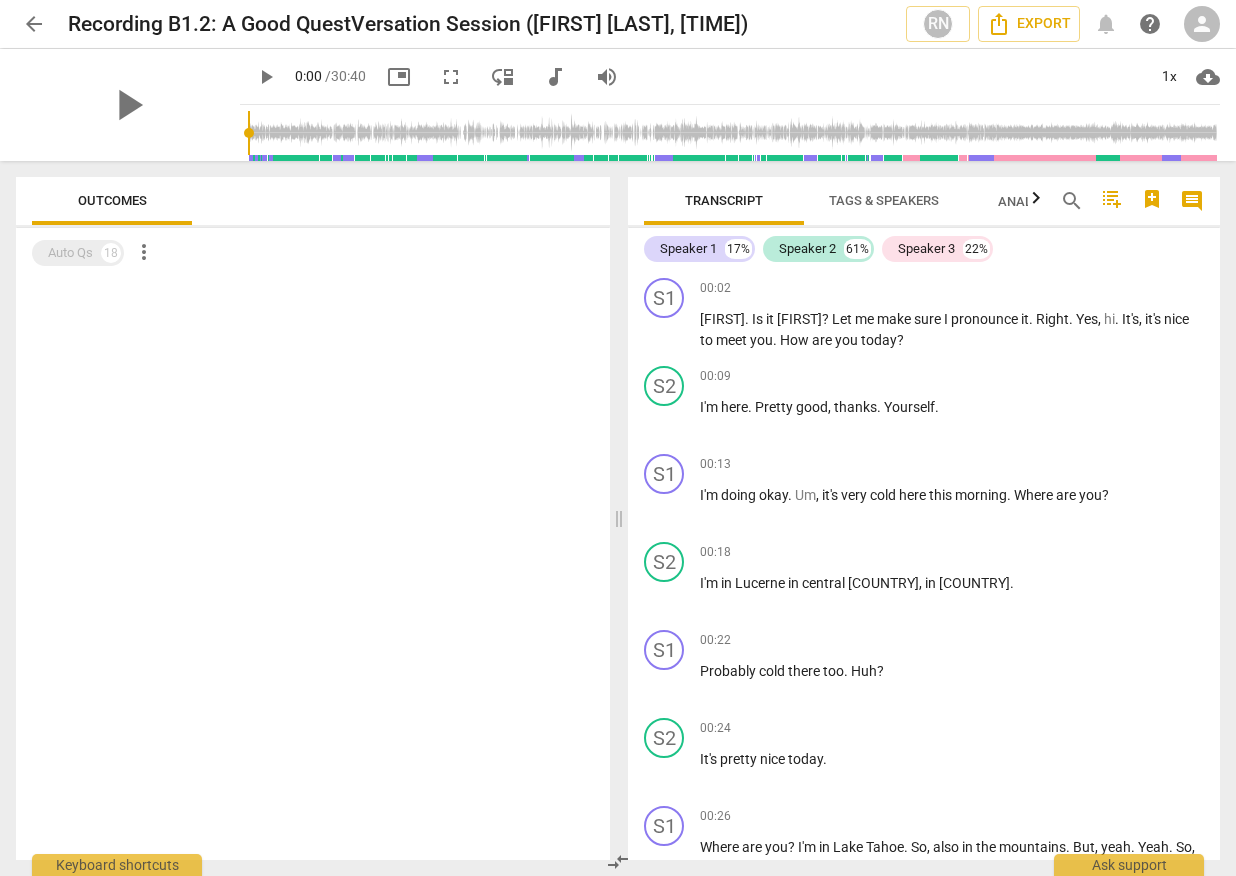 click on "play_arrow" at bounding box center (266, 77) 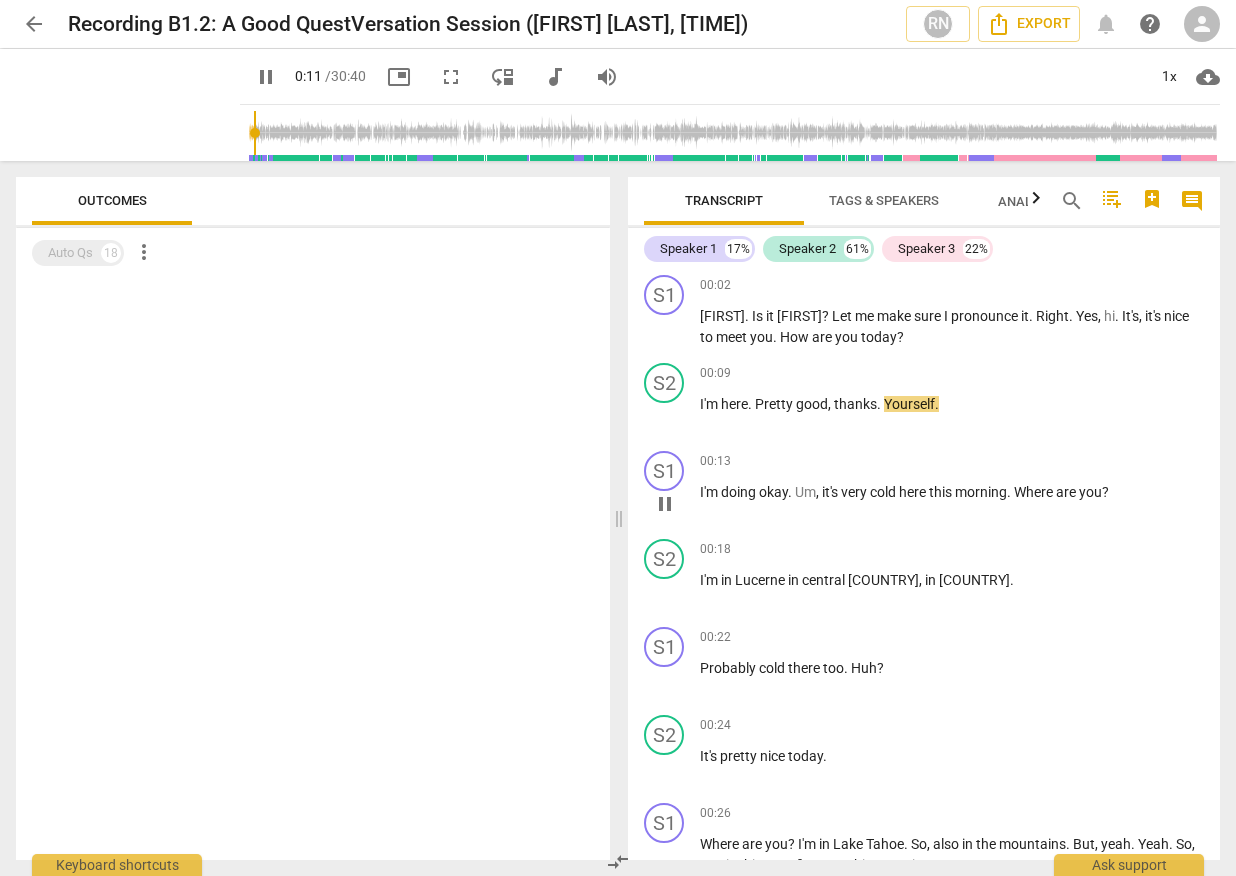 scroll, scrollTop: 4, scrollLeft: 0, axis: vertical 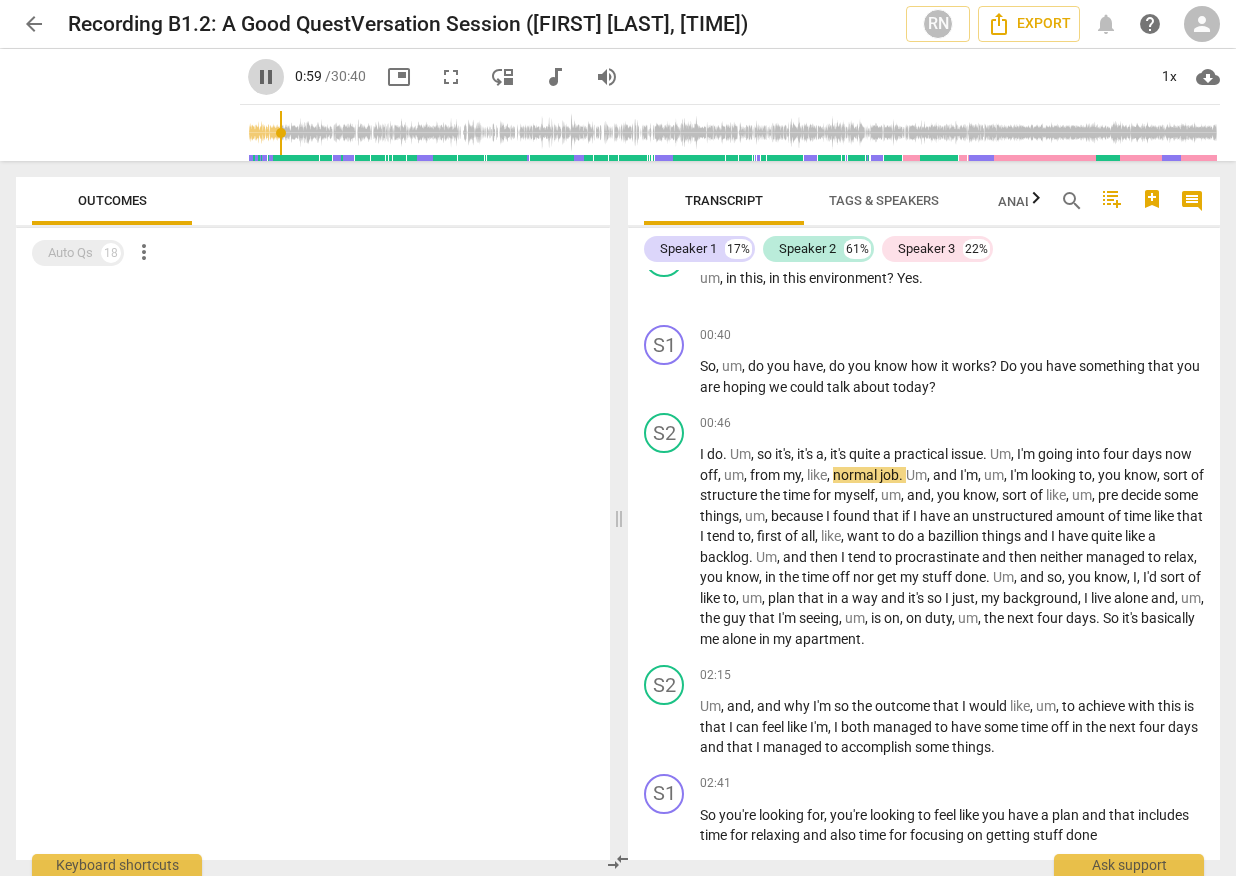click on "pause" at bounding box center [266, 77] 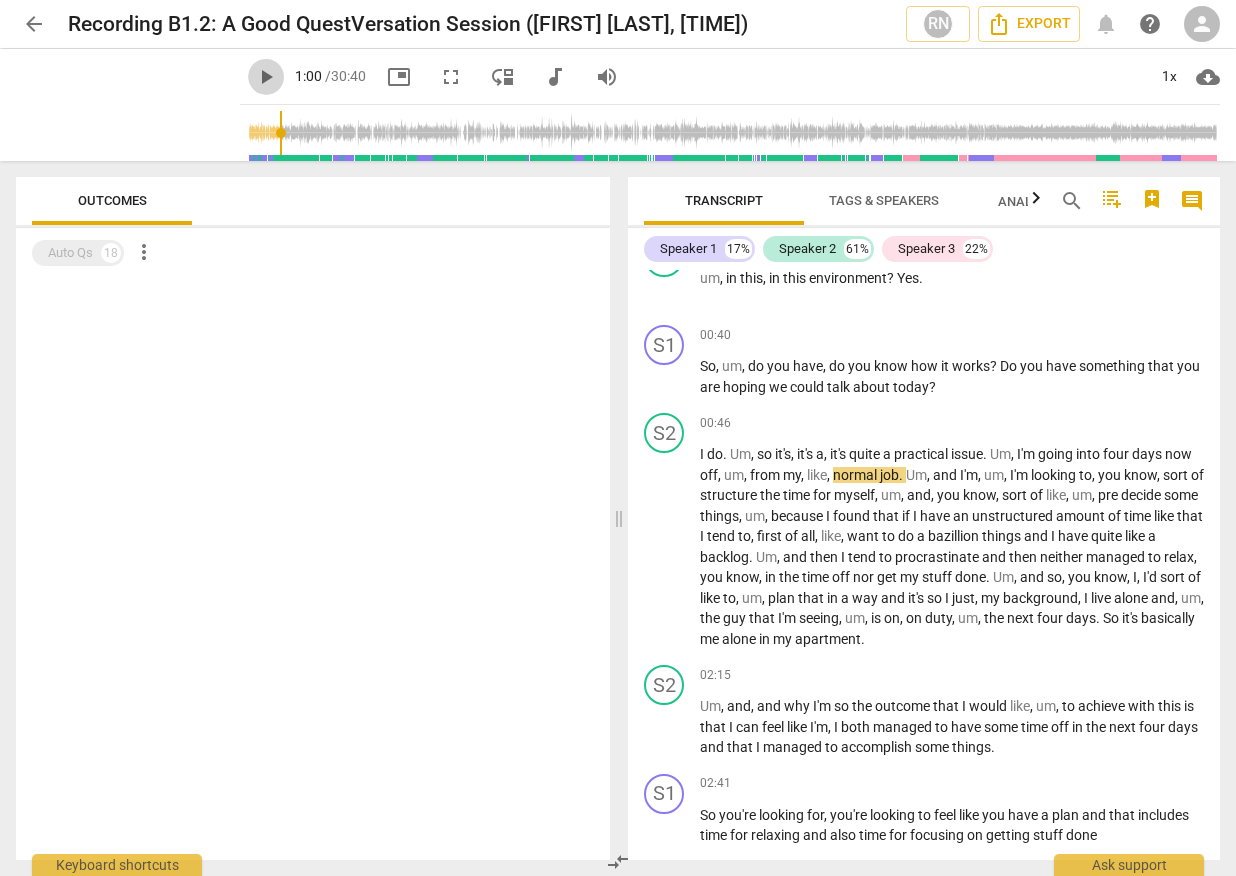 click on "play_arrow" at bounding box center [266, 77] 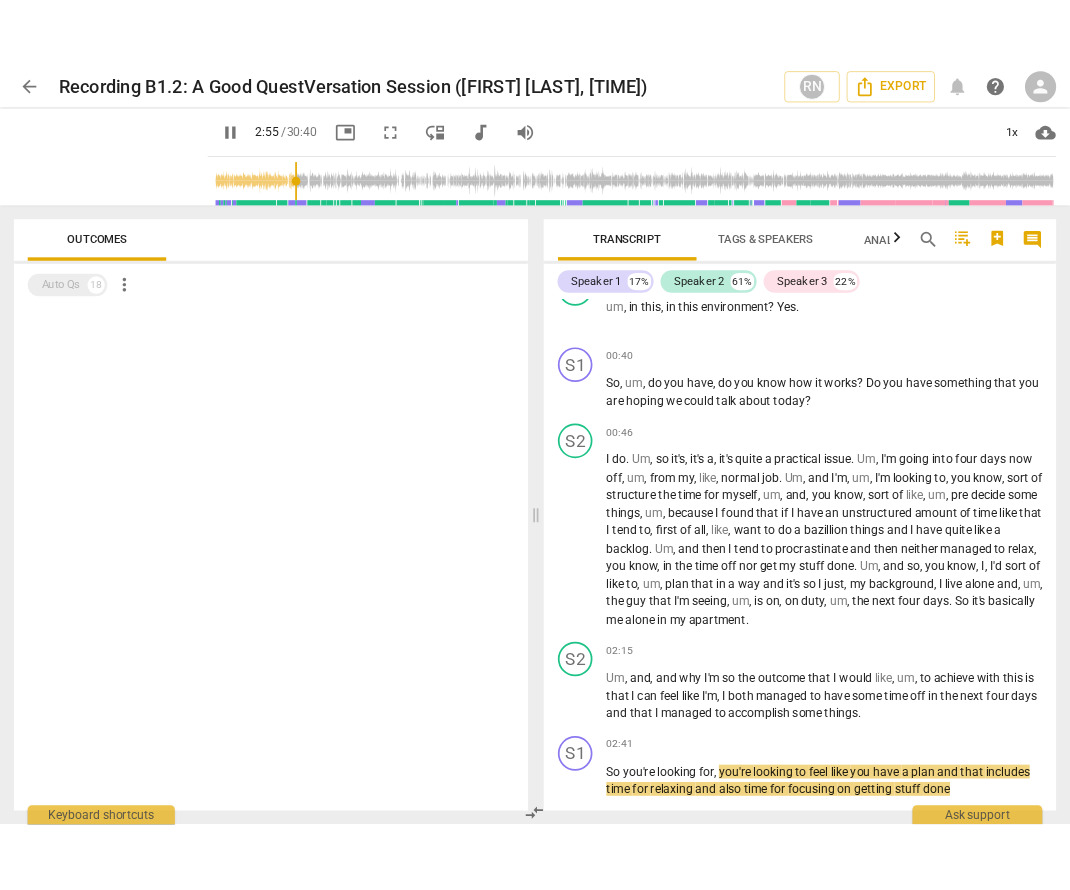 scroll, scrollTop: 1281, scrollLeft: 0, axis: vertical 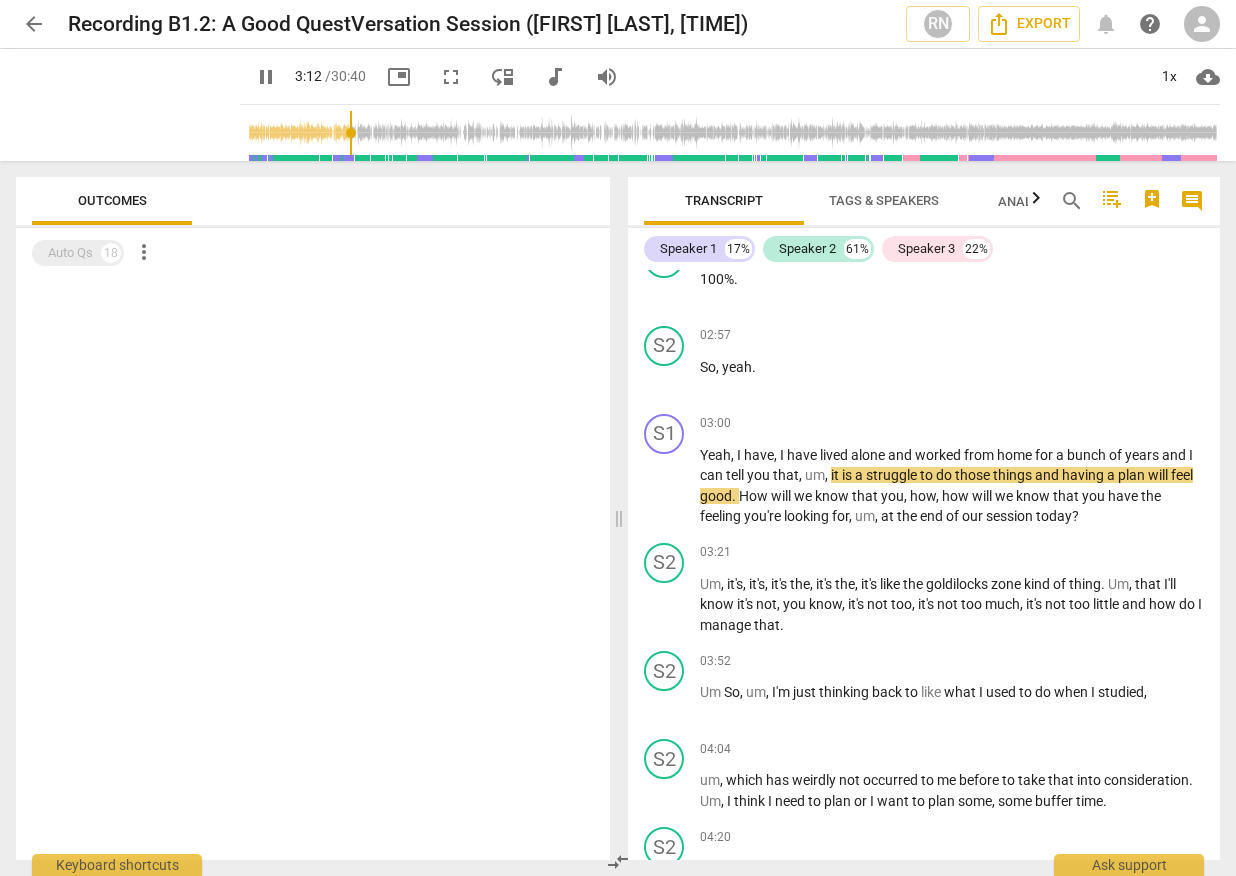 click on "pause" at bounding box center [266, 77] 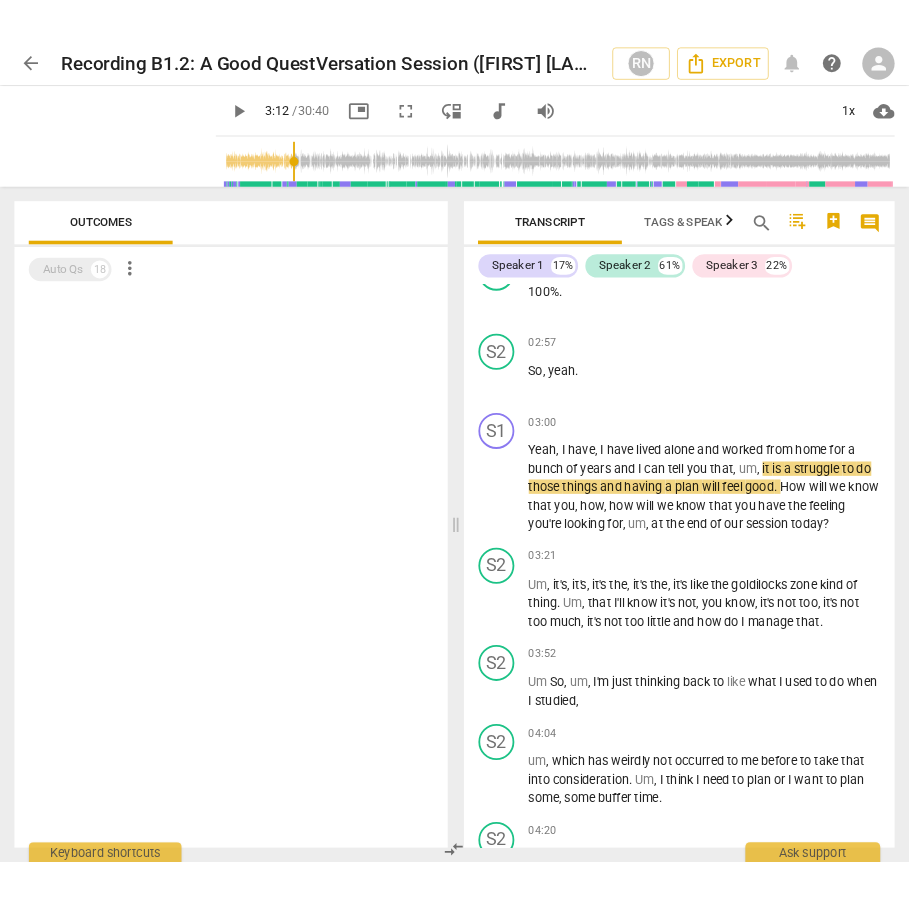 scroll, scrollTop: 1486, scrollLeft: 0, axis: vertical 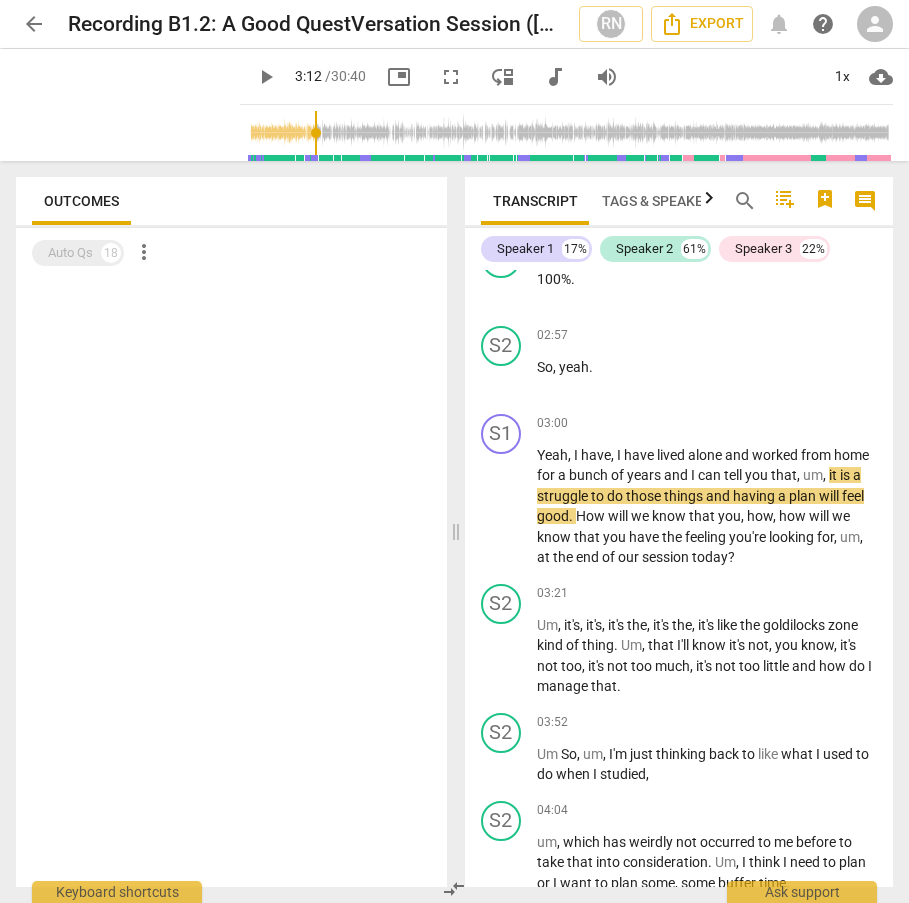 type on "193" 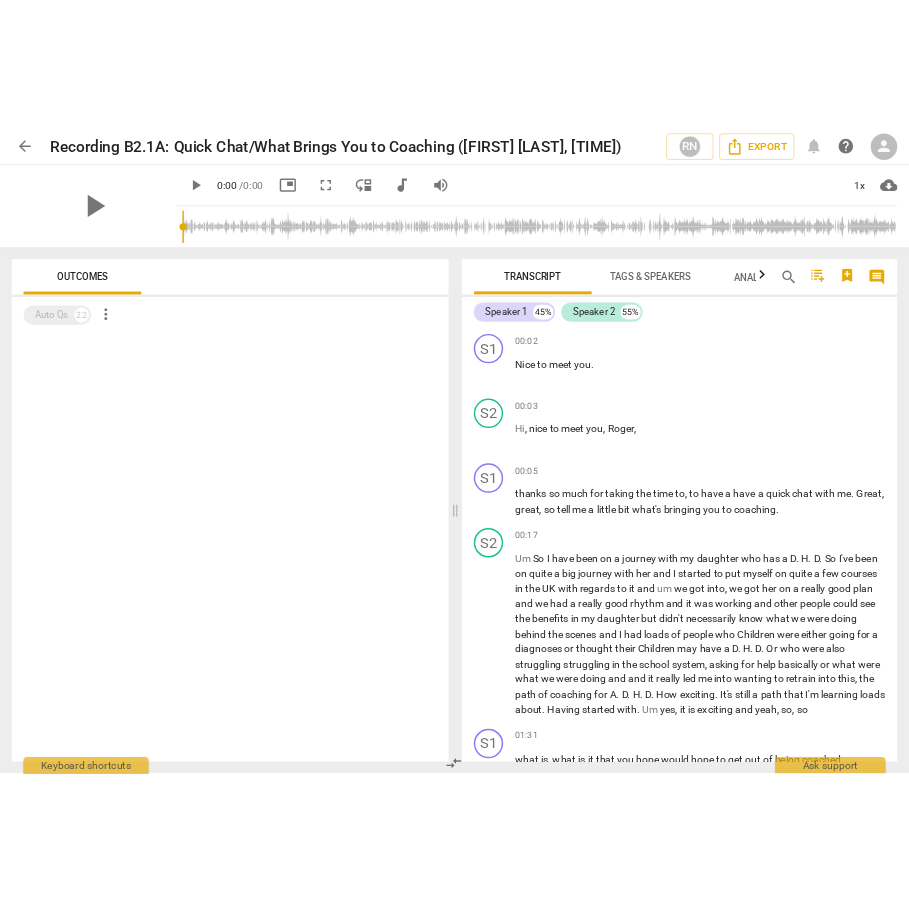 scroll, scrollTop: 0, scrollLeft: 0, axis: both 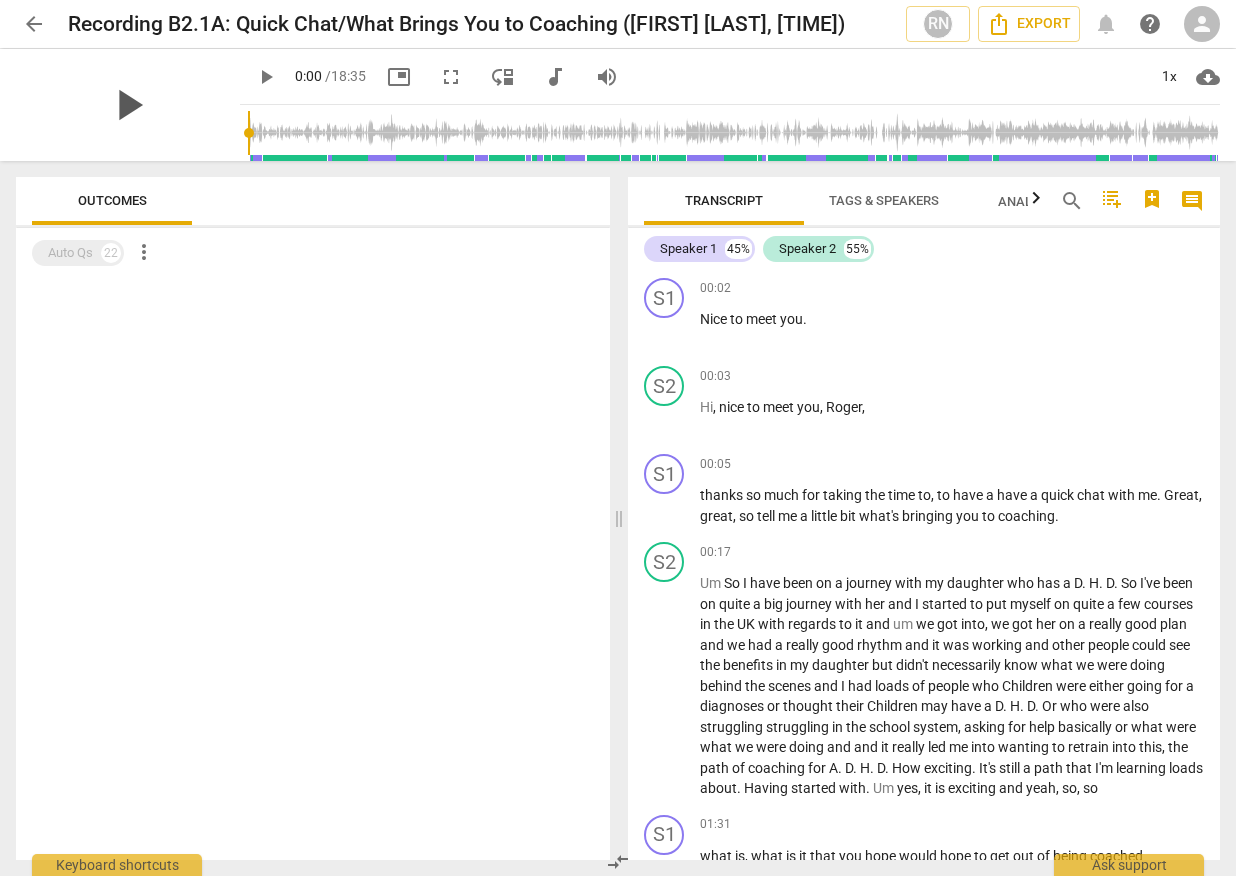 click on "play_arrow" at bounding box center [128, 105] 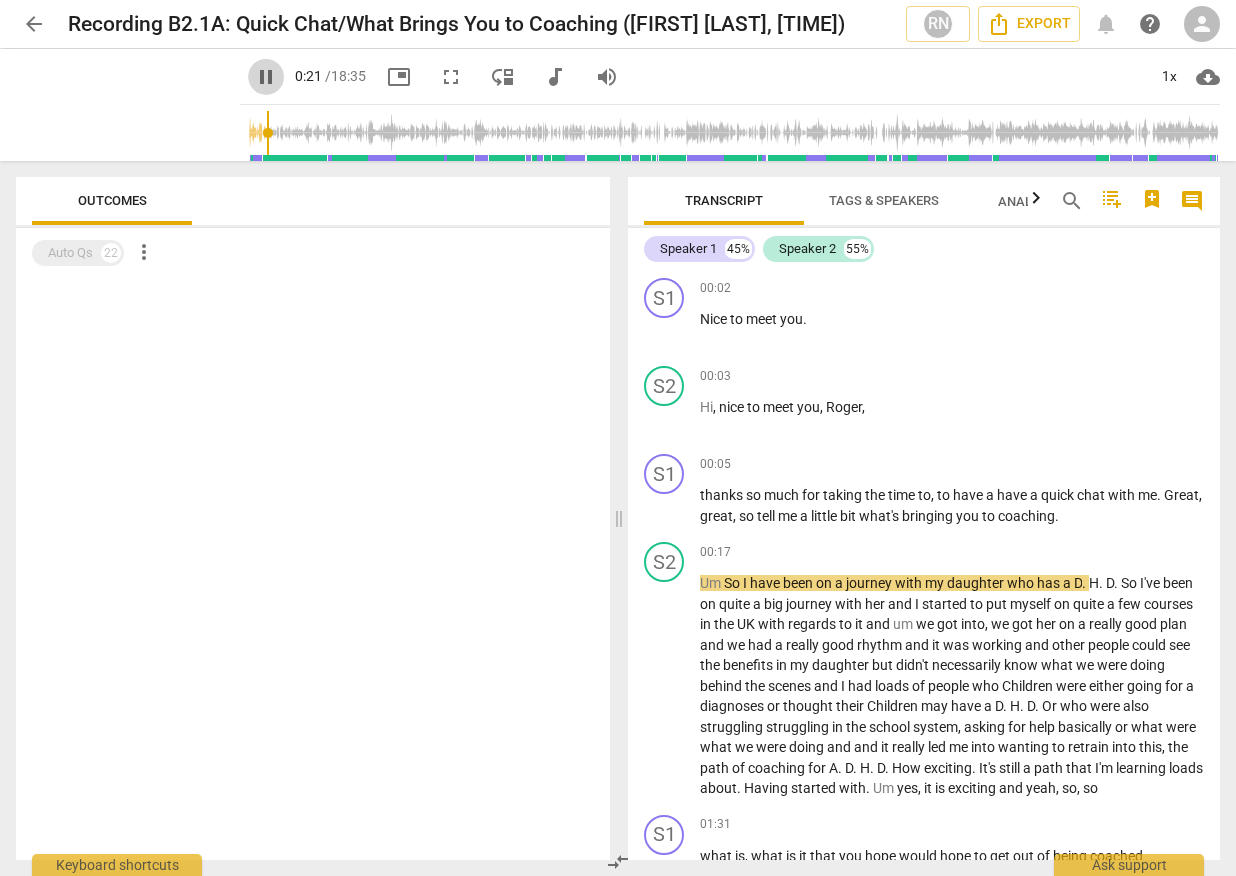 click on "pause" at bounding box center [266, 77] 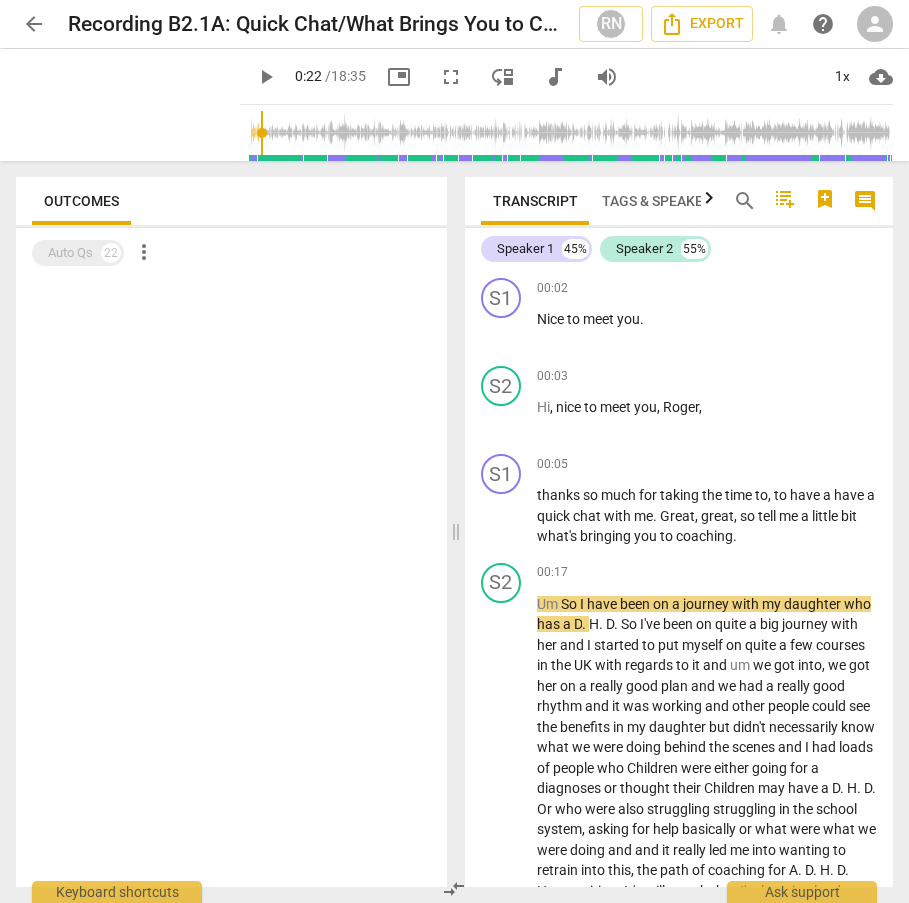 click on "play_arrow" at bounding box center (266, 77) 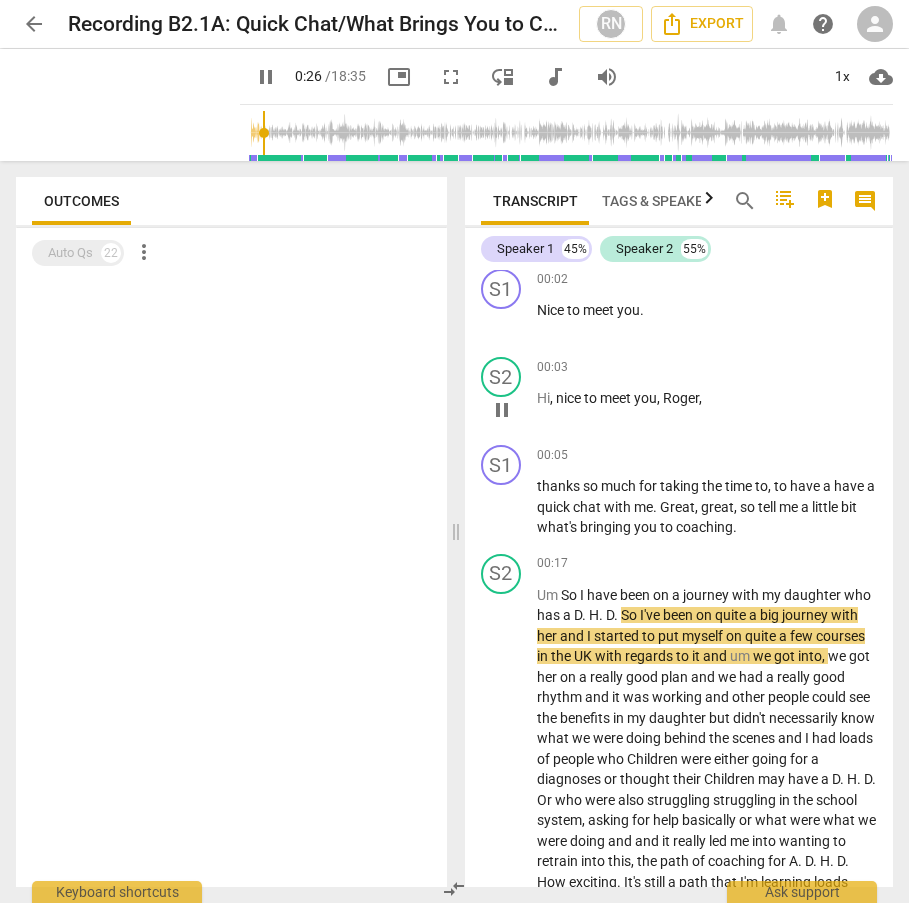scroll, scrollTop: 12, scrollLeft: 0, axis: vertical 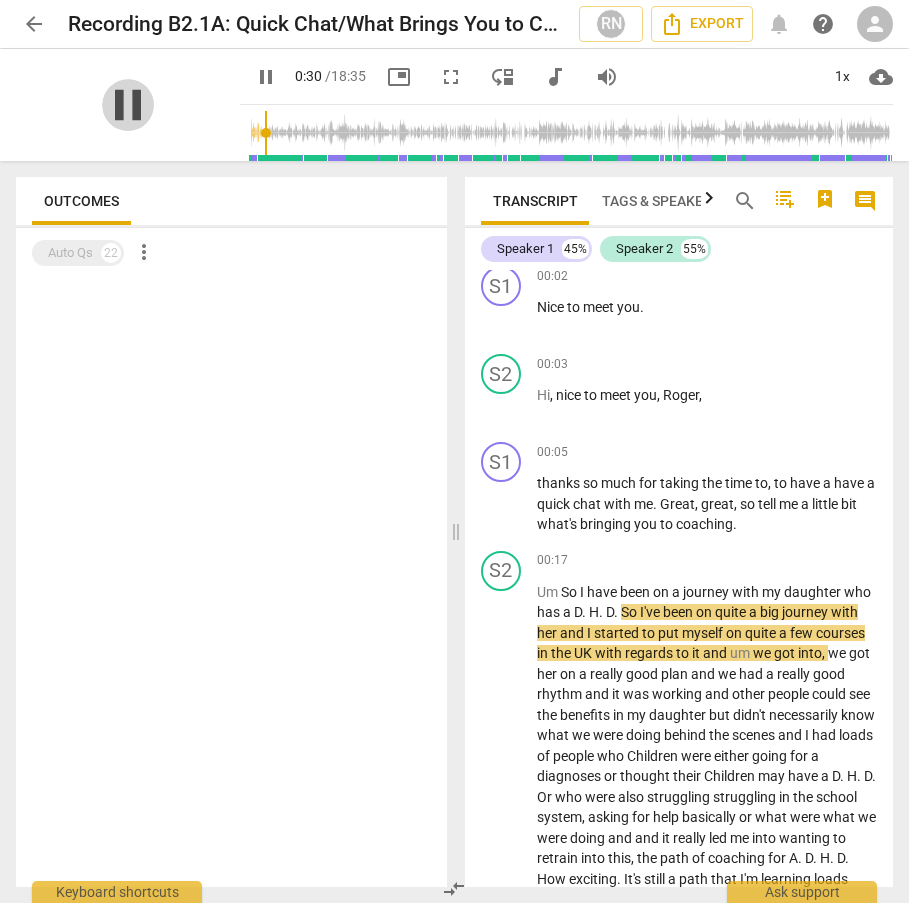 click on "pause" at bounding box center (128, 105) 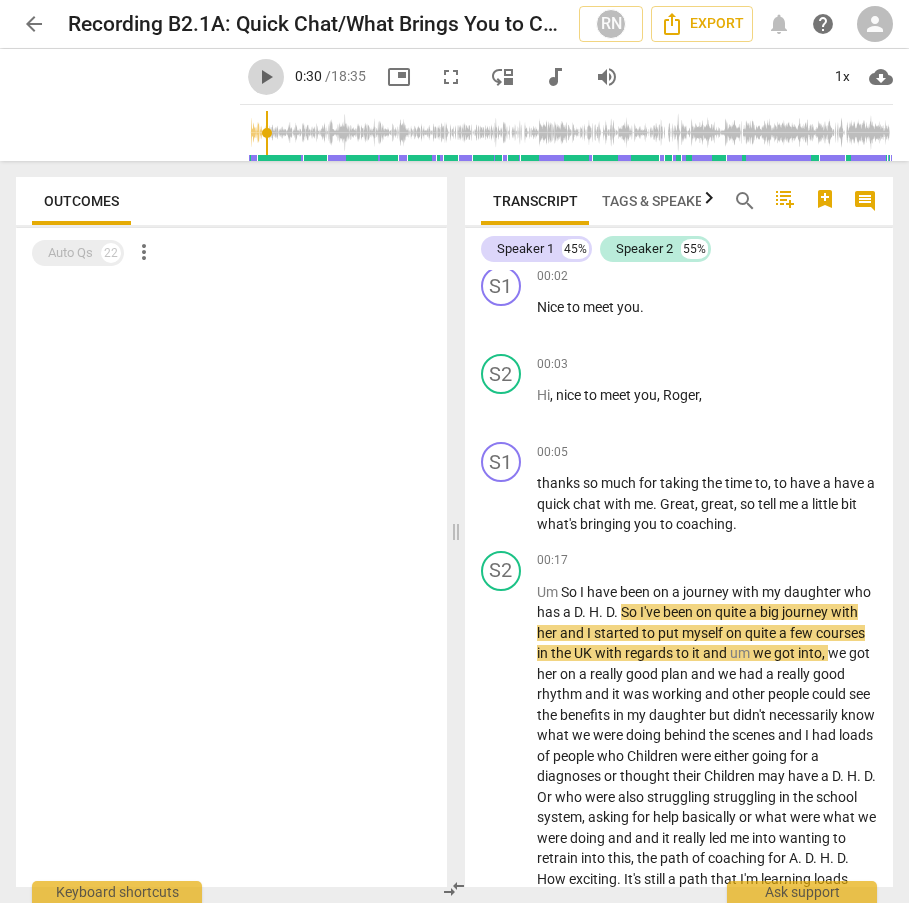 click on "play_arrow" at bounding box center (266, 77) 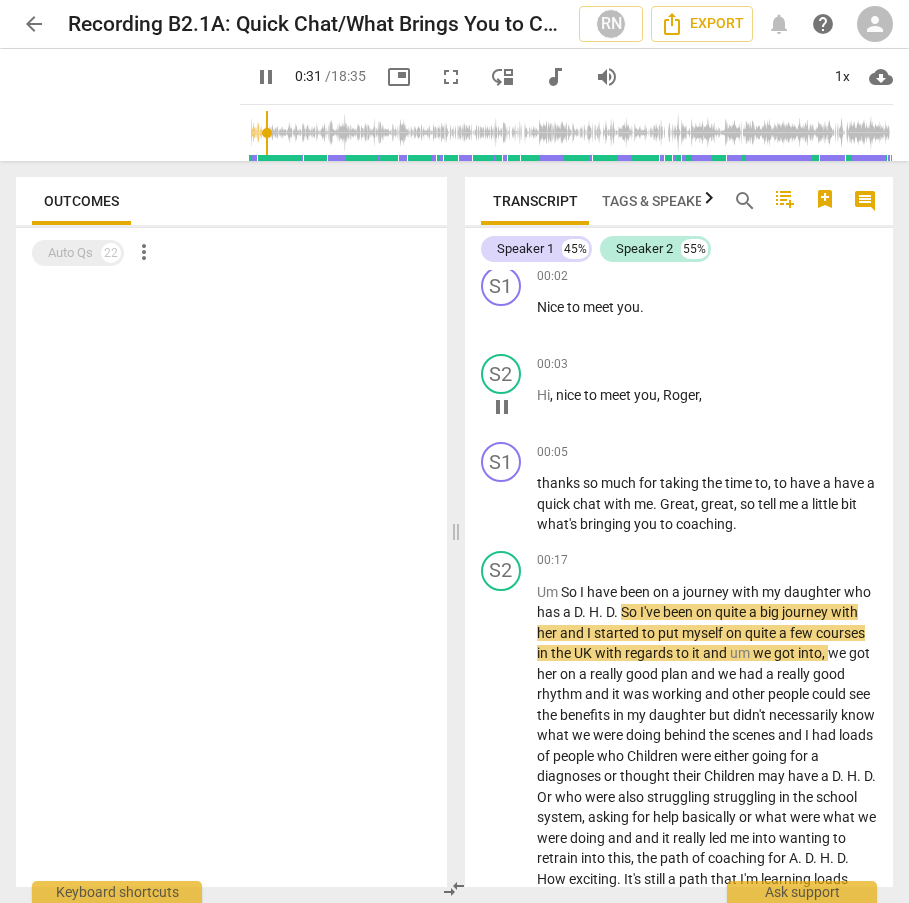click on "nice" at bounding box center [570, 395] 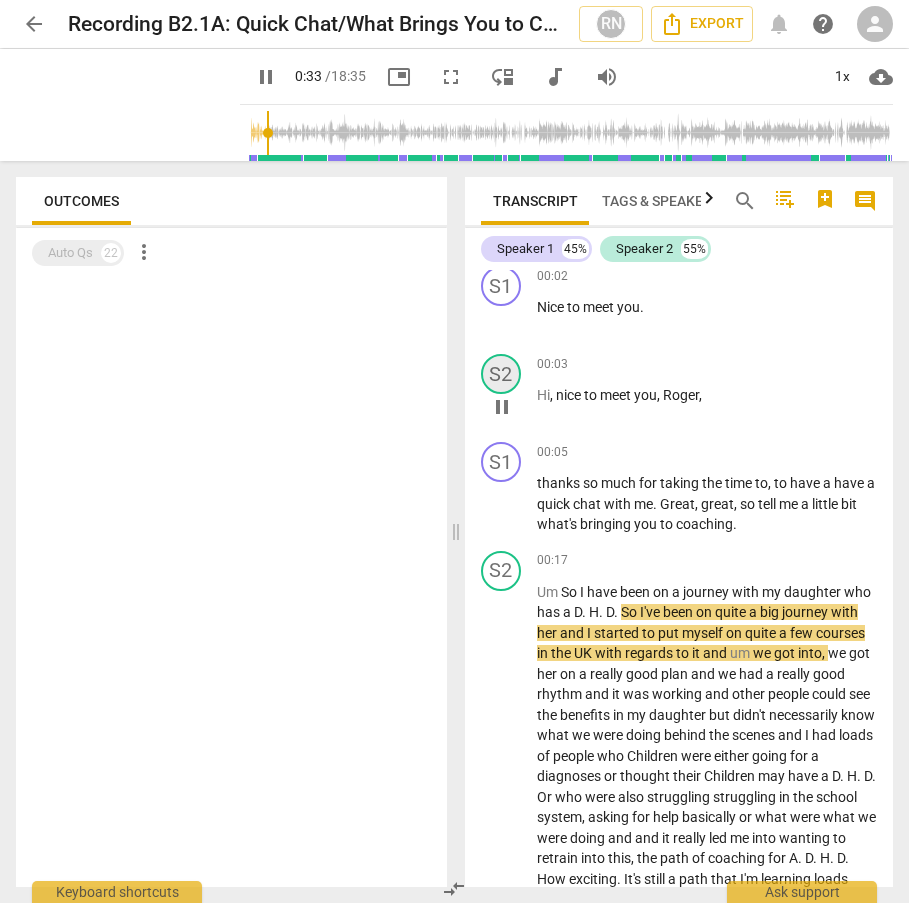 click on "S2" at bounding box center [501, 374] 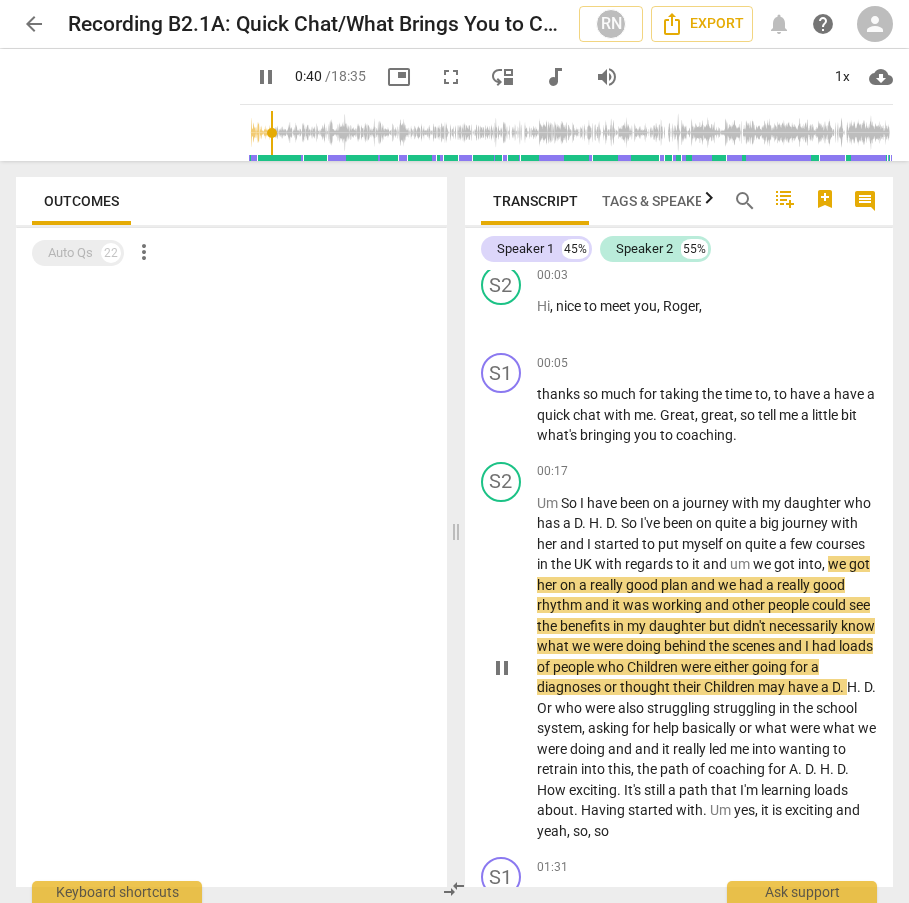 scroll, scrollTop: 222, scrollLeft: 0, axis: vertical 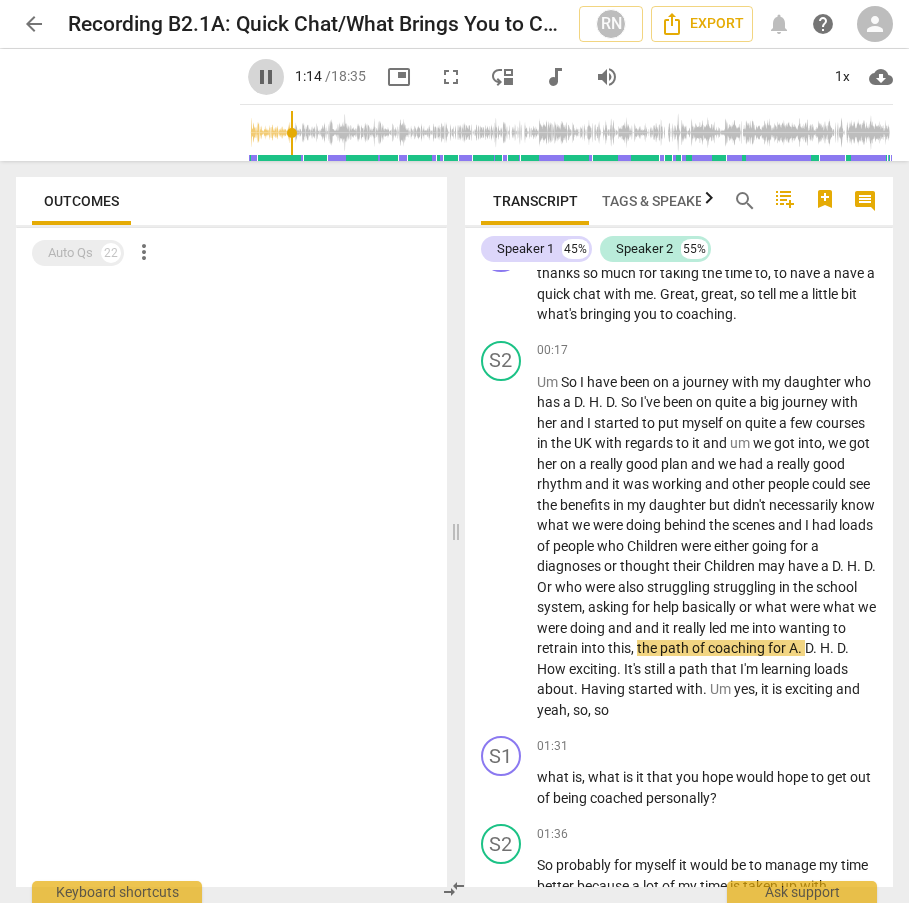 click on "pause" at bounding box center (266, 77) 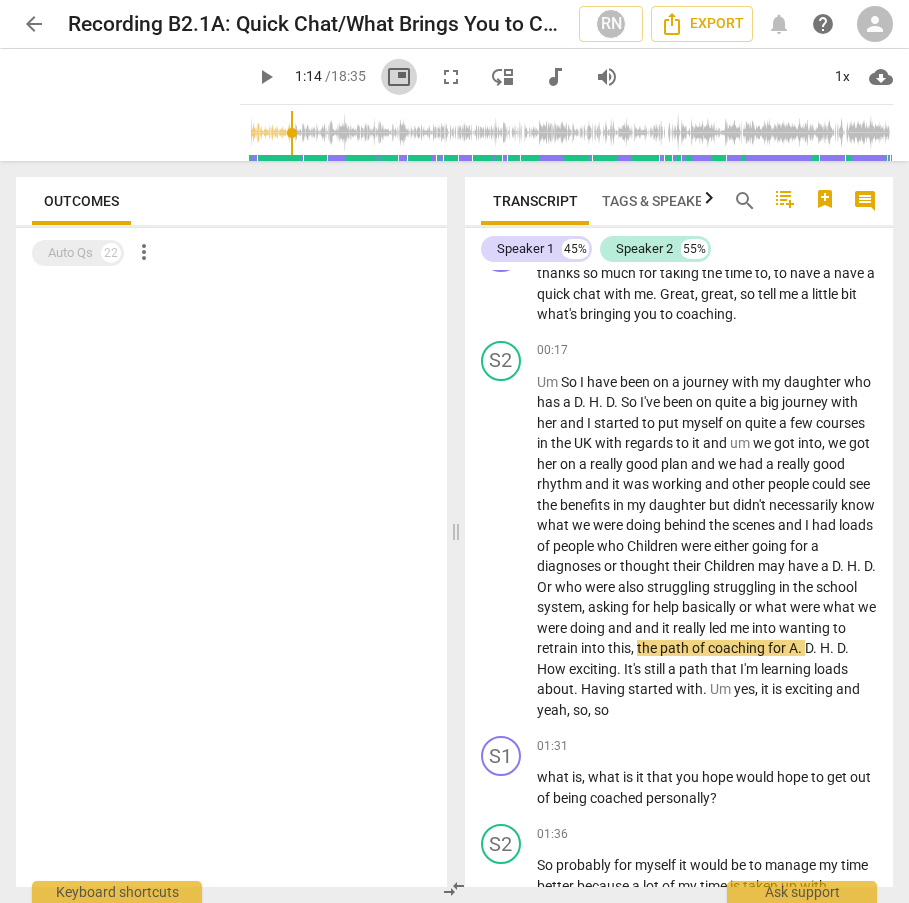 click on "picture_in_picture" at bounding box center [399, 77] 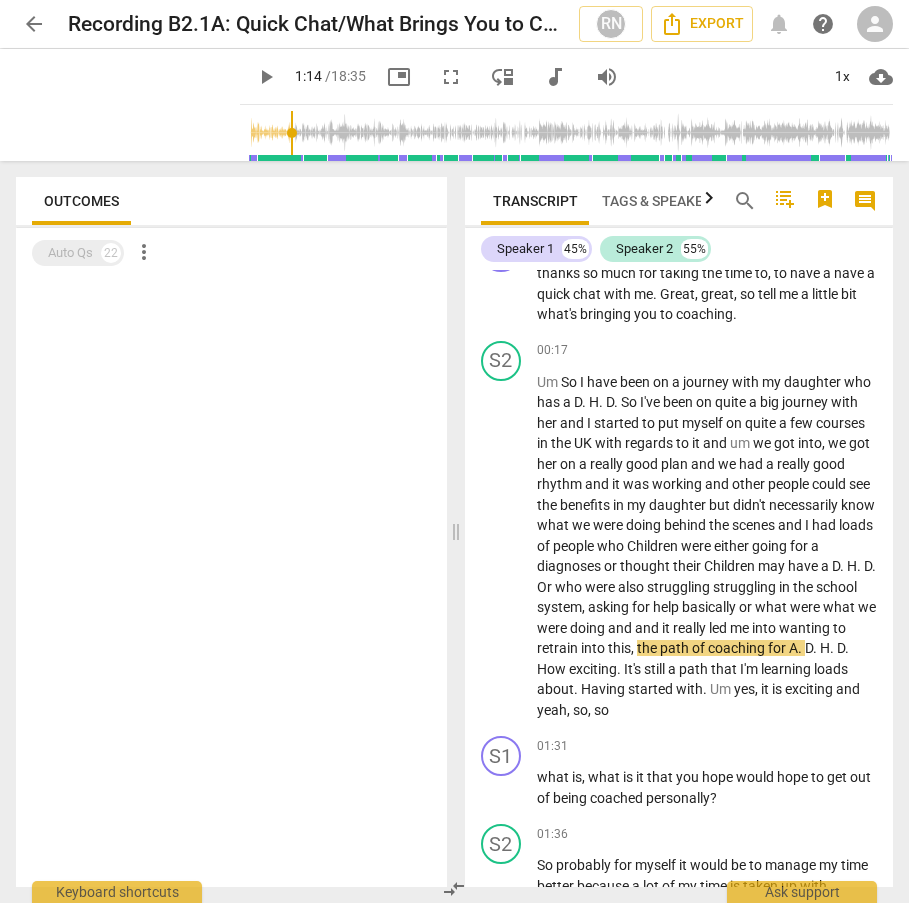 click on "play_arrow" at bounding box center [266, 77] 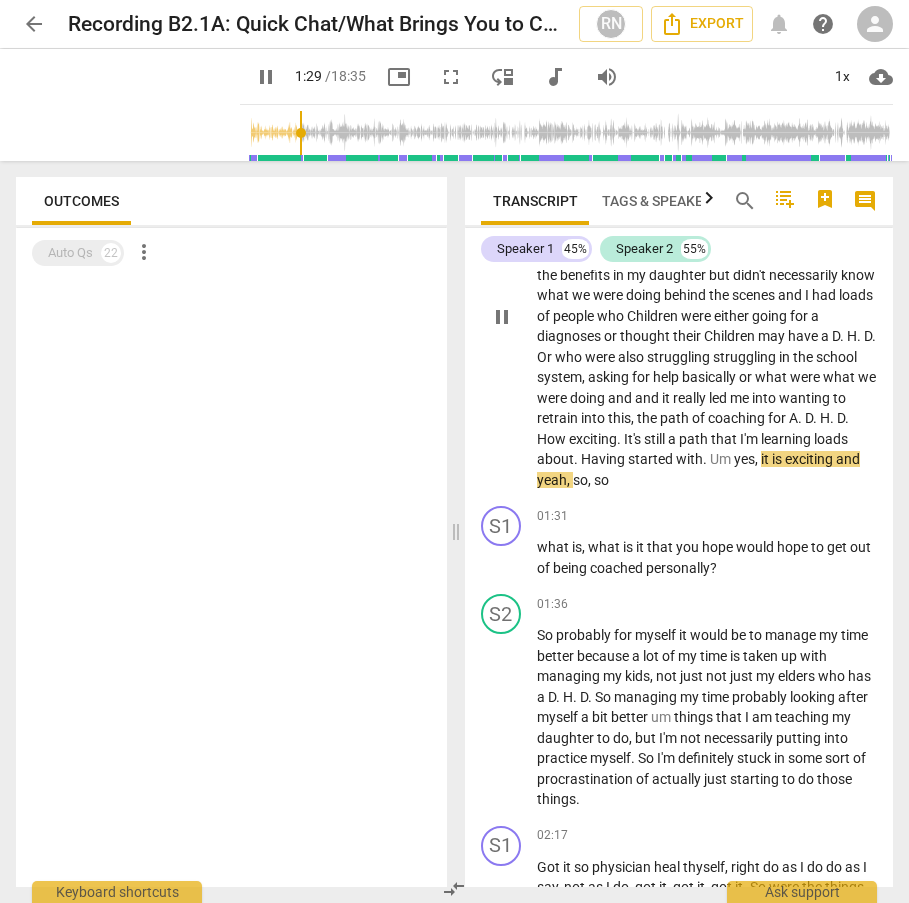 scroll, scrollTop: 456, scrollLeft: 0, axis: vertical 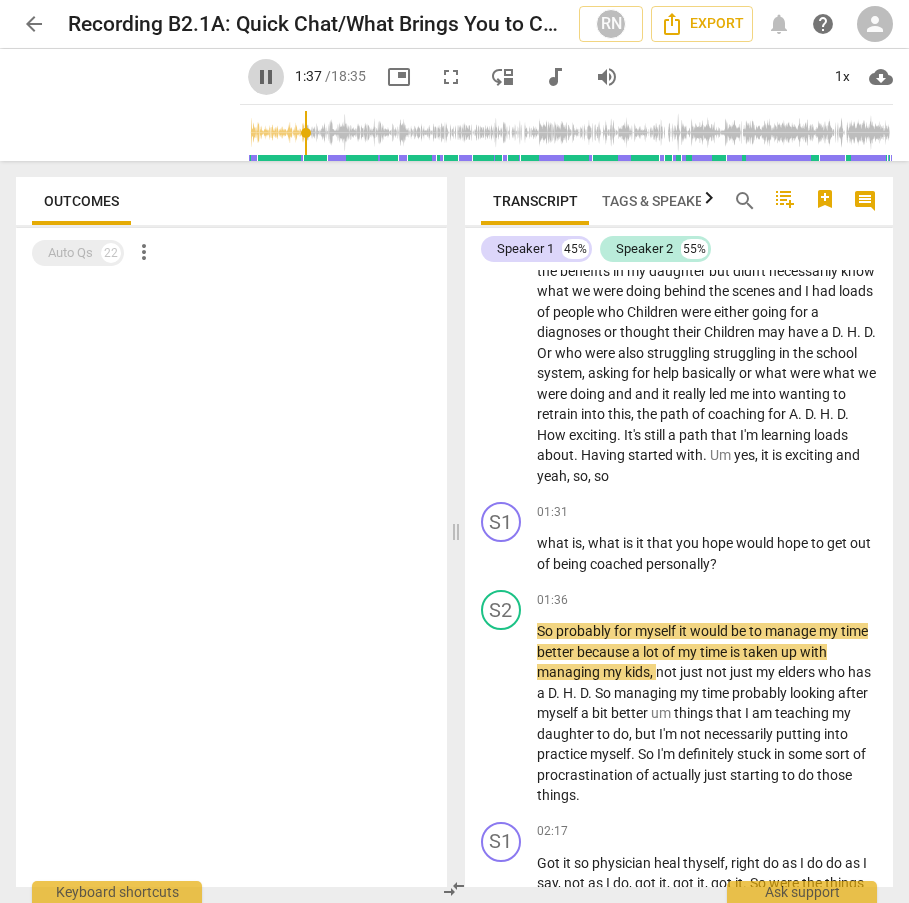 click on "pause" at bounding box center [266, 77] 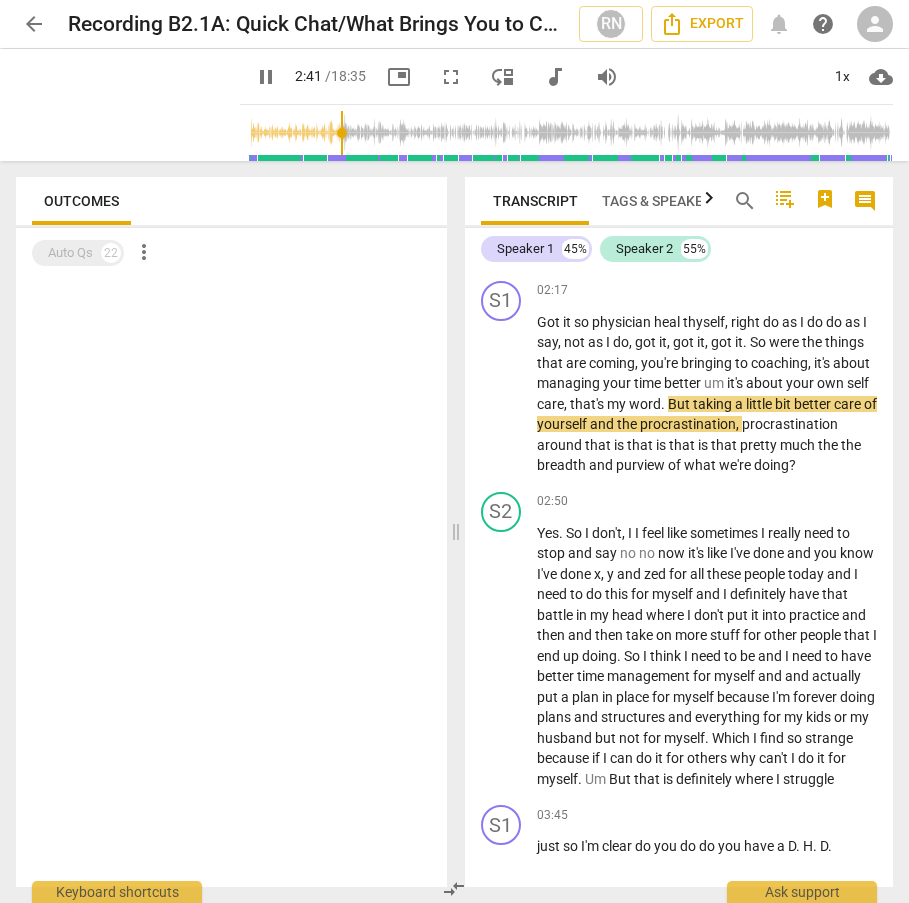scroll, scrollTop: 953, scrollLeft: 0, axis: vertical 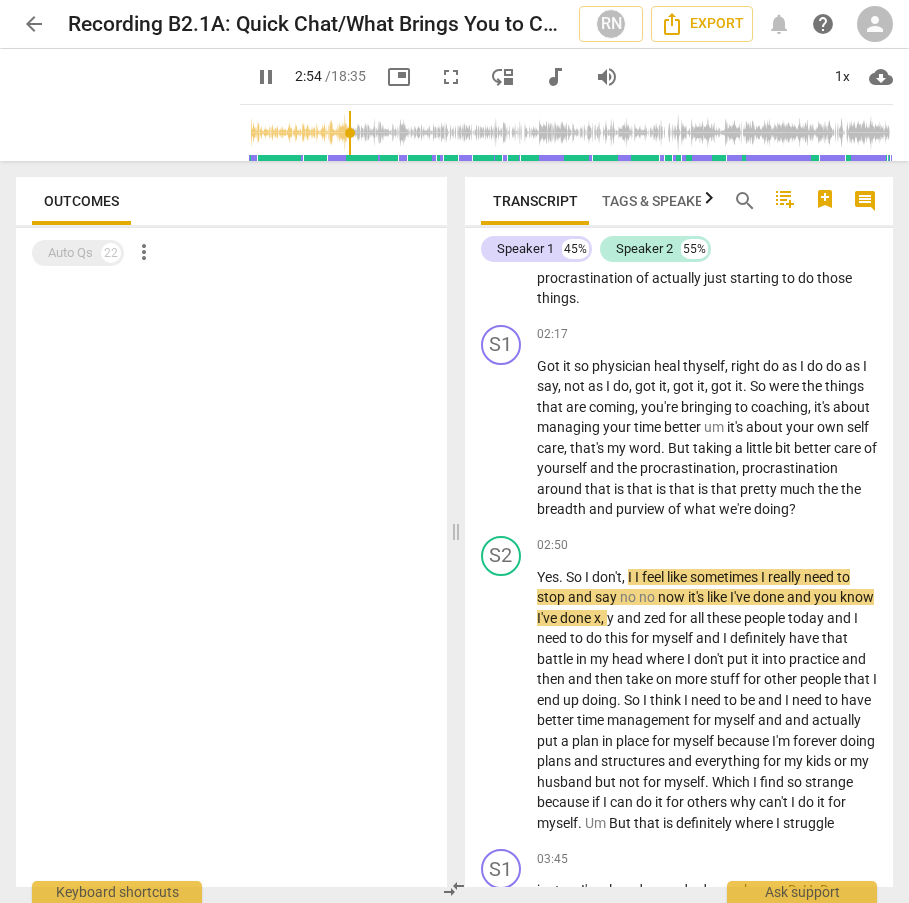 click on "pause" at bounding box center [266, 77] 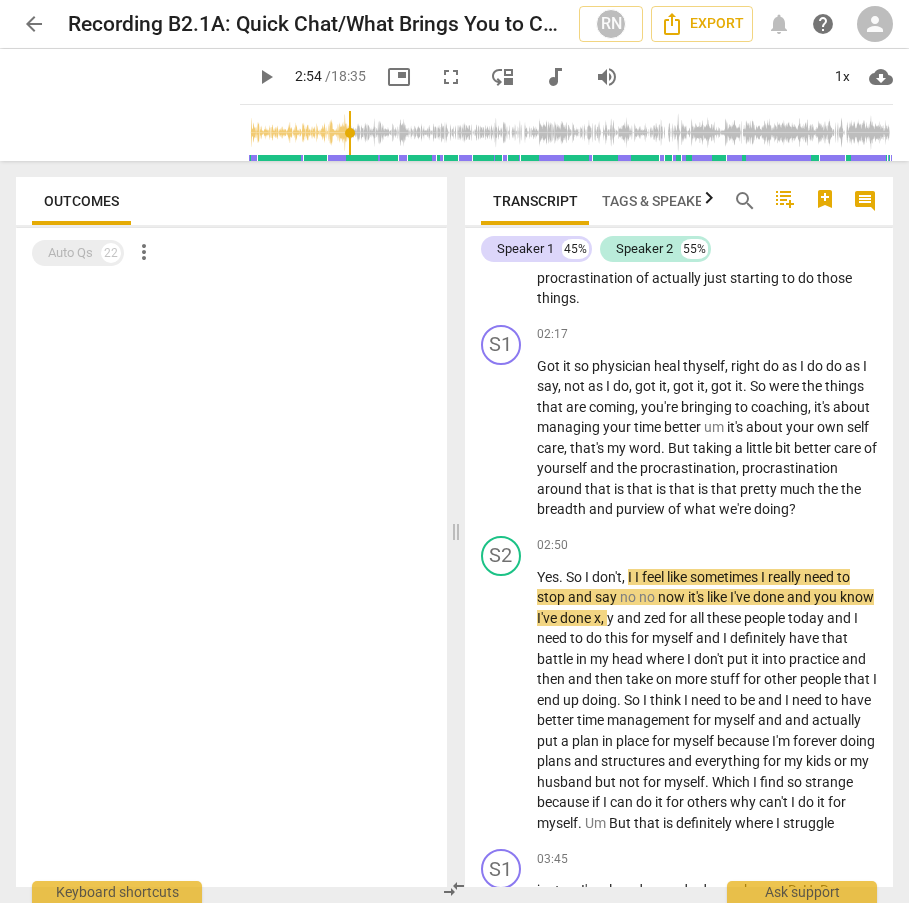 scroll, scrollTop: 1007, scrollLeft: 0, axis: vertical 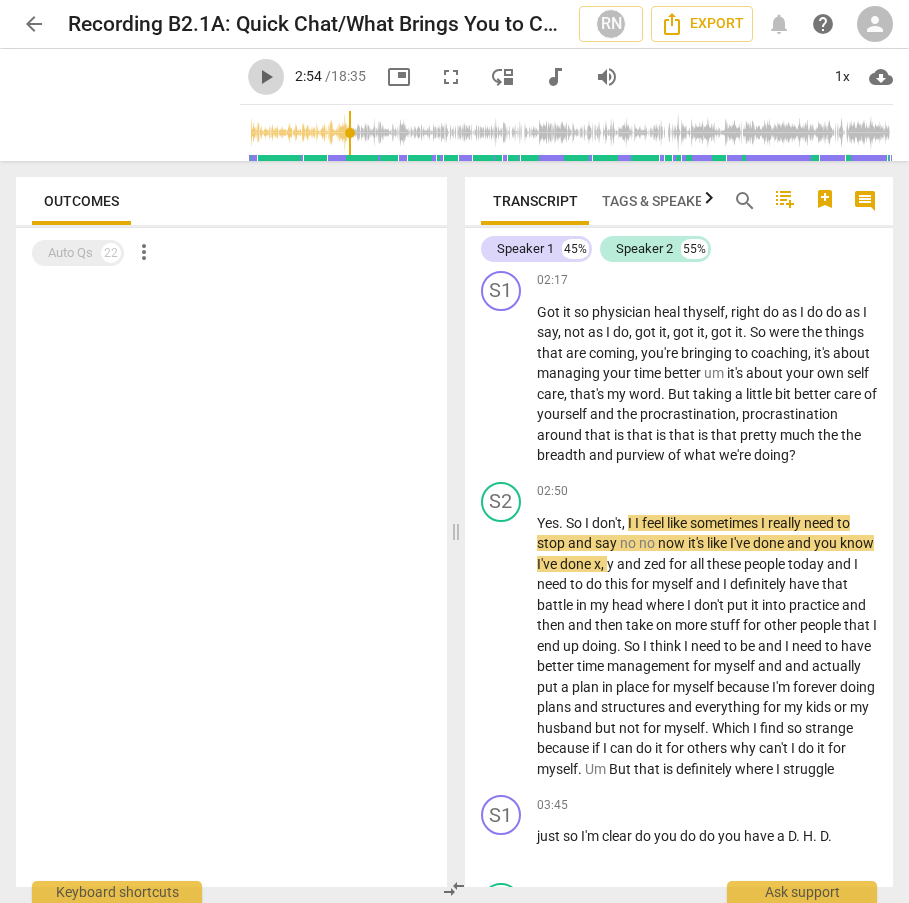 click on "play_arrow" at bounding box center (266, 77) 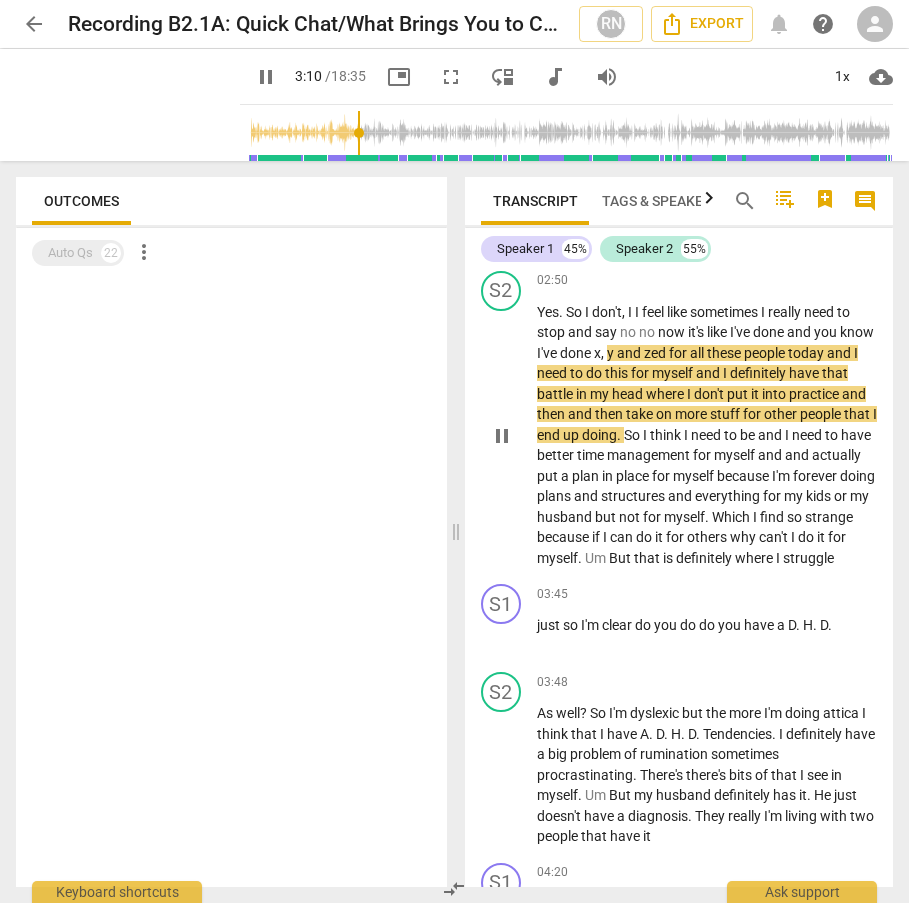 scroll, scrollTop: 1348, scrollLeft: 0, axis: vertical 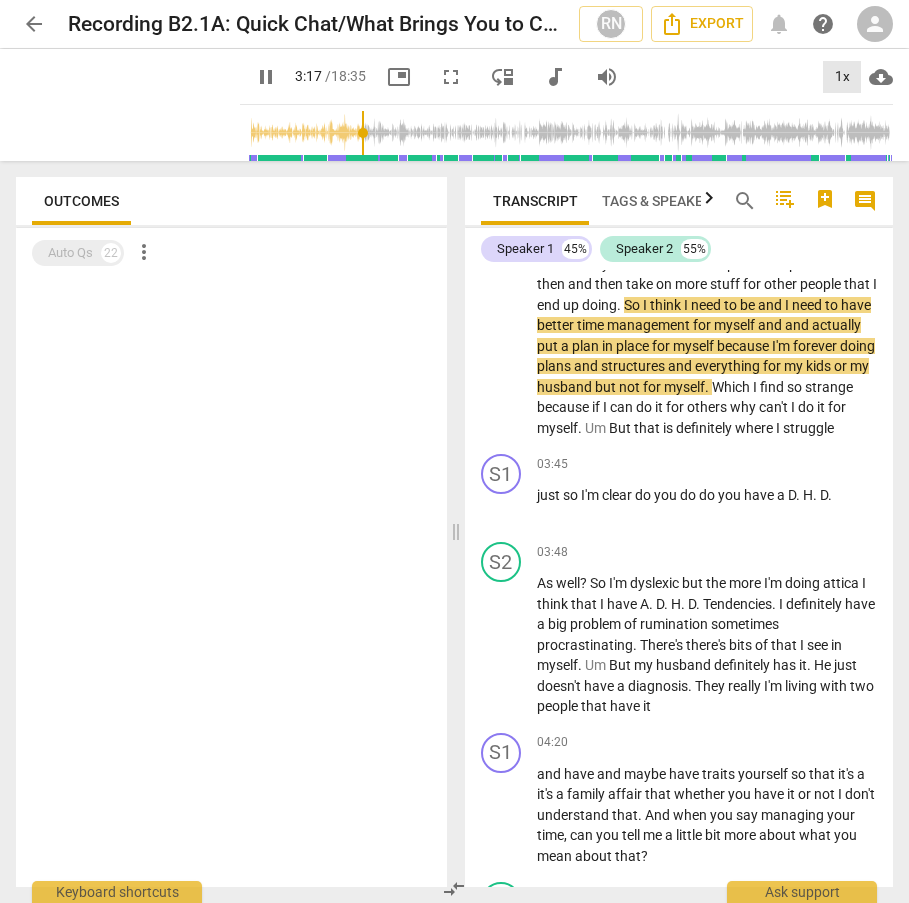 click on "1x" at bounding box center [842, 77] 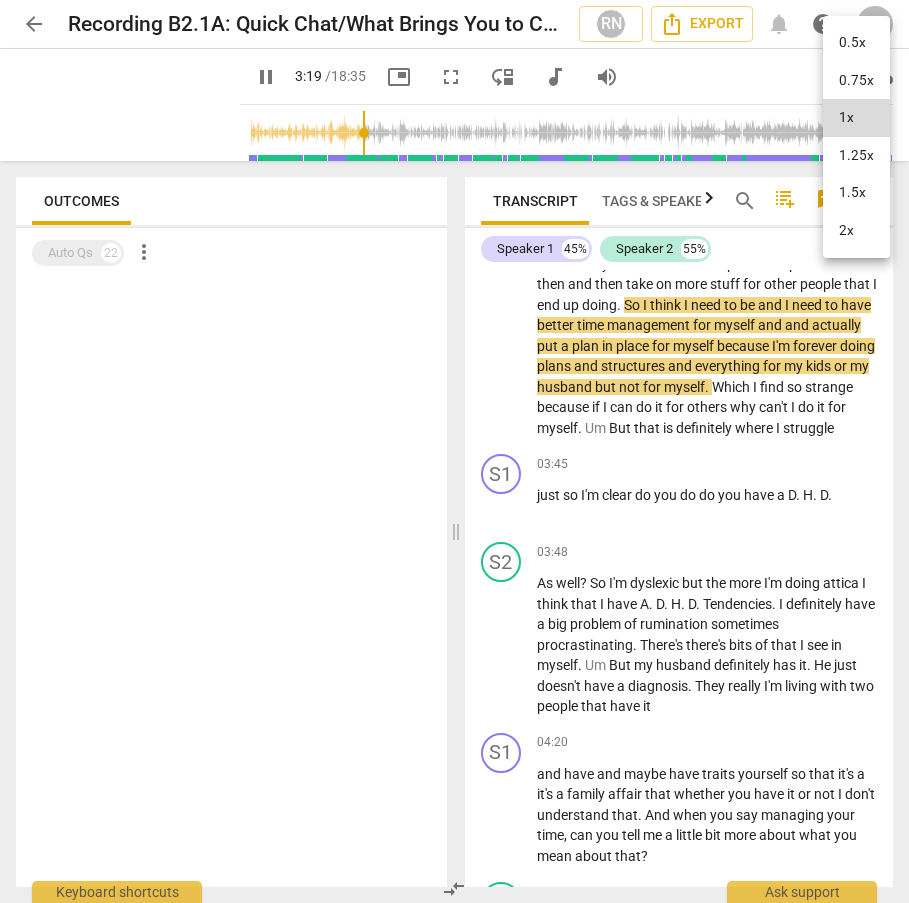 click on "1.25x" at bounding box center [856, 156] 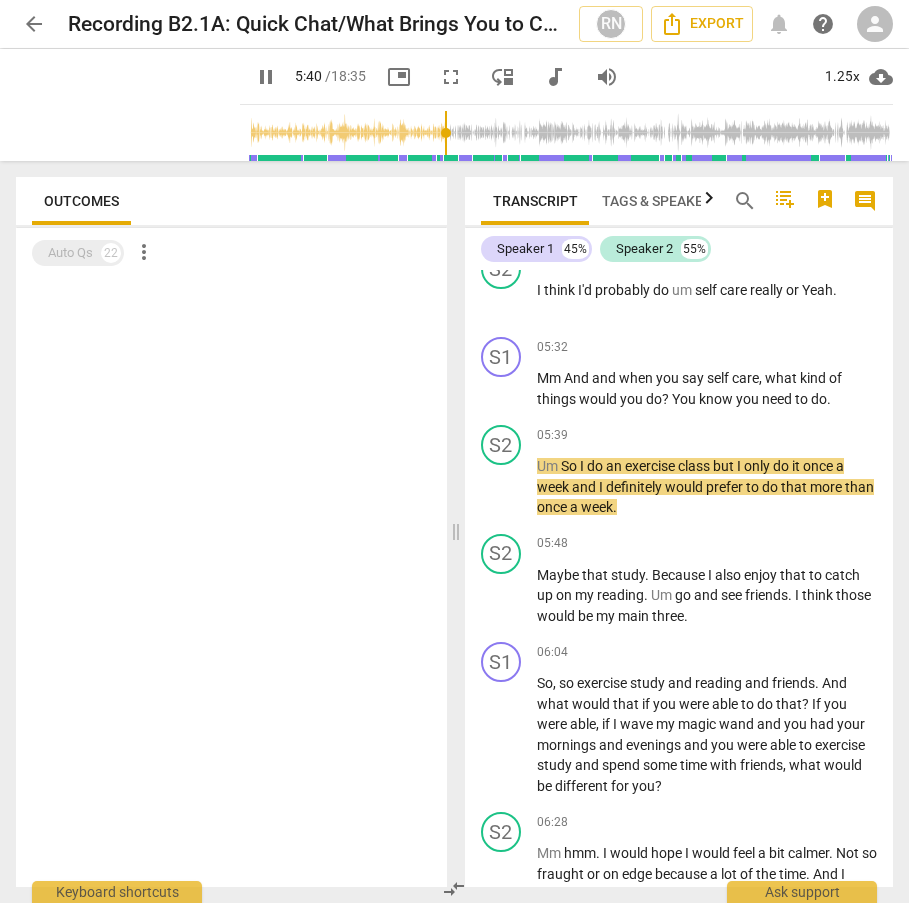scroll, scrollTop: 2272, scrollLeft: 0, axis: vertical 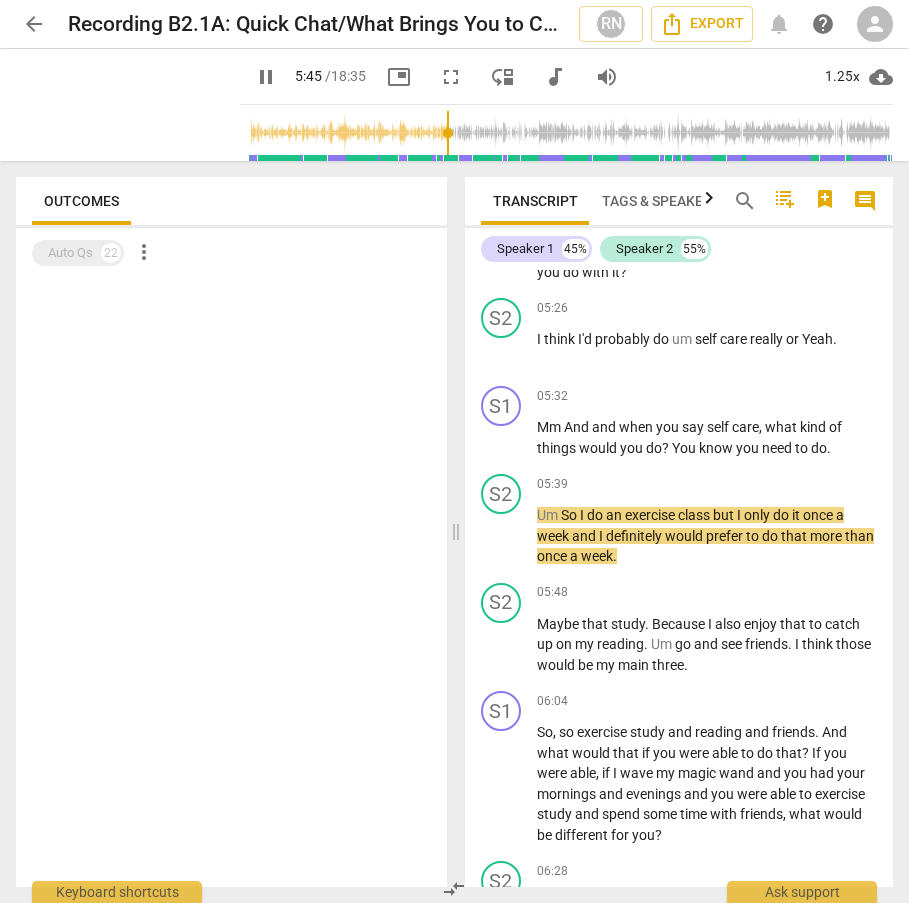 click on "pause" at bounding box center (266, 77) 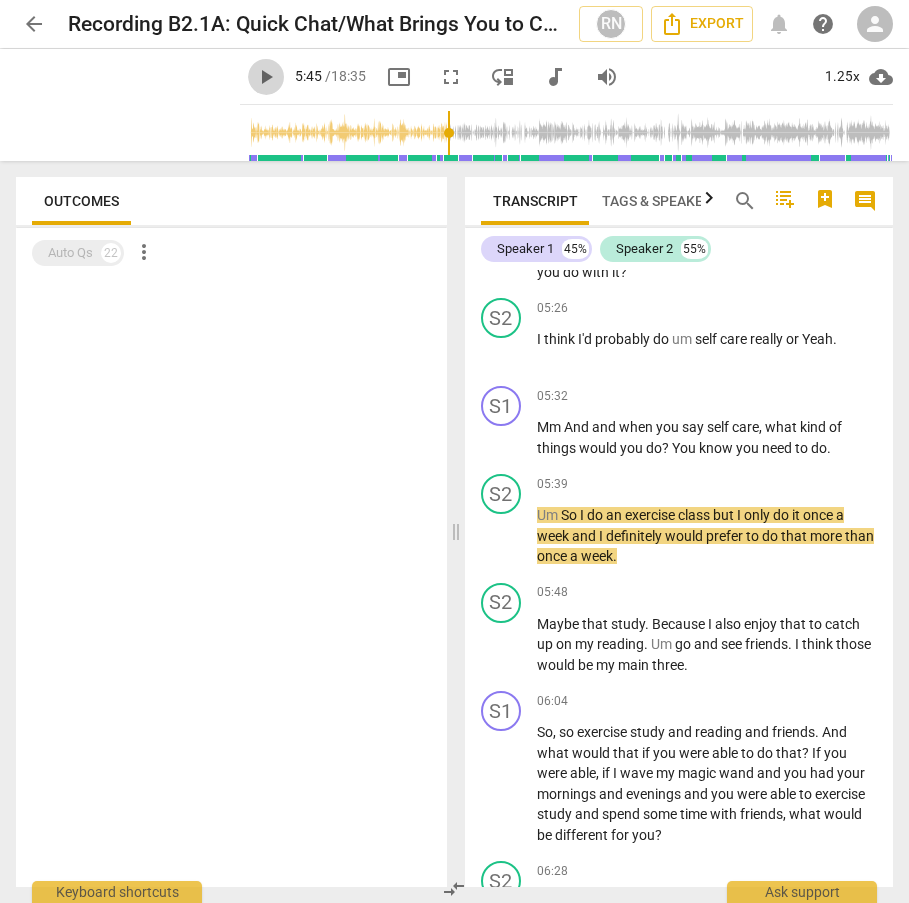 click on "play_arrow" at bounding box center [266, 77] 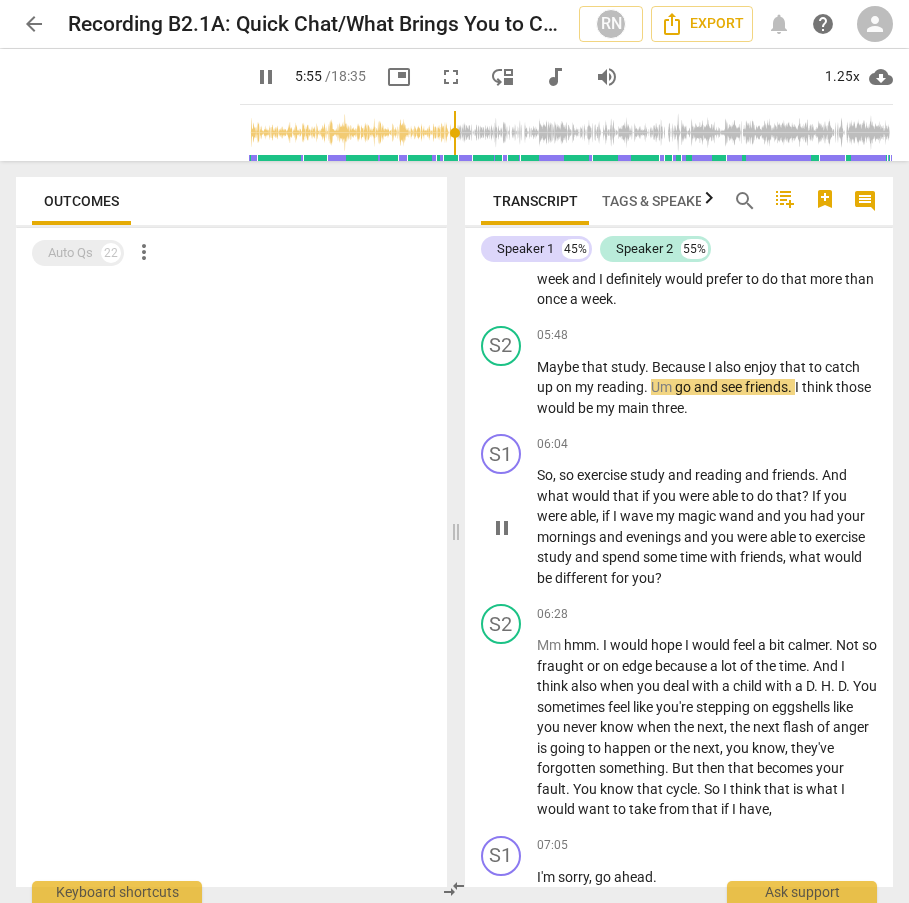 scroll, scrollTop: 2556, scrollLeft: 0, axis: vertical 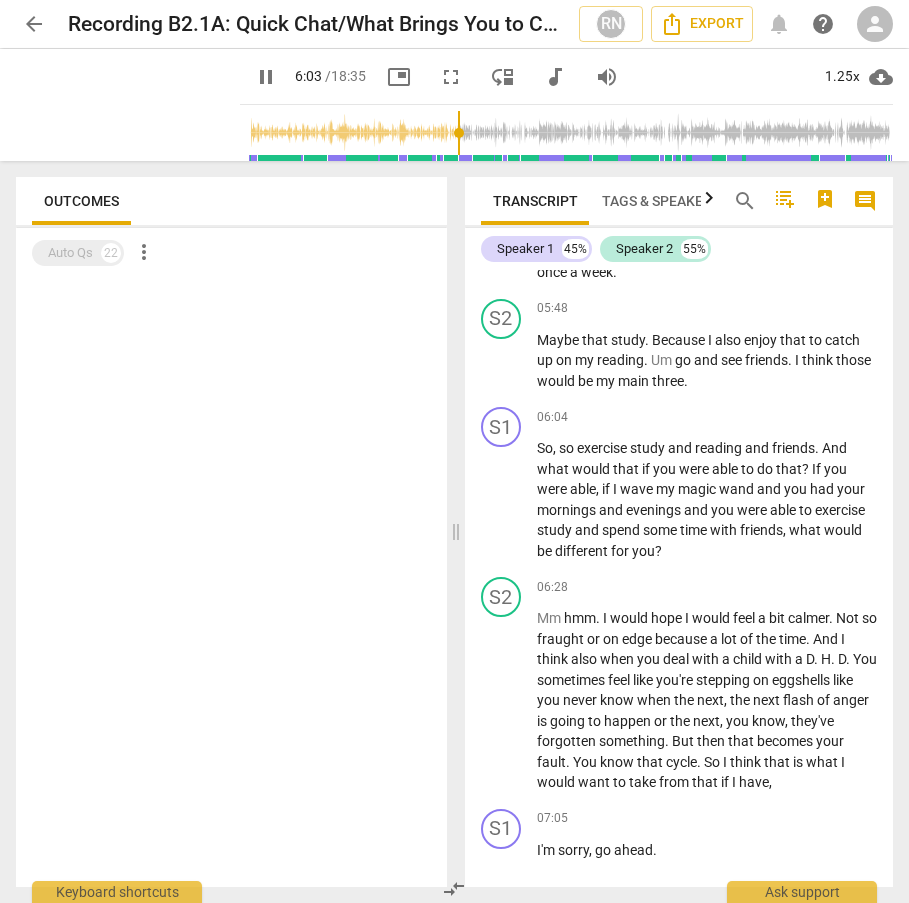 click on "pause" at bounding box center [266, 77] 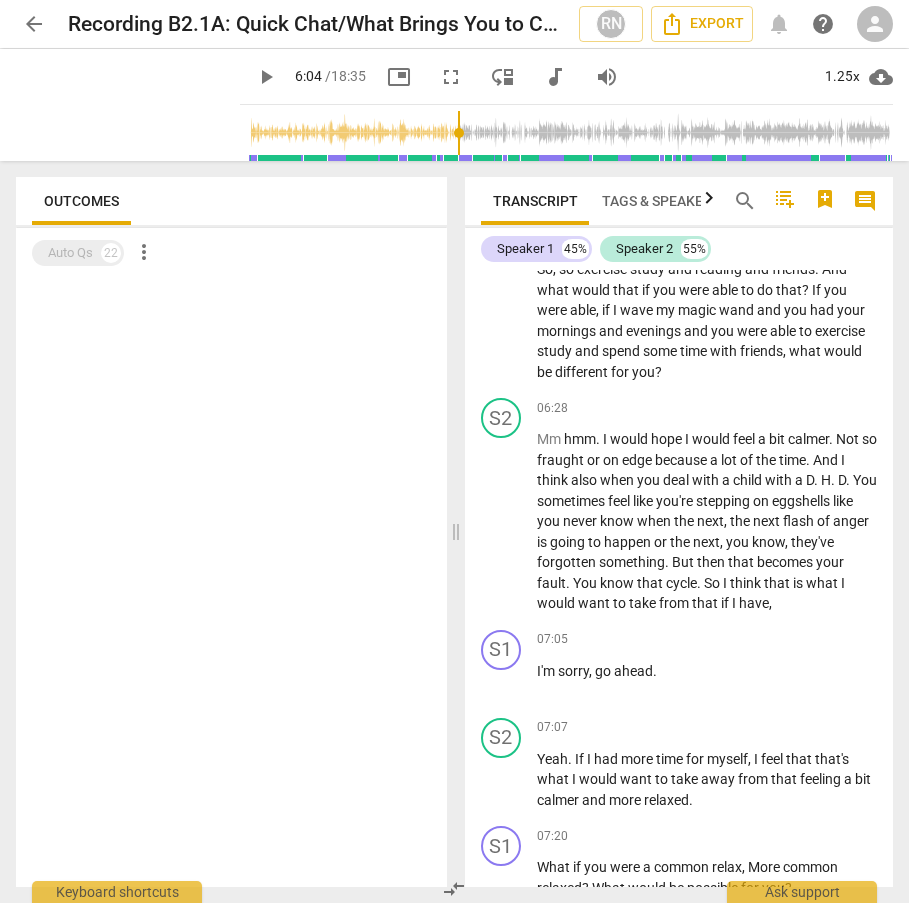 scroll, scrollTop: 2754, scrollLeft: 0, axis: vertical 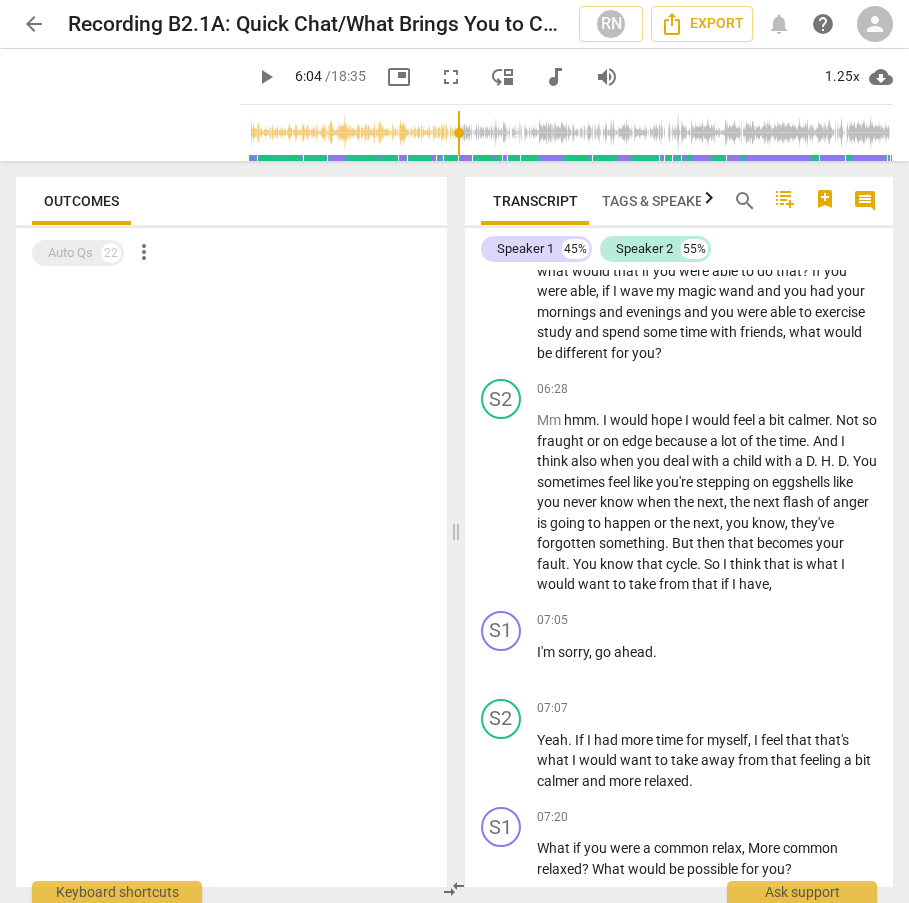click on "play_arrow" at bounding box center (266, 77) 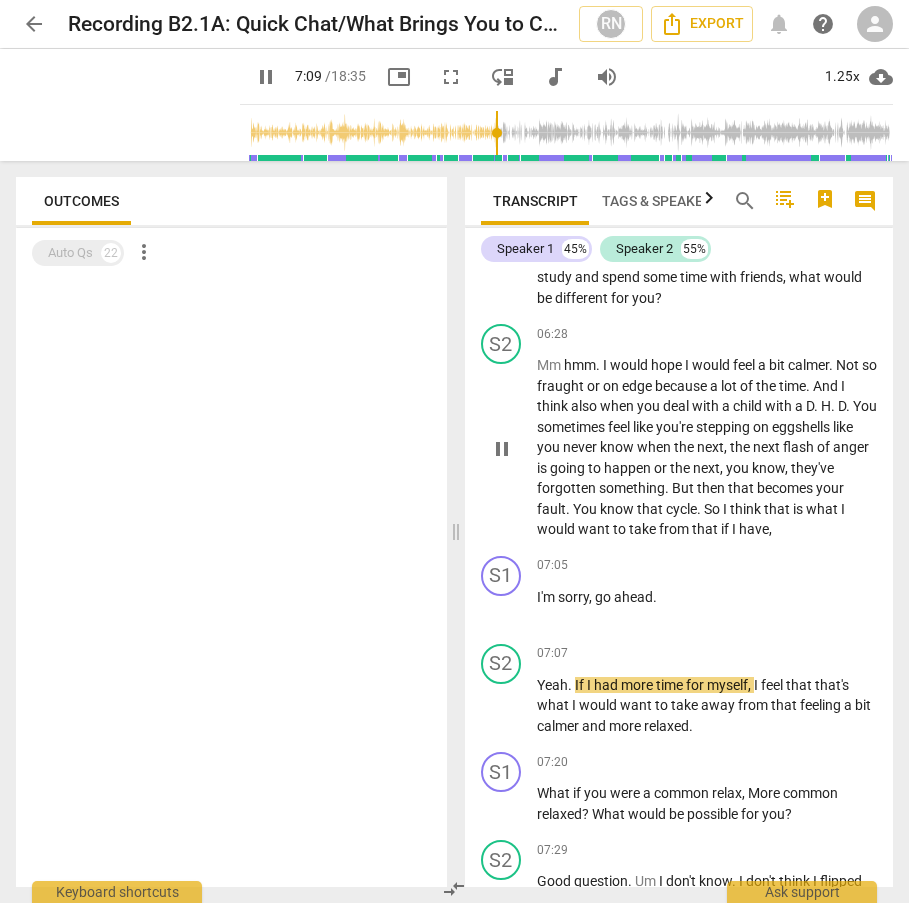 scroll, scrollTop: 2981, scrollLeft: 0, axis: vertical 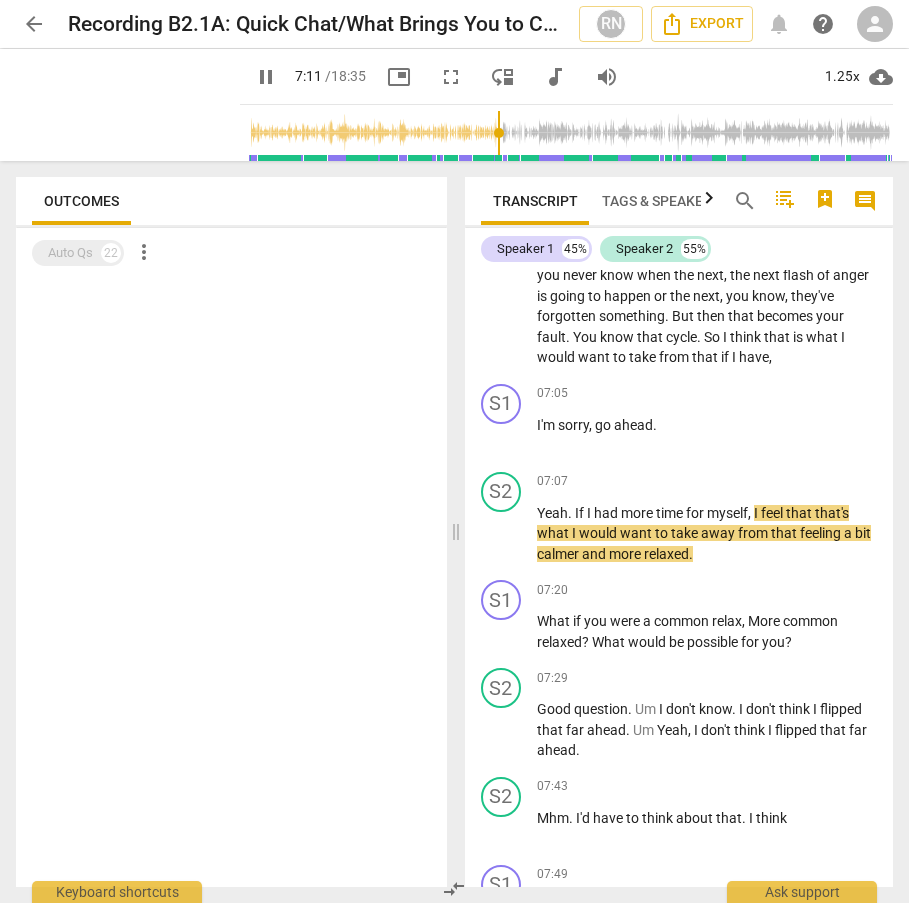 click on "pause" at bounding box center [266, 77] 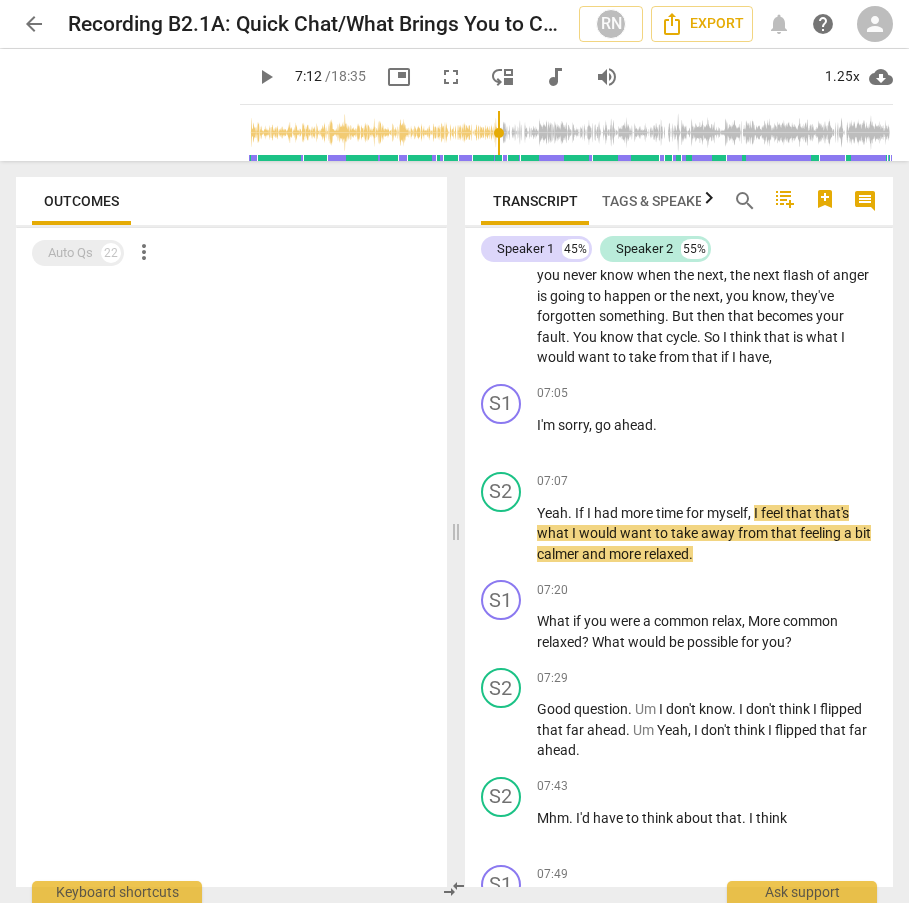 click on "play_arrow" at bounding box center (266, 77) 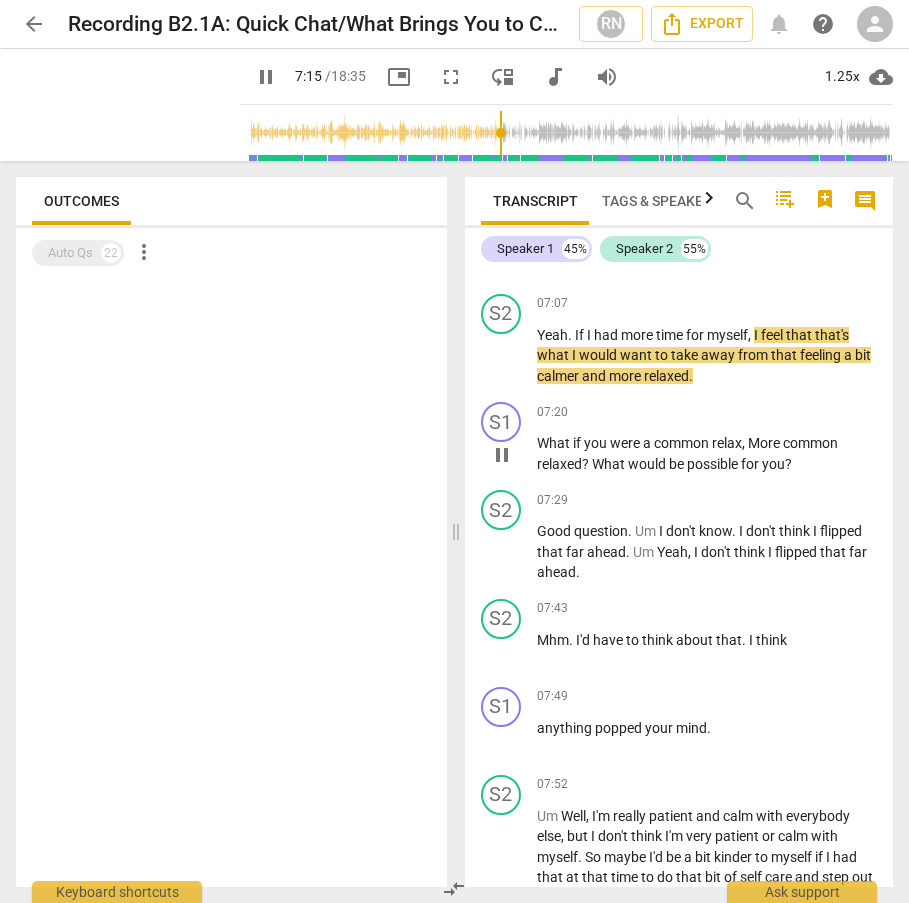 scroll, scrollTop: 3161, scrollLeft: 0, axis: vertical 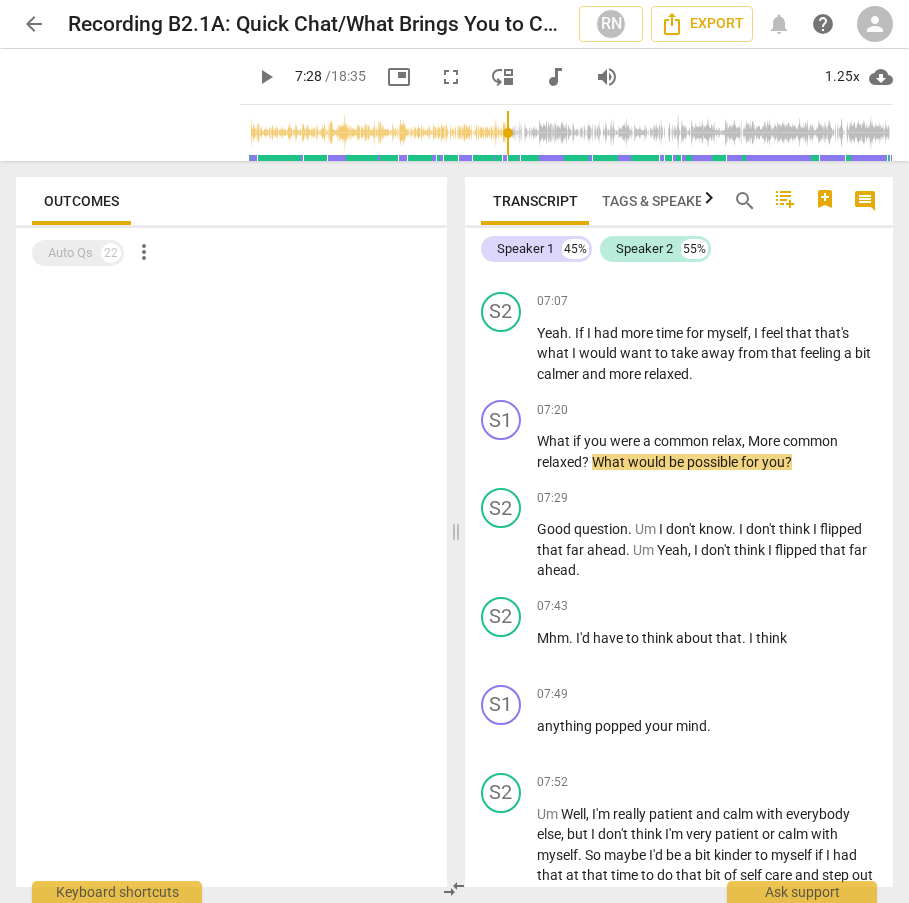 click on "play_arrow" at bounding box center (266, 77) 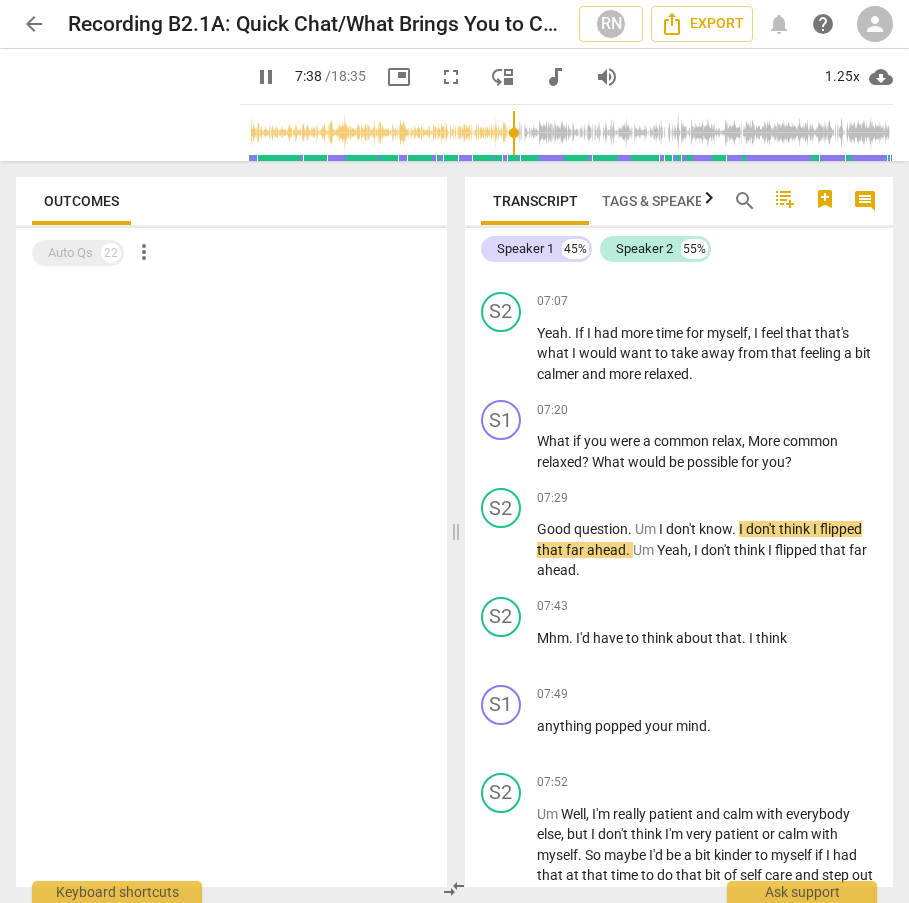 click at bounding box center (570, 133) 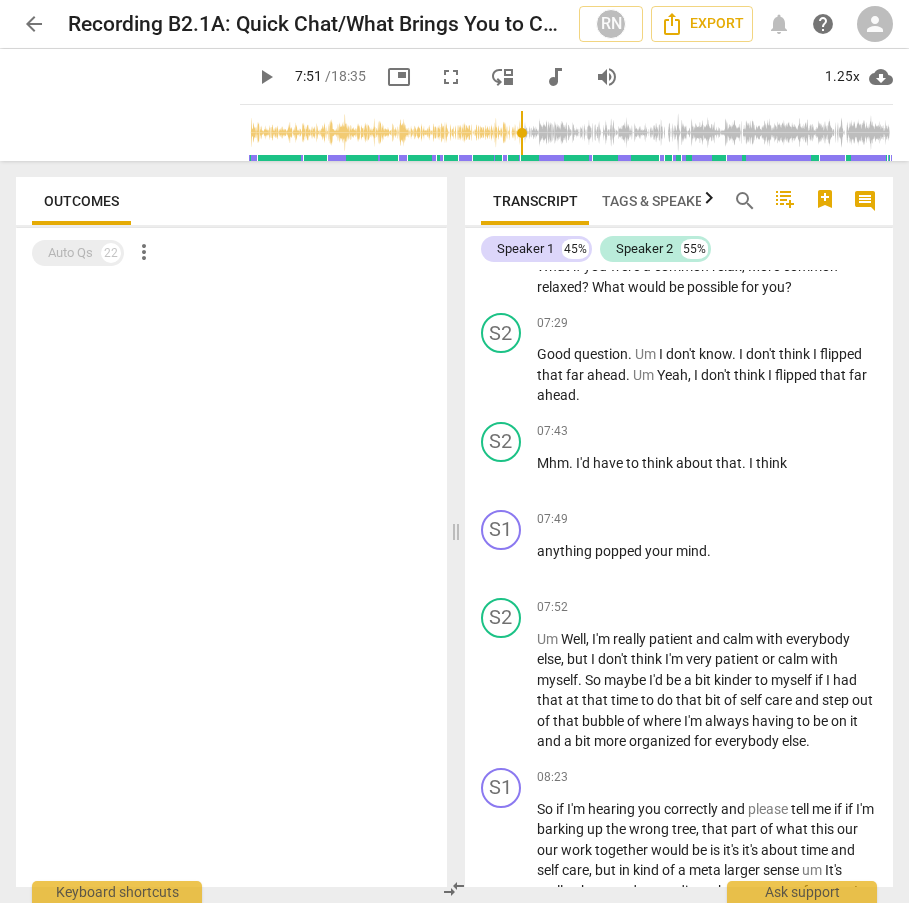 scroll, scrollTop: 3495, scrollLeft: 0, axis: vertical 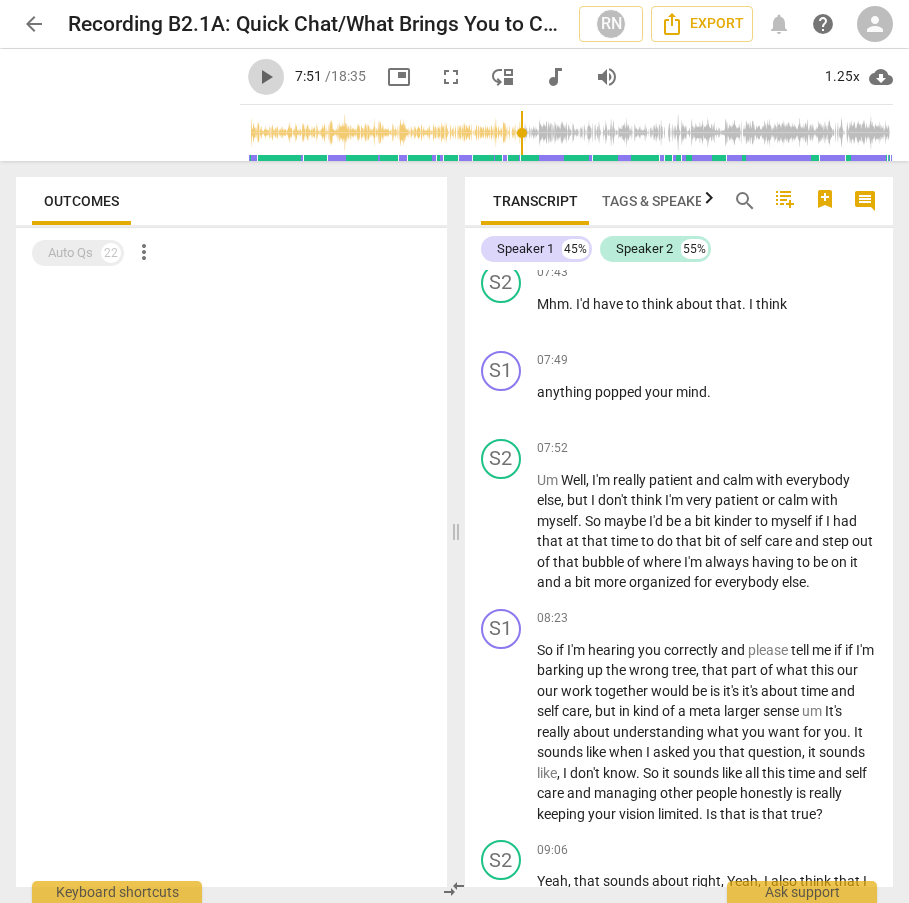 click on "play_arrow" at bounding box center [266, 77] 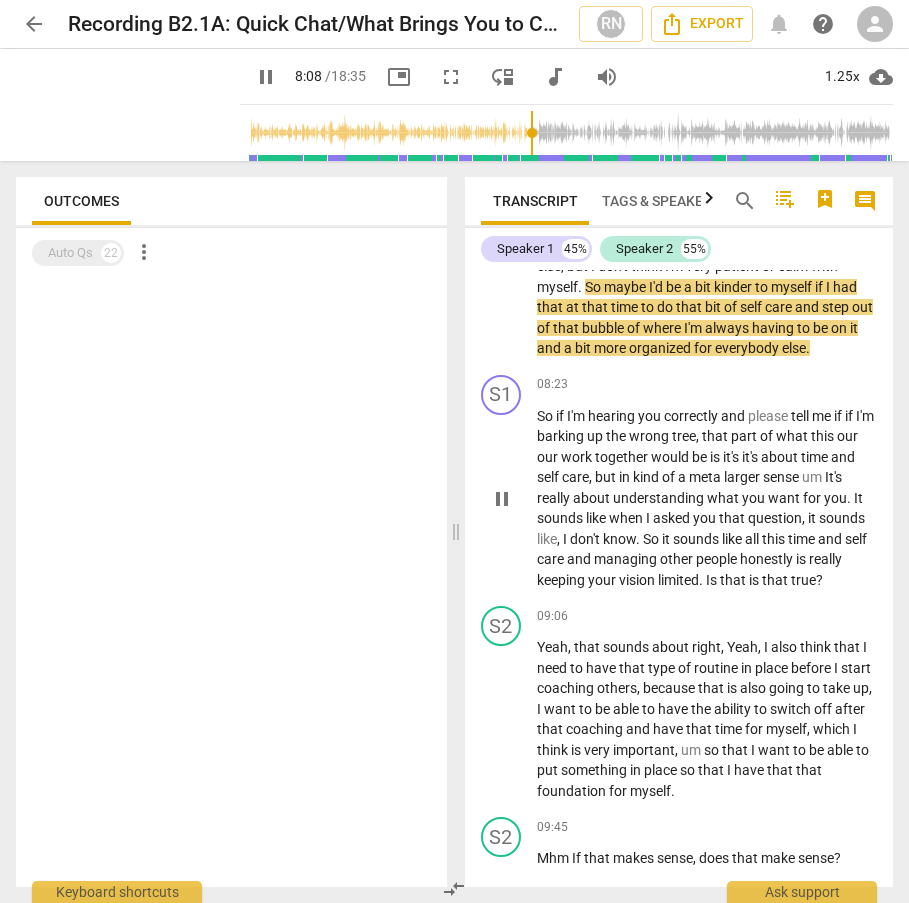scroll, scrollTop: 3724, scrollLeft: 0, axis: vertical 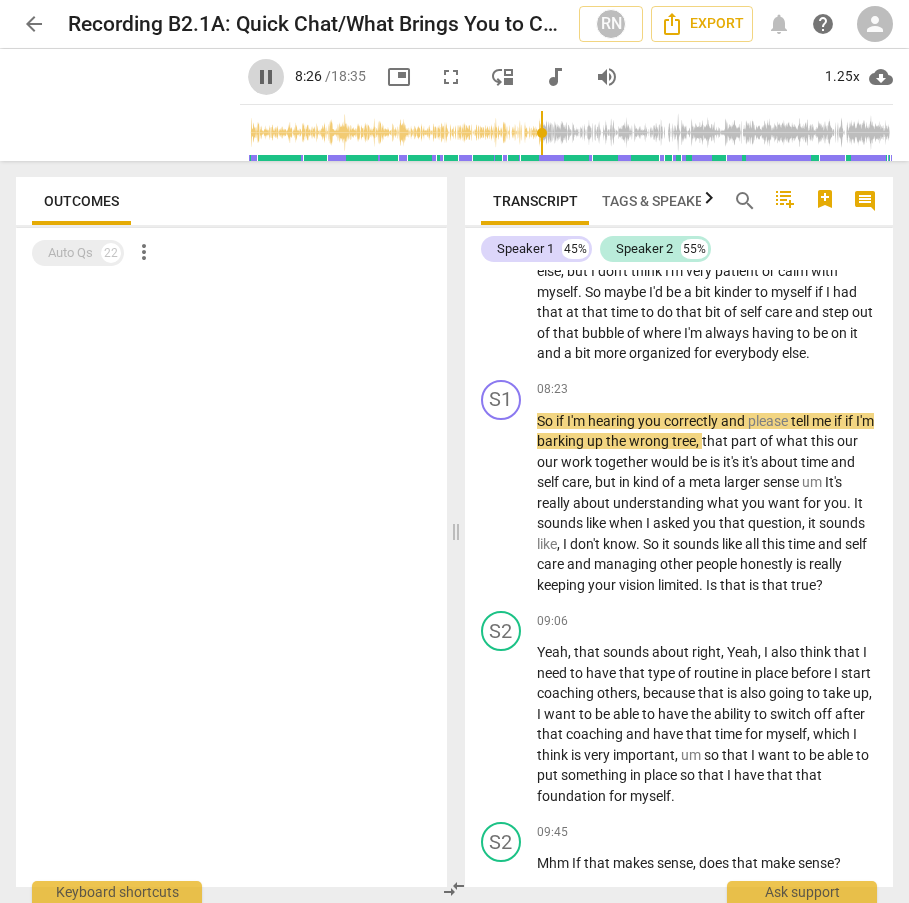 click on "pause" at bounding box center (266, 77) 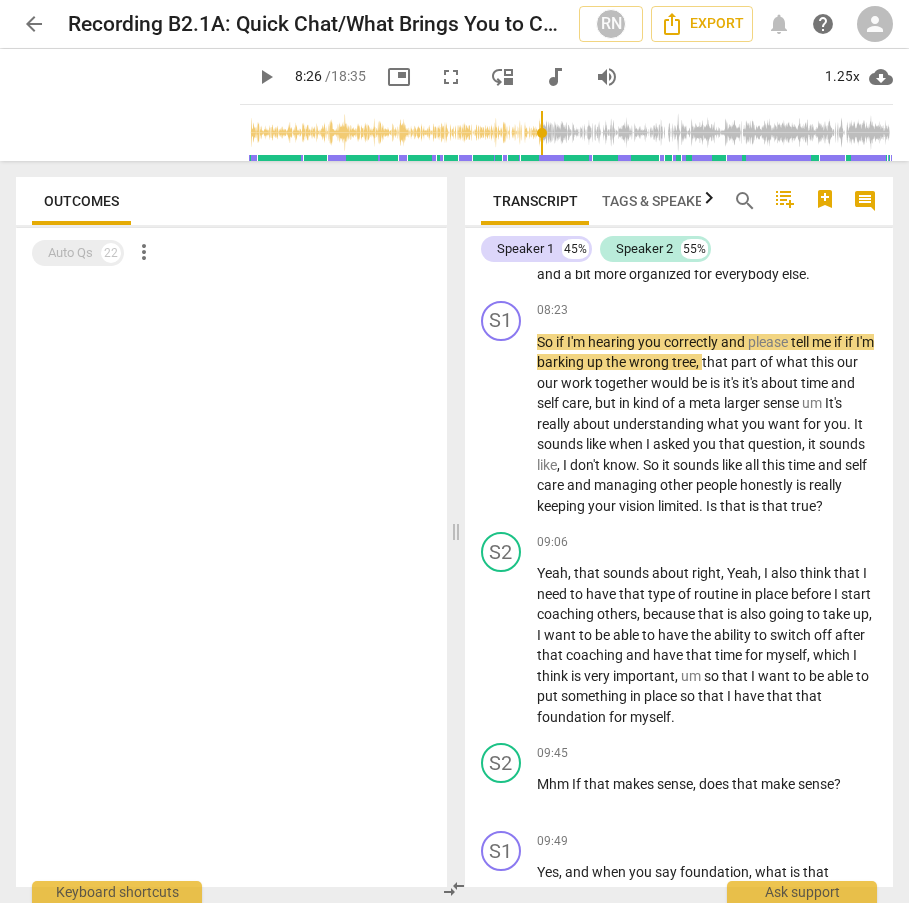 scroll, scrollTop: 3803, scrollLeft: 0, axis: vertical 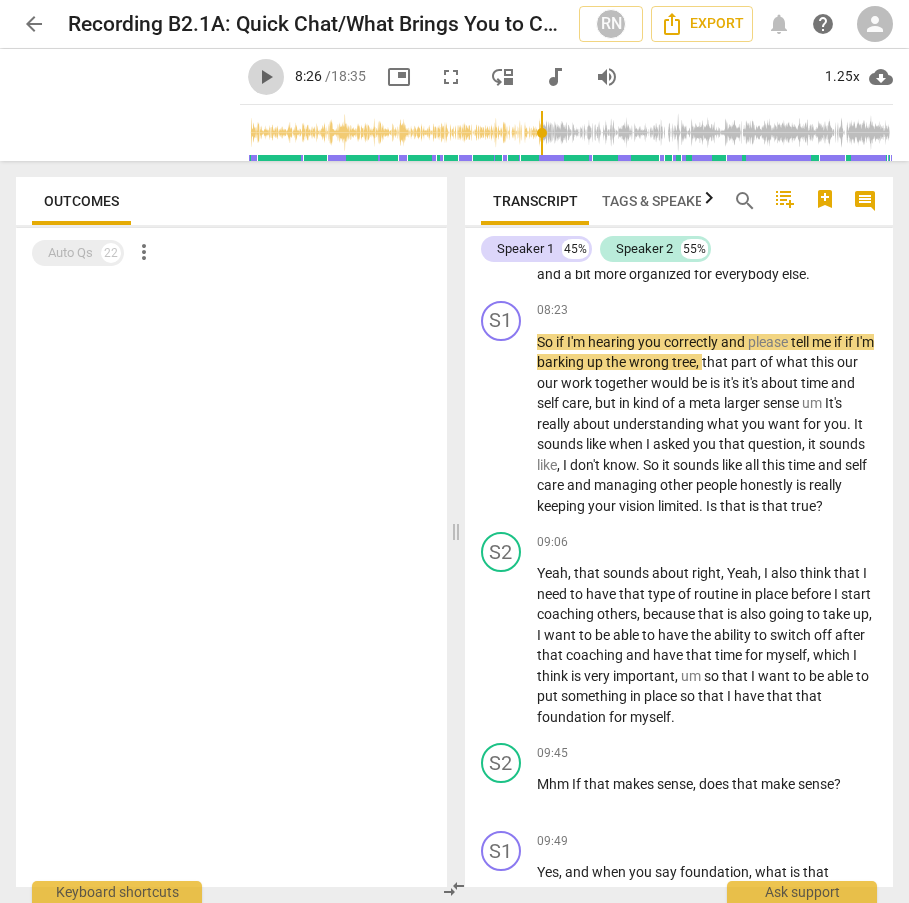 click on "play_arrow" at bounding box center (266, 77) 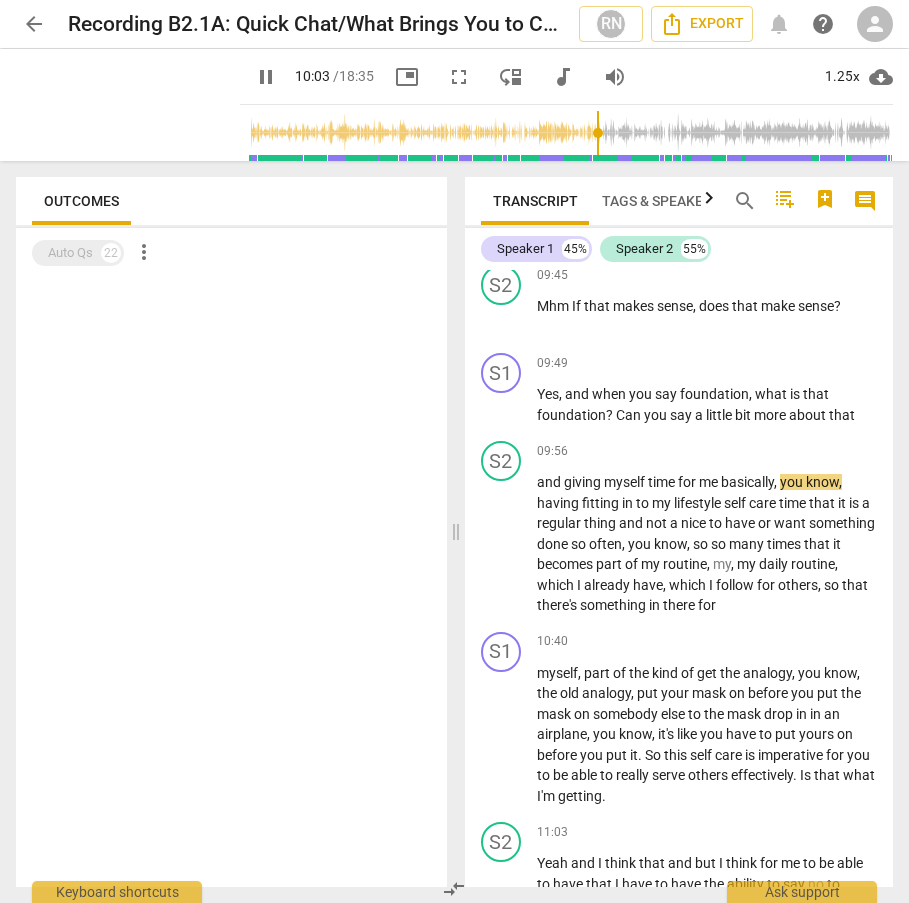 scroll, scrollTop: 4161, scrollLeft: 0, axis: vertical 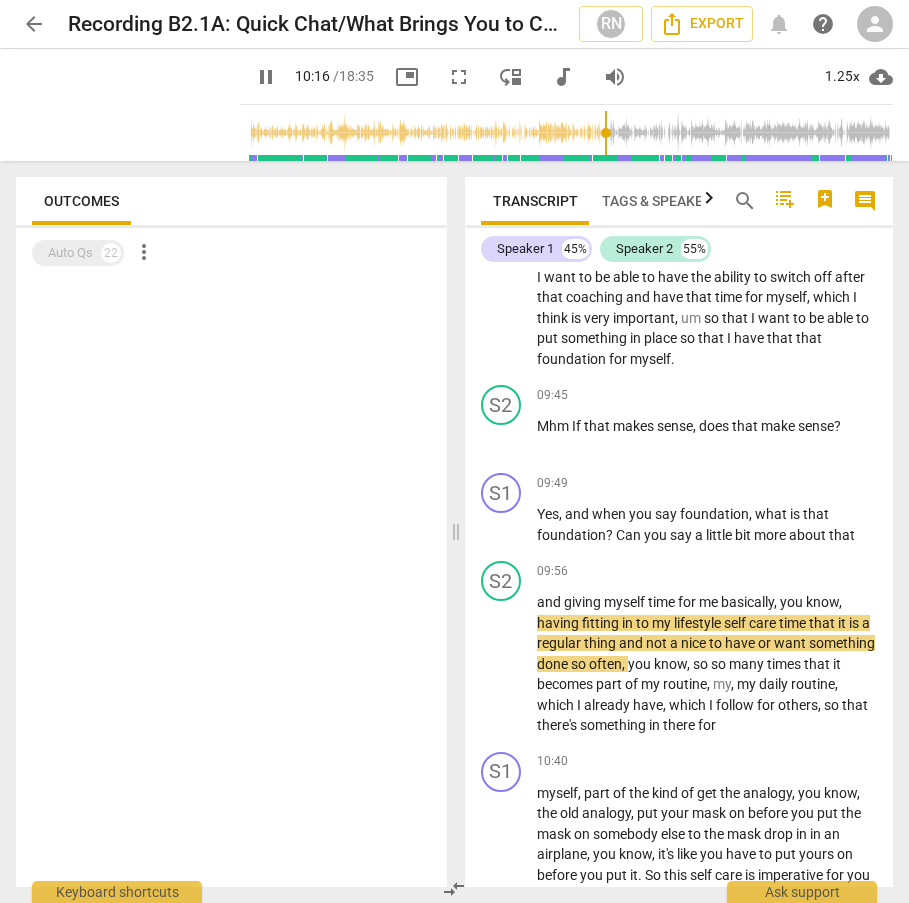 click on "pause" at bounding box center [266, 77] 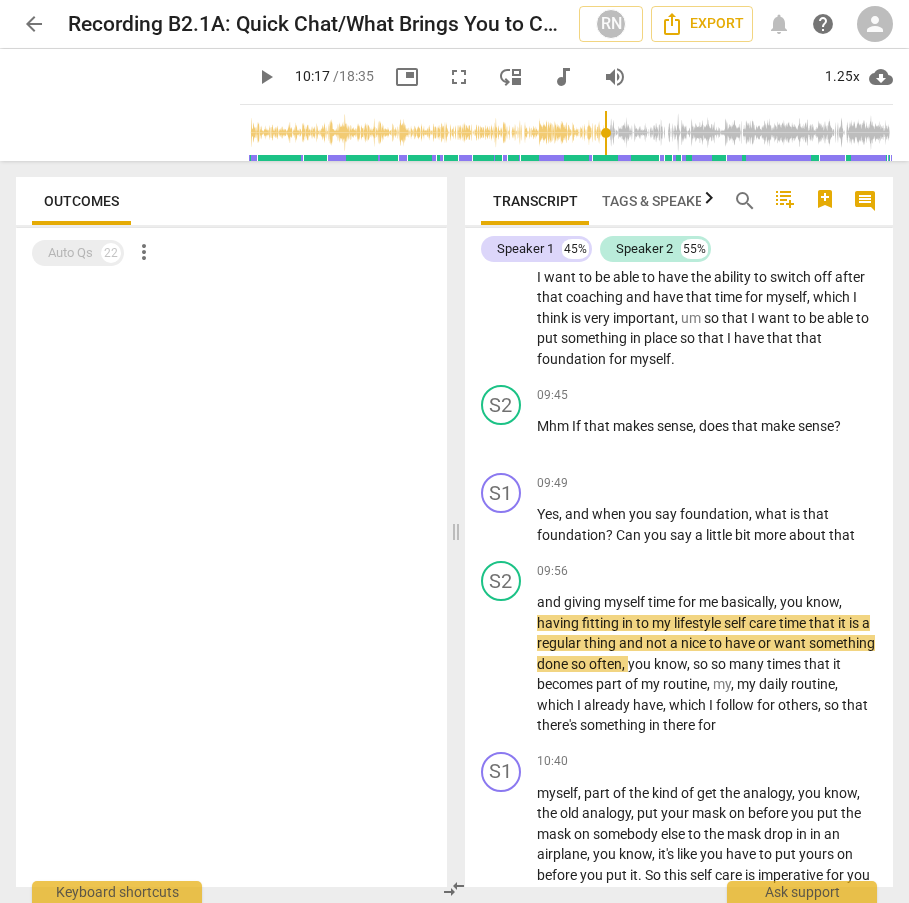 click on "play_arrow" at bounding box center (266, 77) 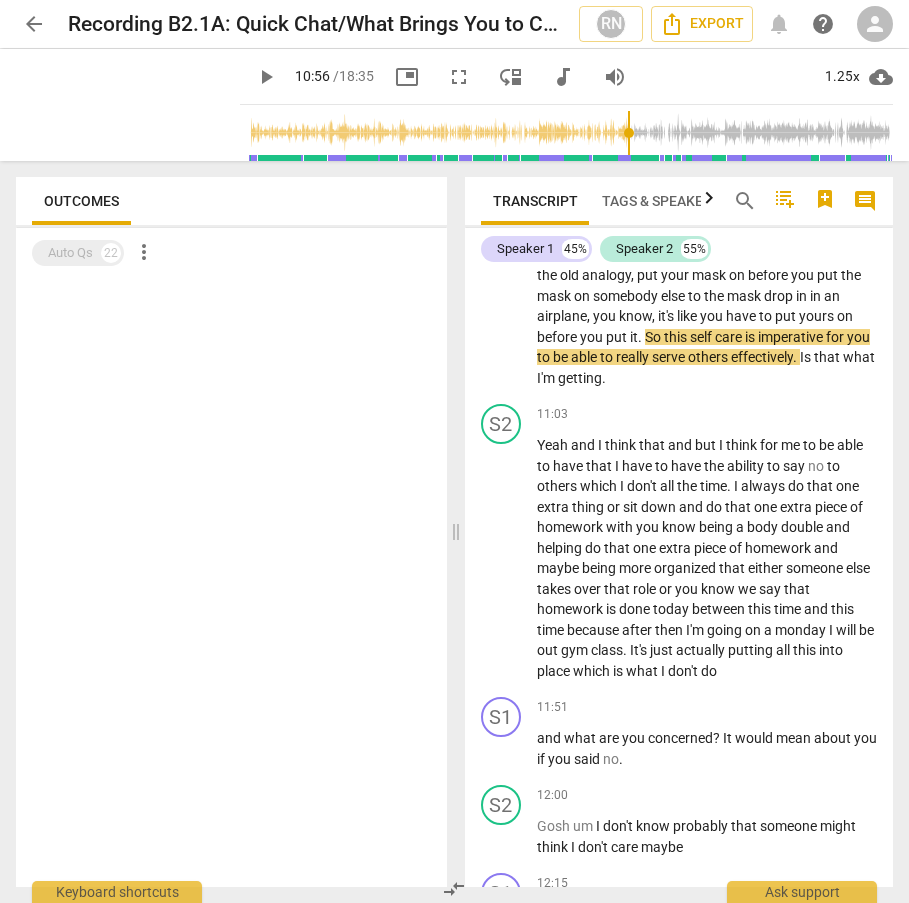 scroll, scrollTop: 4691, scrollLeft: 0, axis: vertical 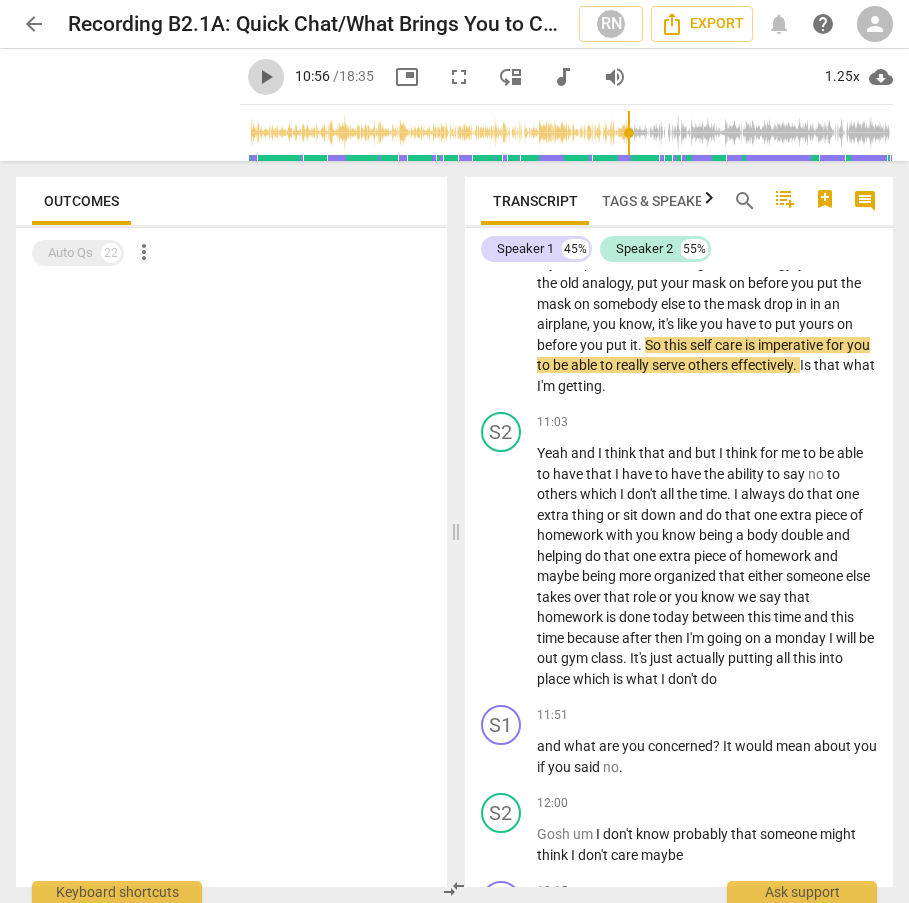 click on "play_arrow" at bounding box center (266, 77) 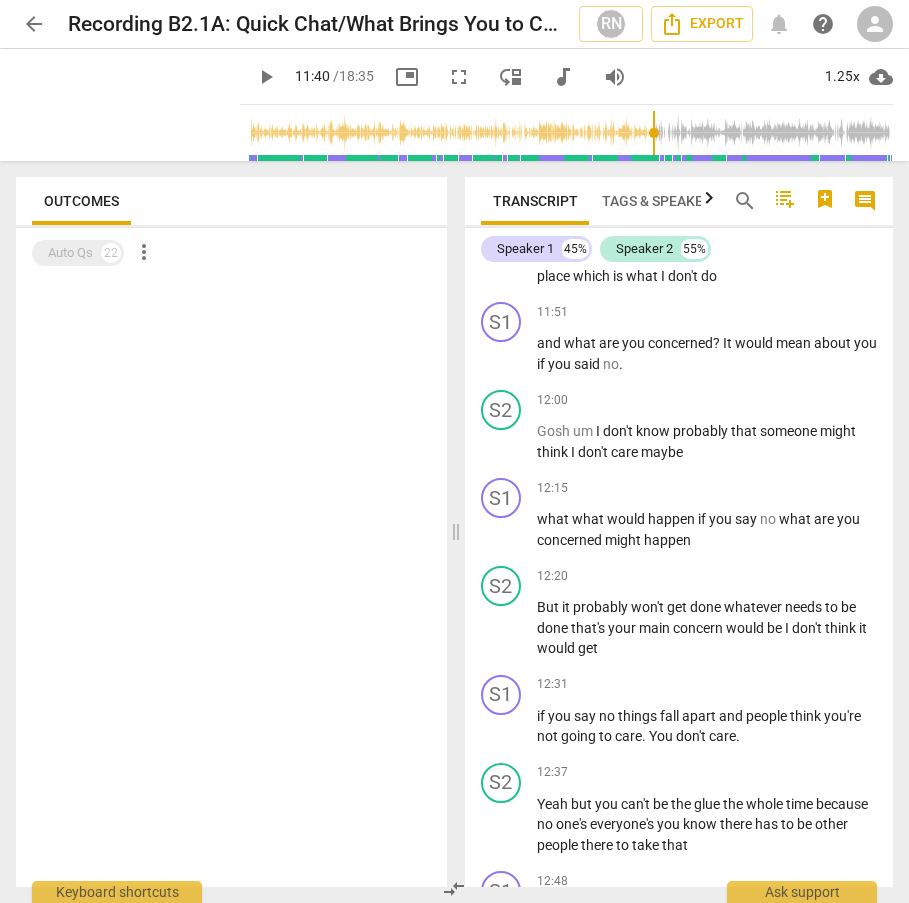 scroll, scrollTop: 5092, scrollLeft: 0, axis: vertical 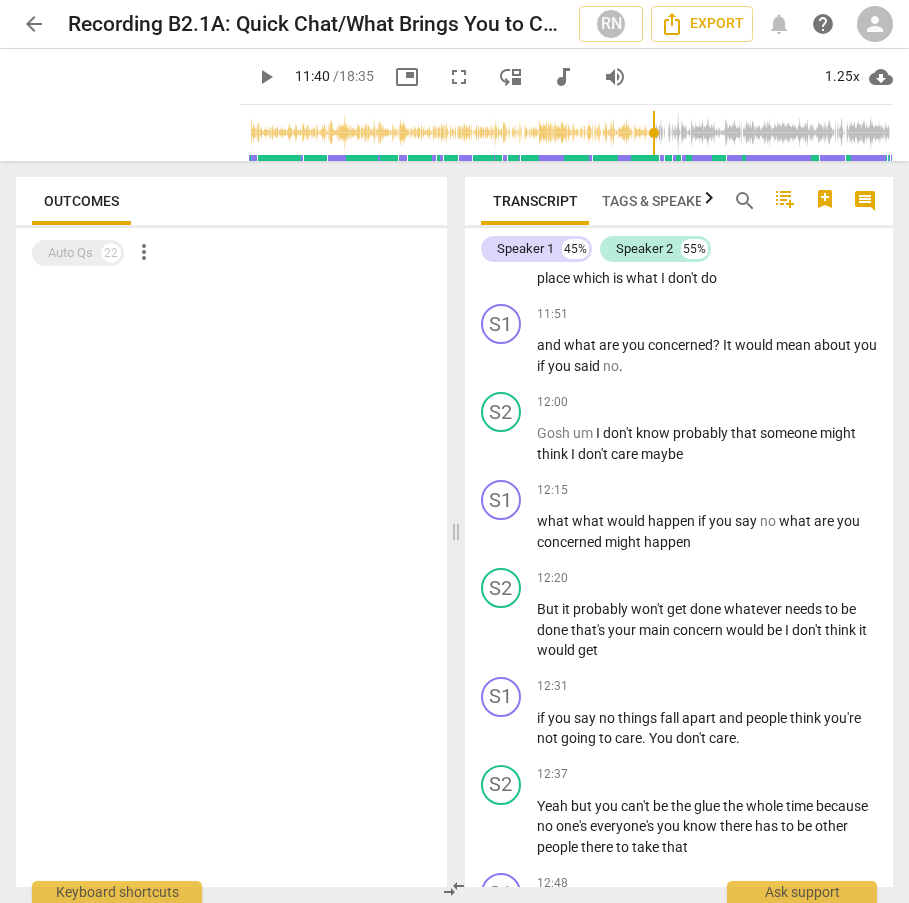 click on "play_arrow" at bounding box center (266, 77) 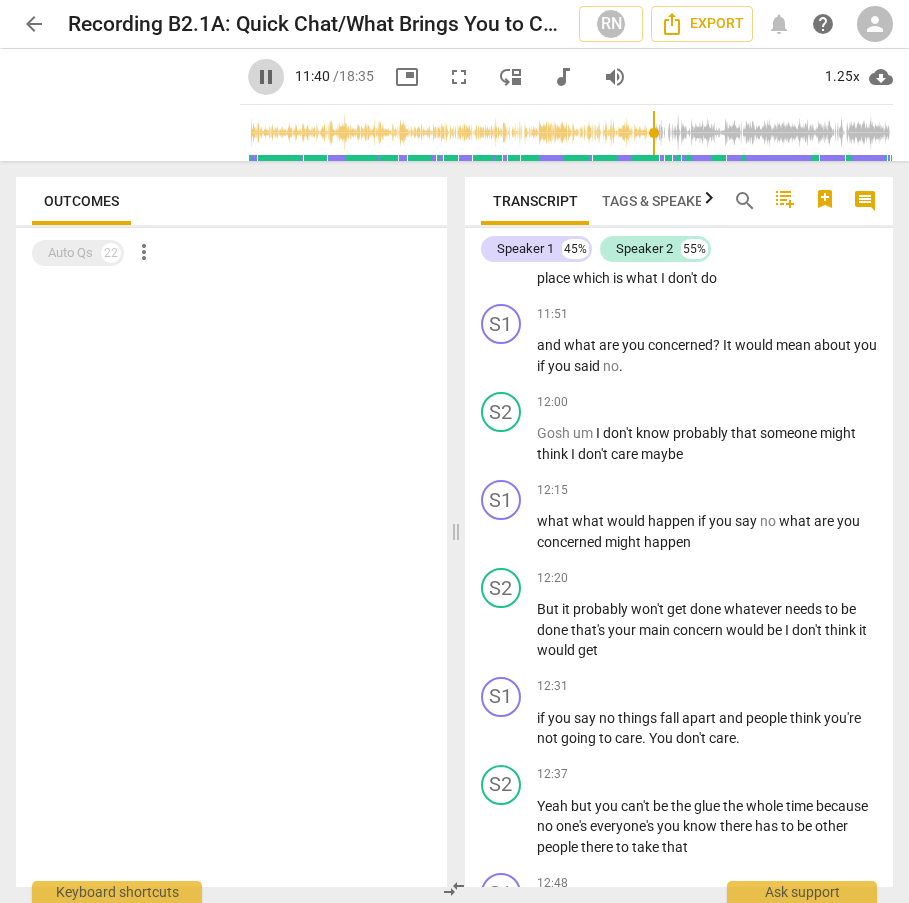 click on "pause" at bounding box center [266, 77] 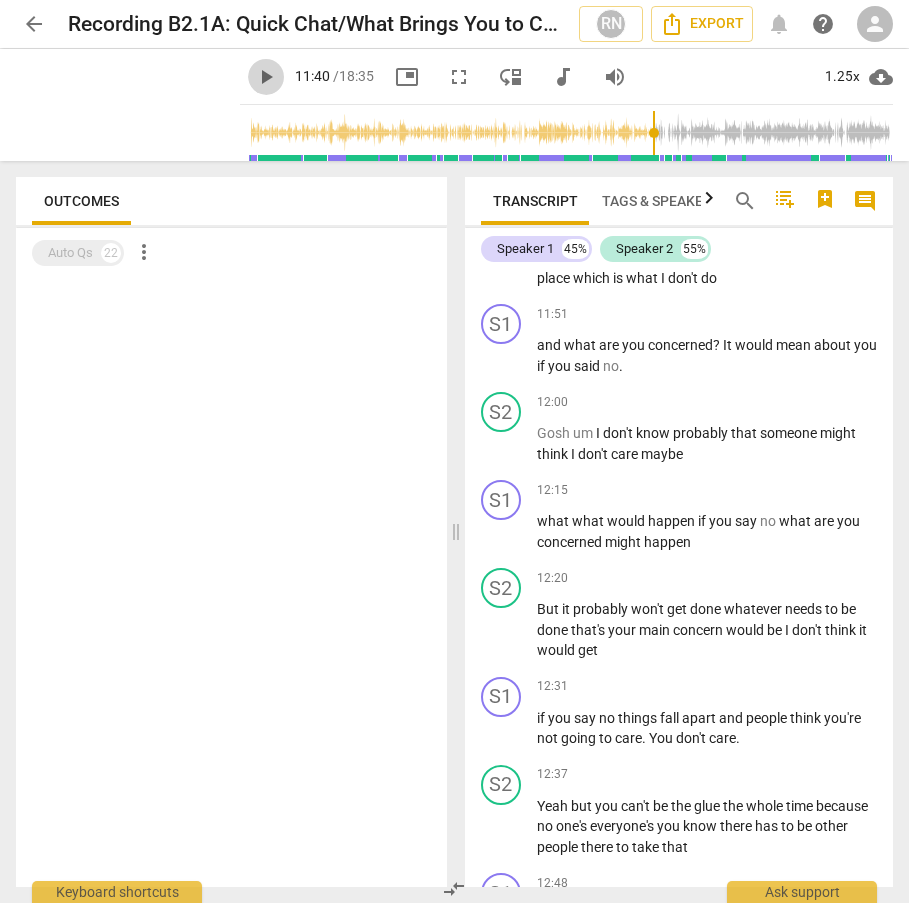 click on "play_arrow" at bounding box center [266, 77] 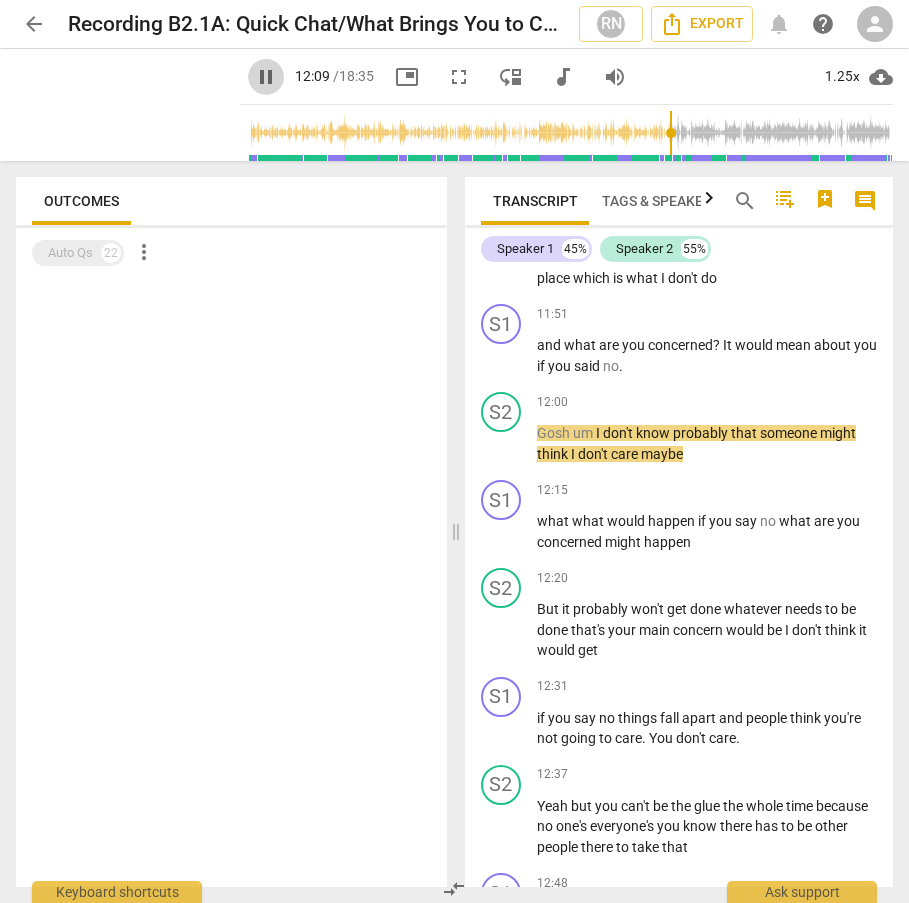 click on "pause" at bounding box center [266, 77] 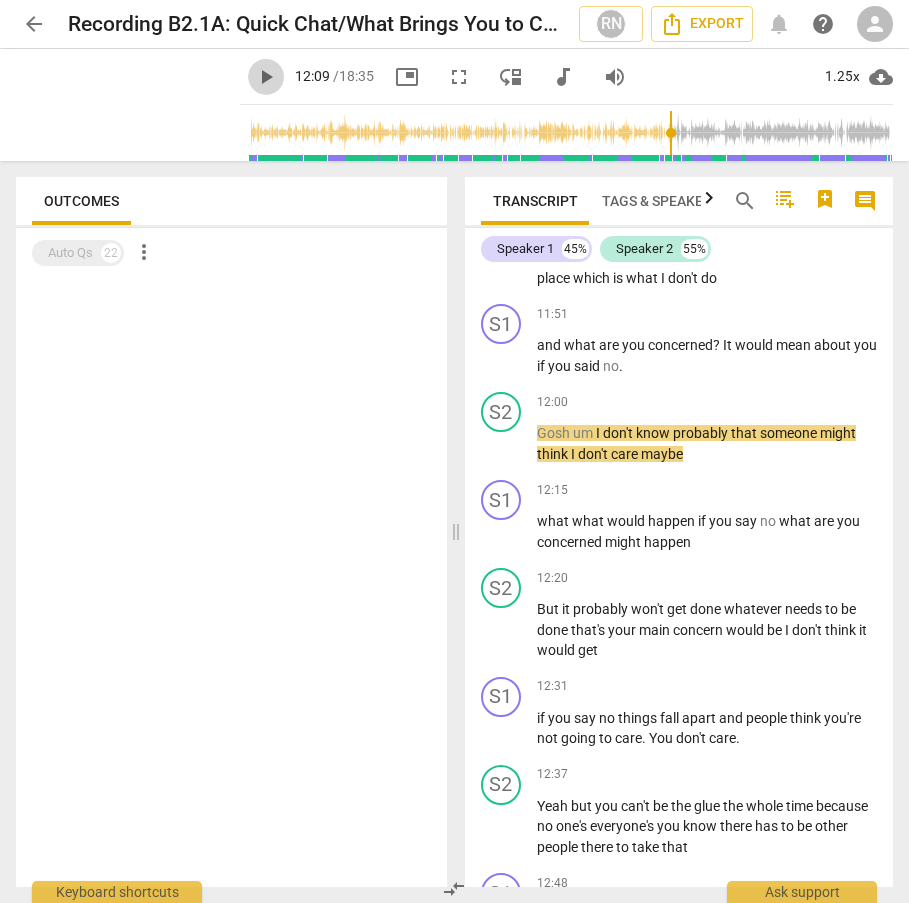 click on "play_arrow" at bounding box center (266, 77) 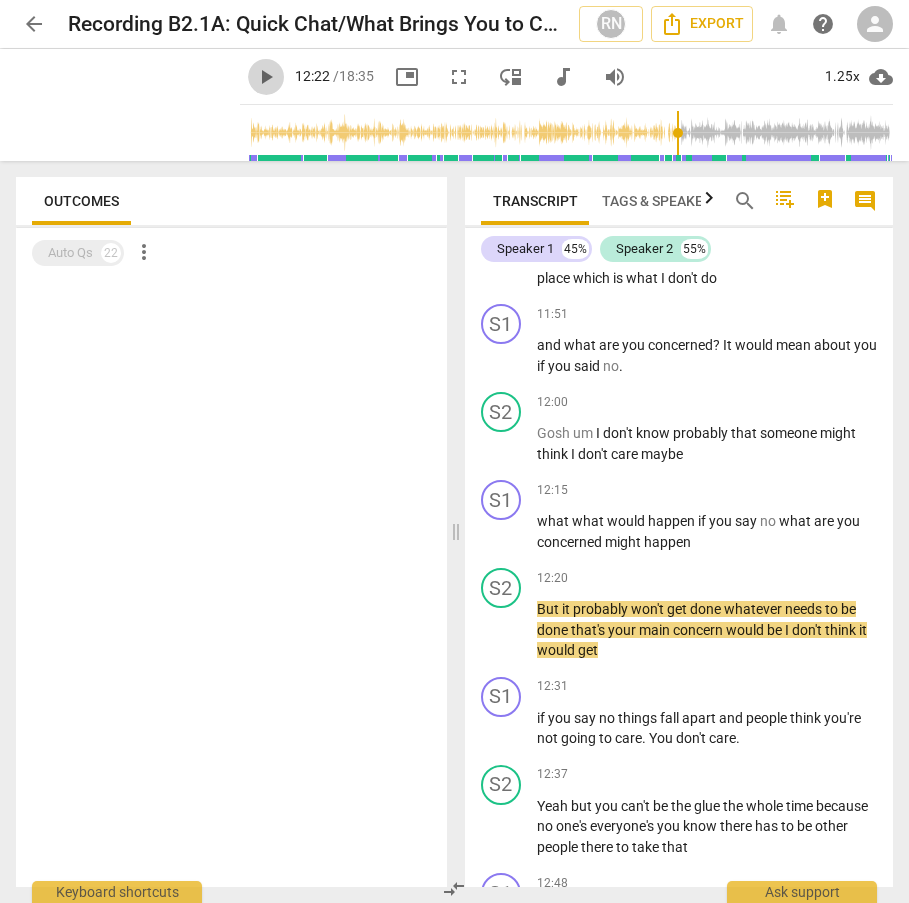 click on "play_arrow" at bounding box center (266, 77) 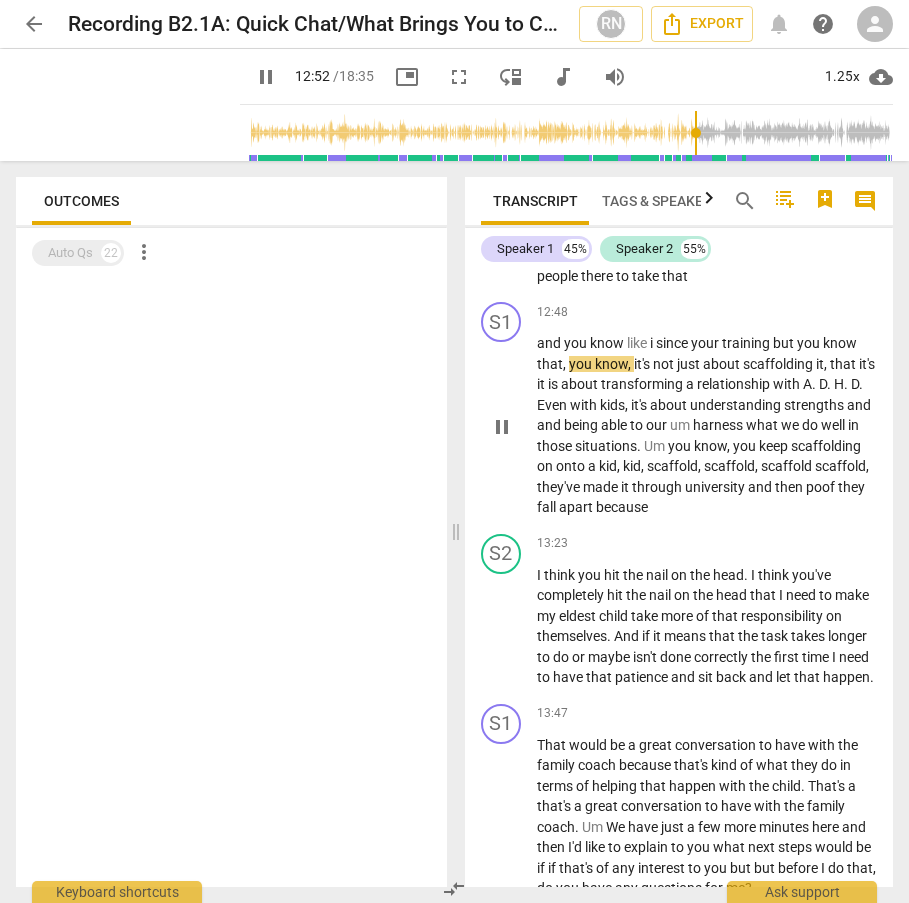 scroll, scrollTop: 5663, scrollLeft: 0, axis: vertical 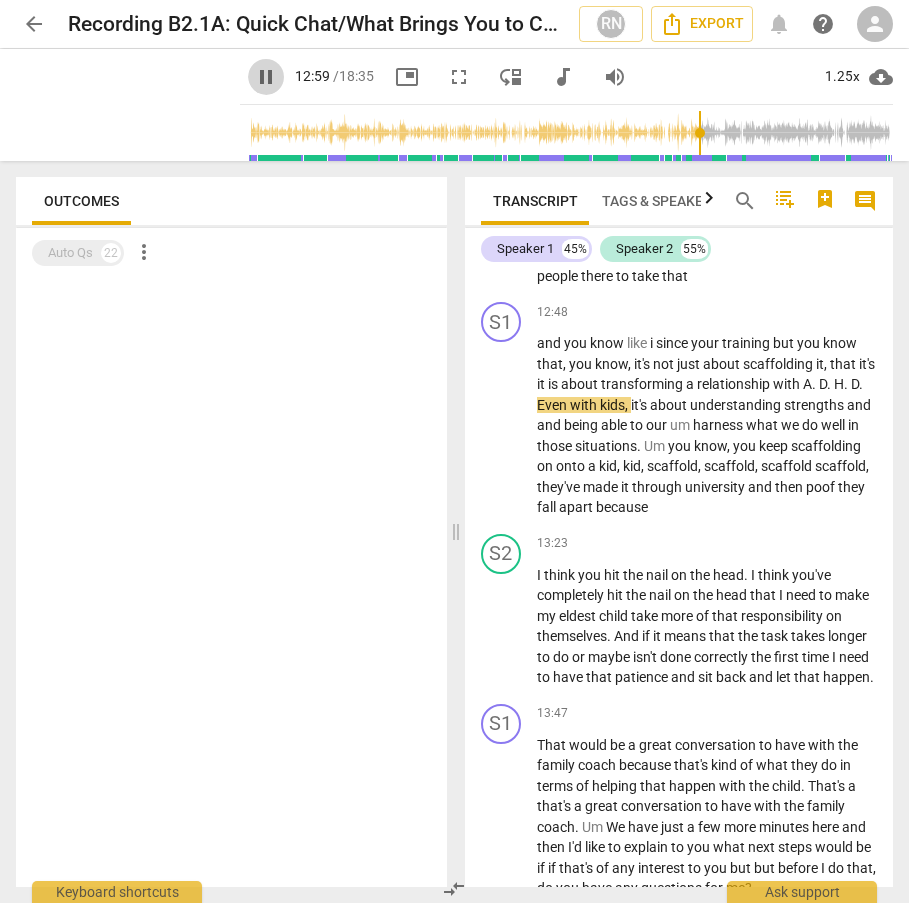 click on "pause" at bounding box center [266, 77] 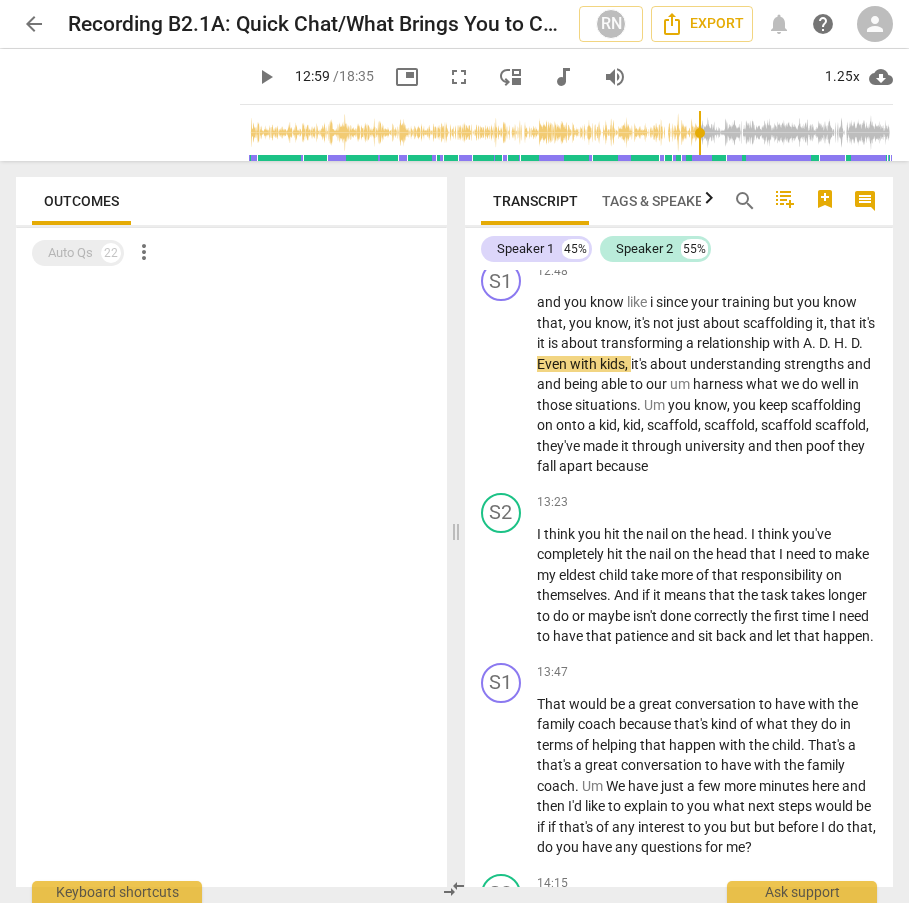 scroll, scrollTop: 5704, scrollLeft: 0, axis: vertical 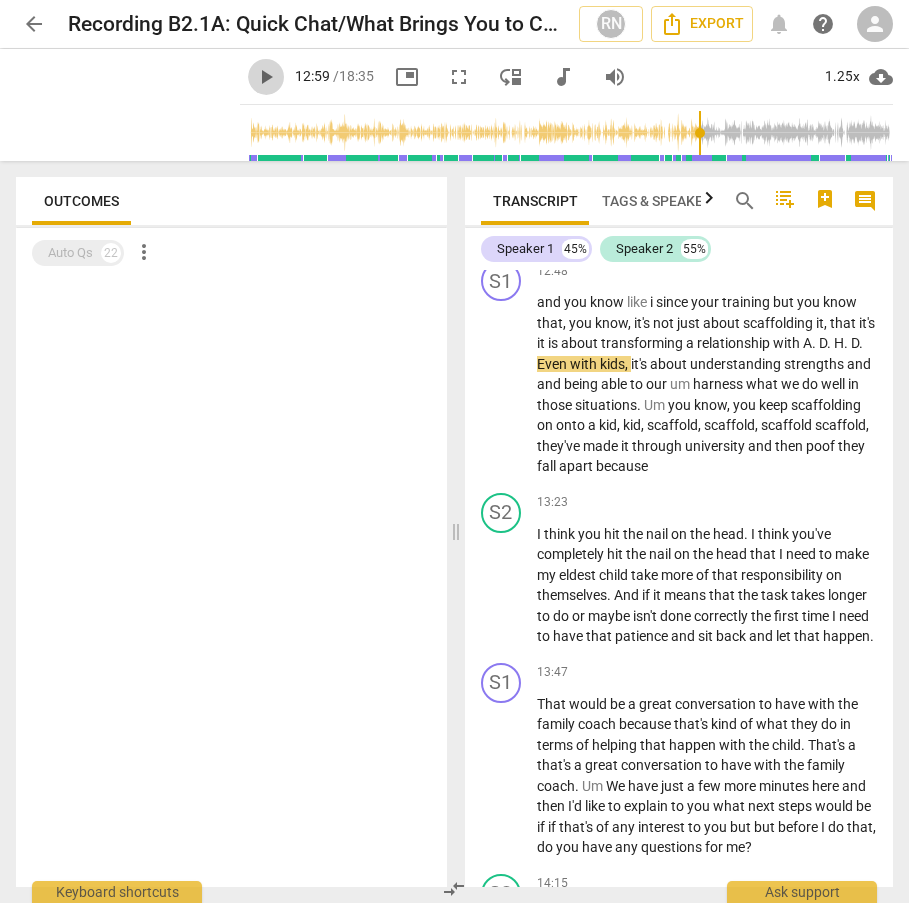 click on "play_arrow" at bounding box center [266, 77] 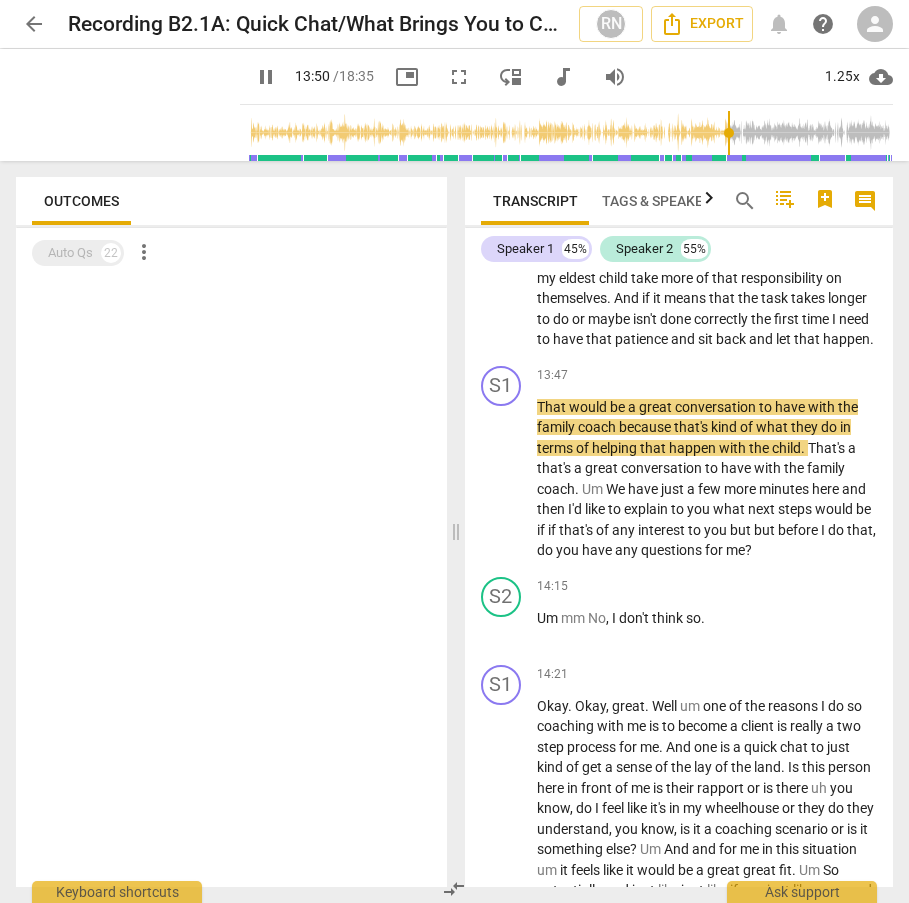 scroll, scrollTop: 6003, scrollLeft: 0, axis: vertical 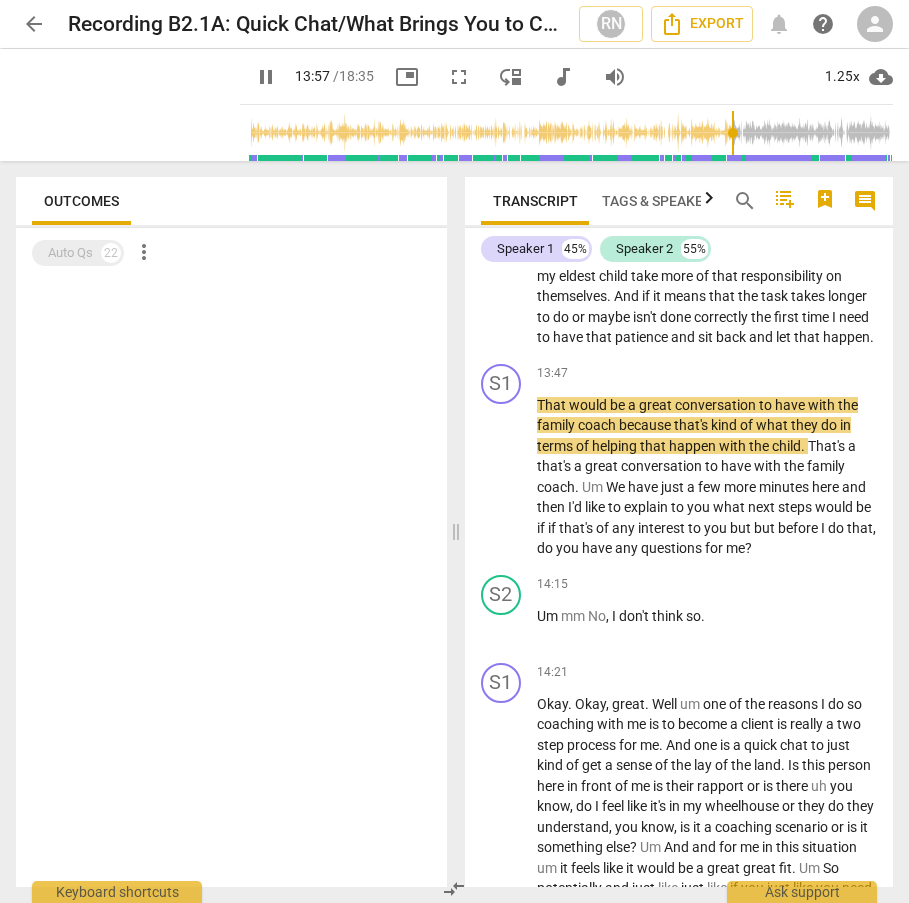 click on "pause" at bounding box center [266, 77] 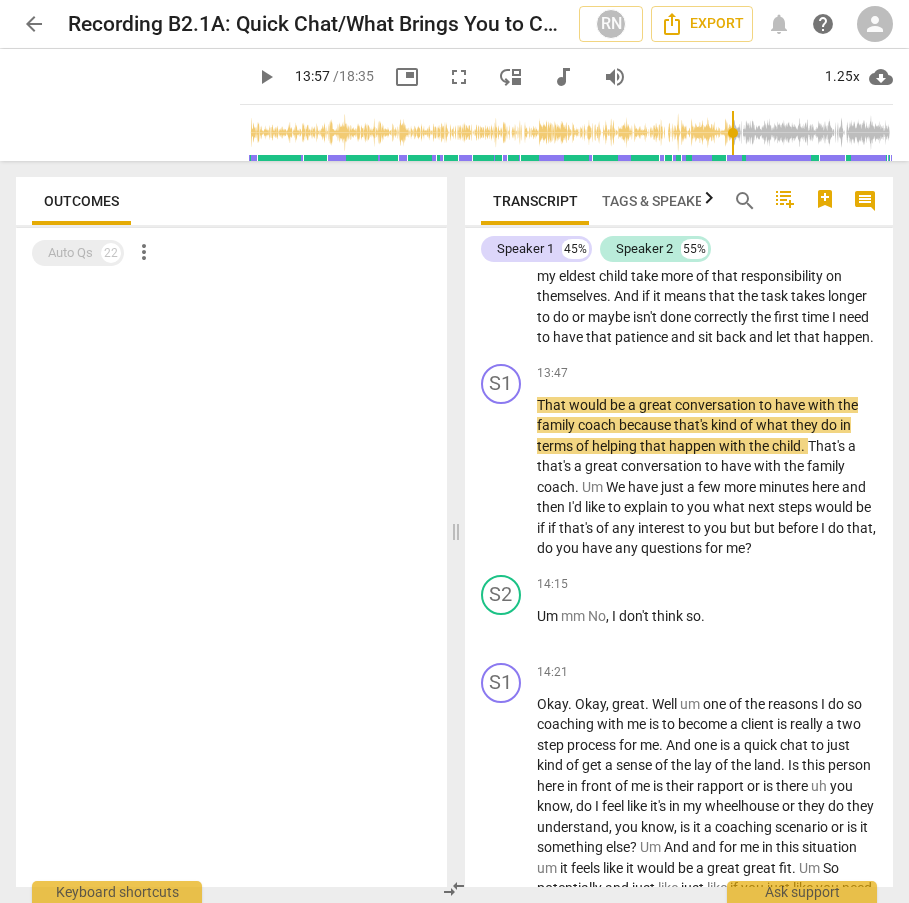 click on "play_arrow" at bounding box center [266, 77] 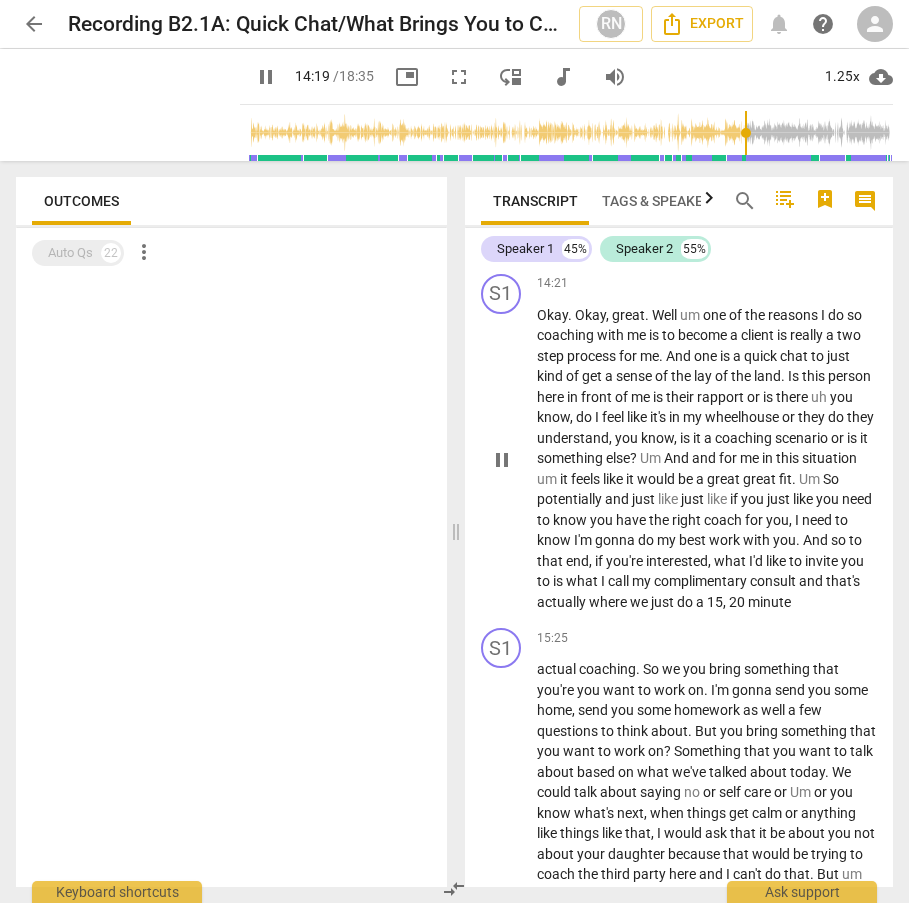 scroll, scrollTop: 6420, scrollLeft: 0, axis: vertical 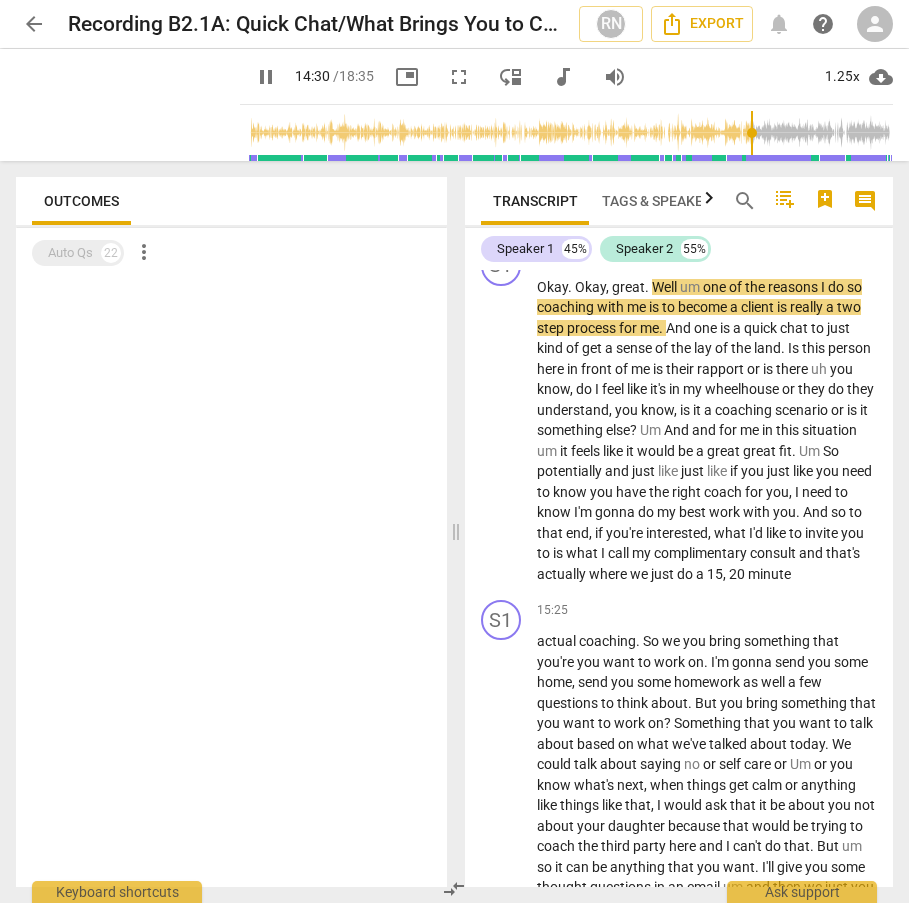 click on "pause" at bounding box center [266, 77] 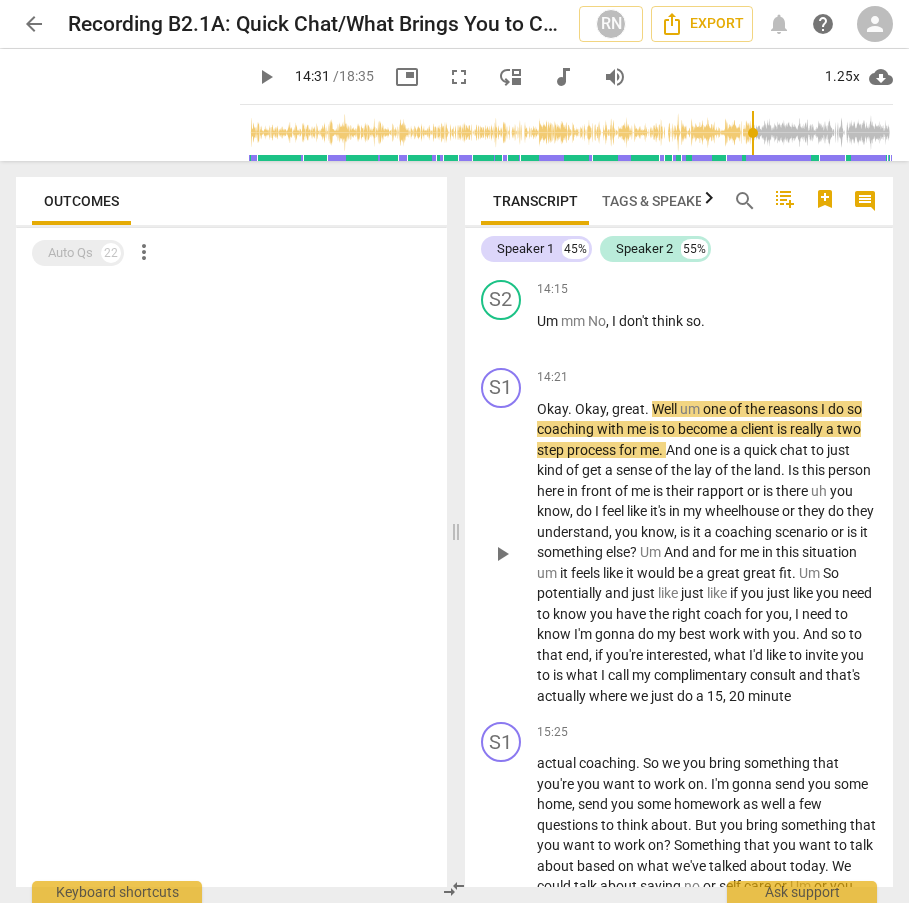 scroll, scrollTop: 6296, scrollLeft: 0, axis: vertical 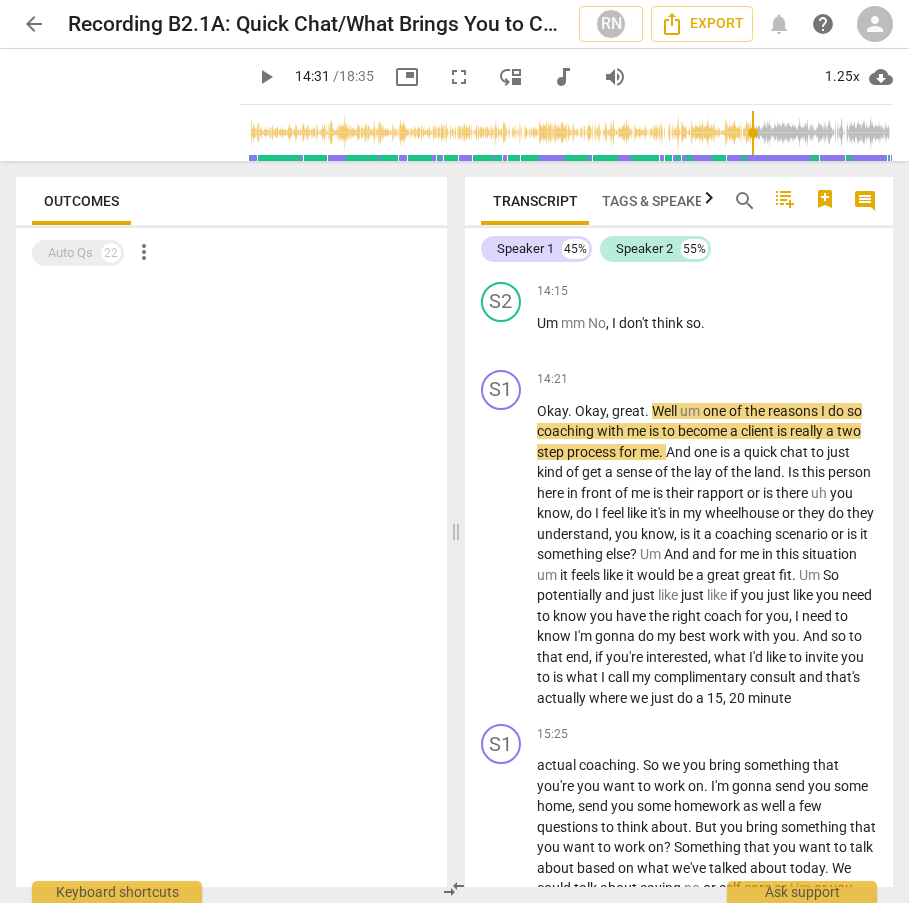 click on "That   would   be   a   great   conversation   to   have   with   the   family   coach   because   that's   kind   of   what   they   do   in   terms   of   helping   that   happen   with   the   child .   That's   a   that's   a   great   conversation   to   have   with   the   family   coach .   Um   We   have   just   a   few   more   minutes   here   and   then   I'd   like   to   explain   to   you   what   next   steps   would   be   if   if   that's   of   any   interest   to   you   but   but   before   I   do   that ,   do   you   have   any   questions   for   me ?" at bounding box center (707, 184) 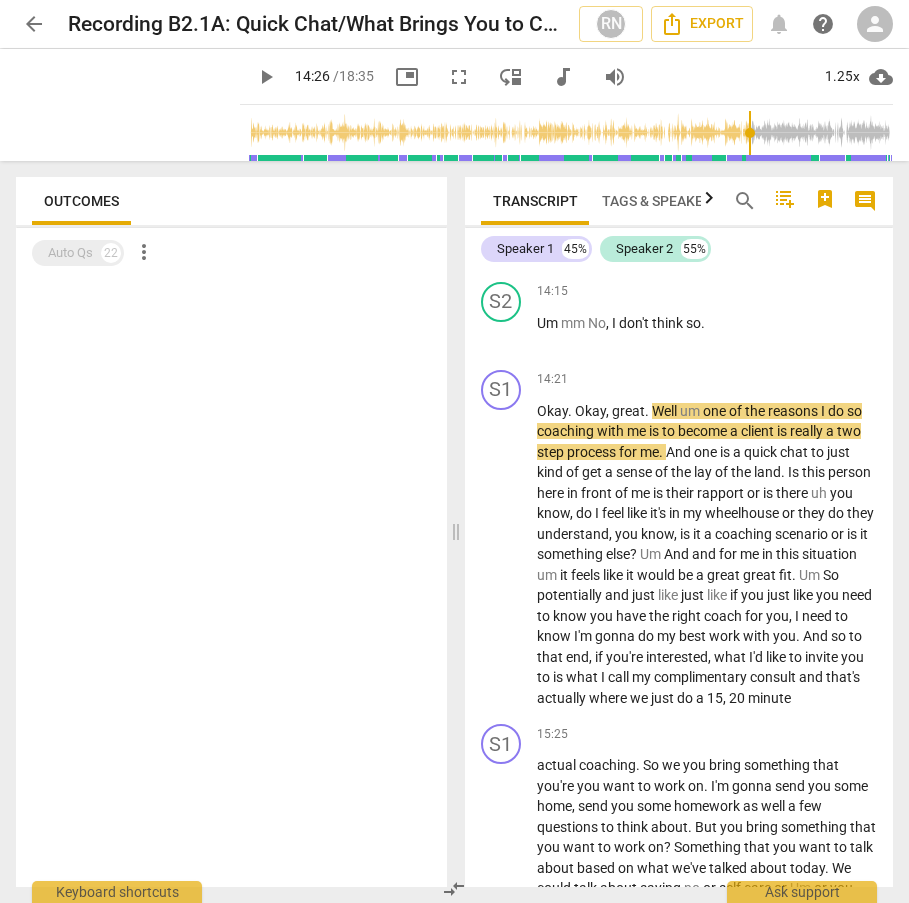 click at bounding box center (570, 133) 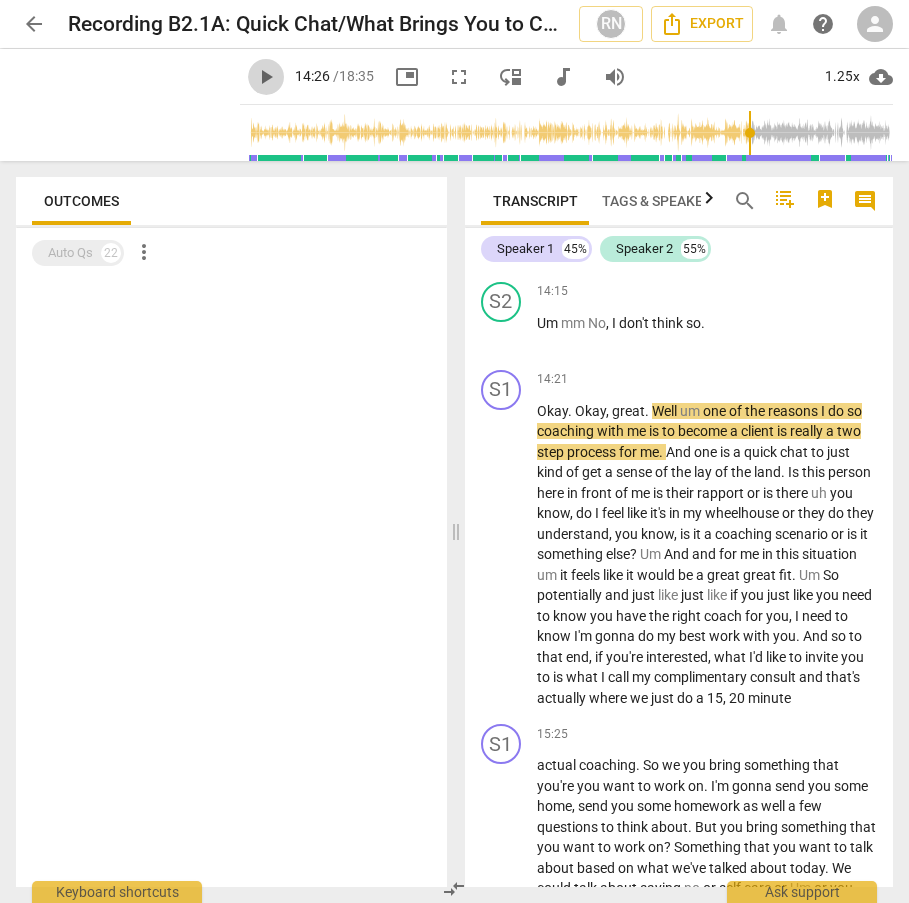 click on "play_arrow" at bounding box center (266, 77) 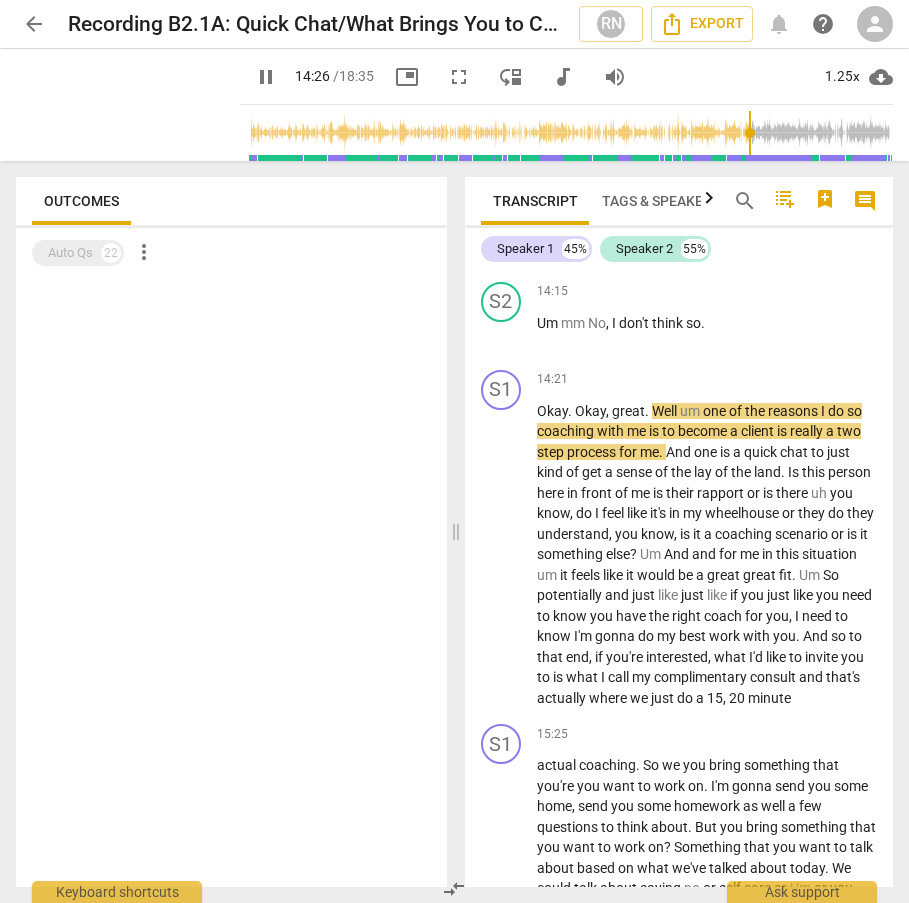click on "pause" at bounding box center (266, 77) 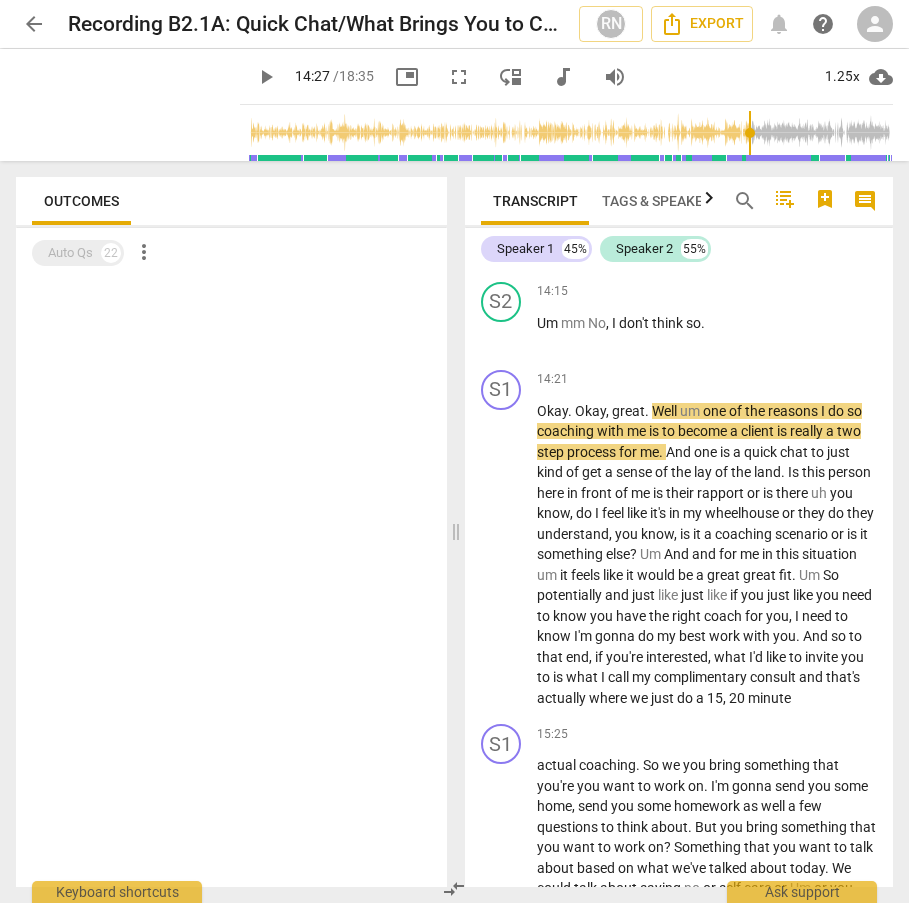 click at bounding box center (570, 133) 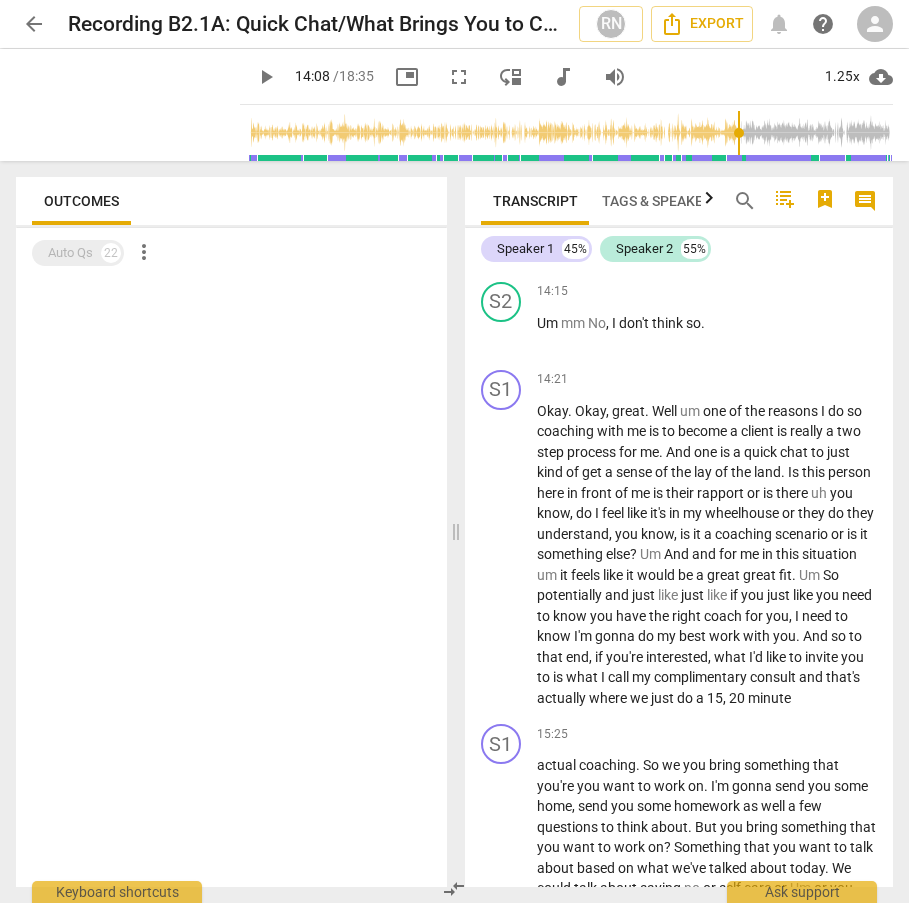 click on "play_arrow" at bounding box center [266, 77] 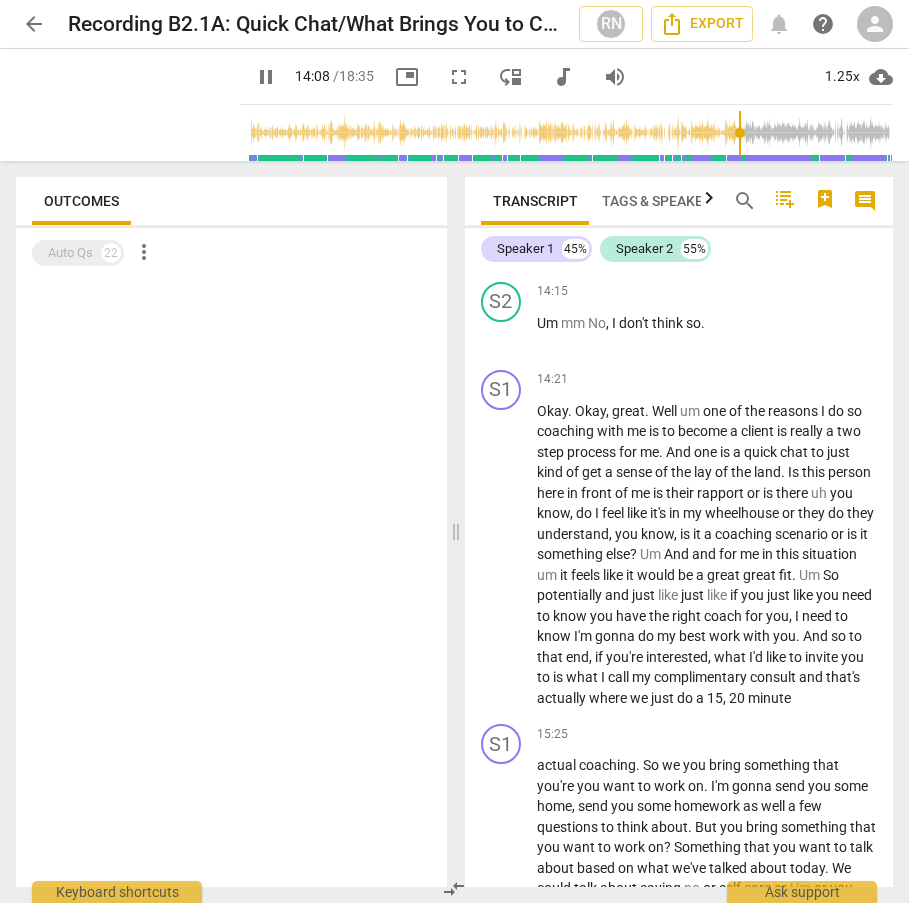 click on "pause" at bounding box center [266, 77] 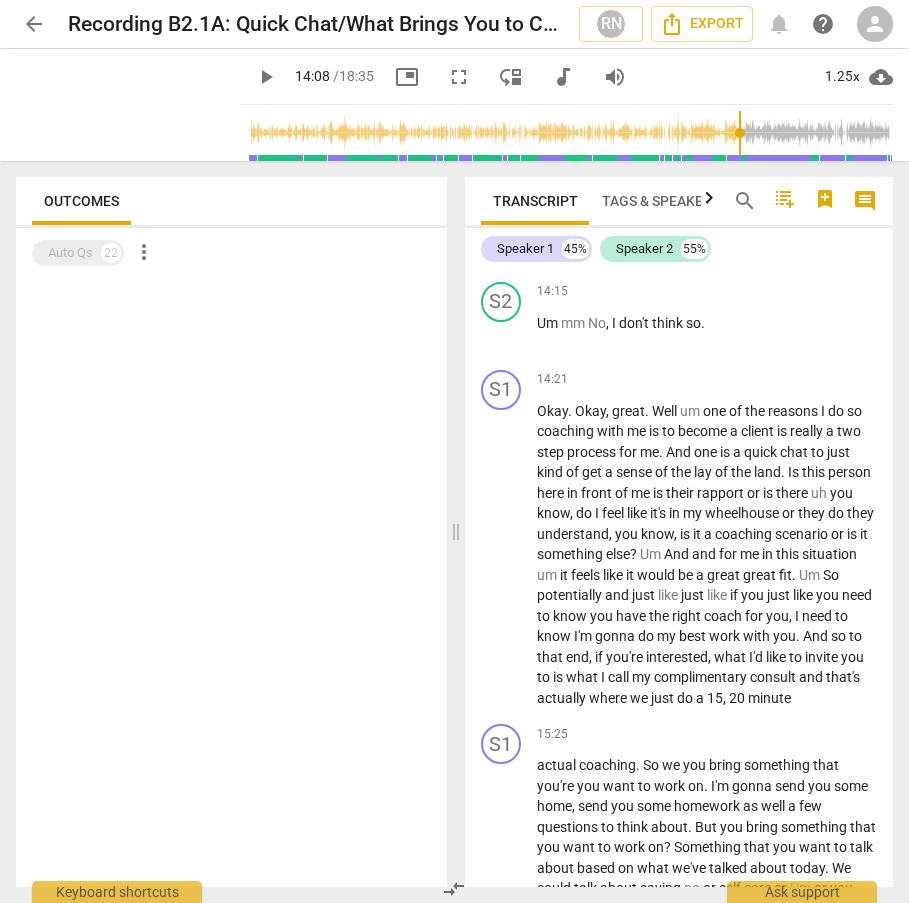click at bounding box center (570, 133) 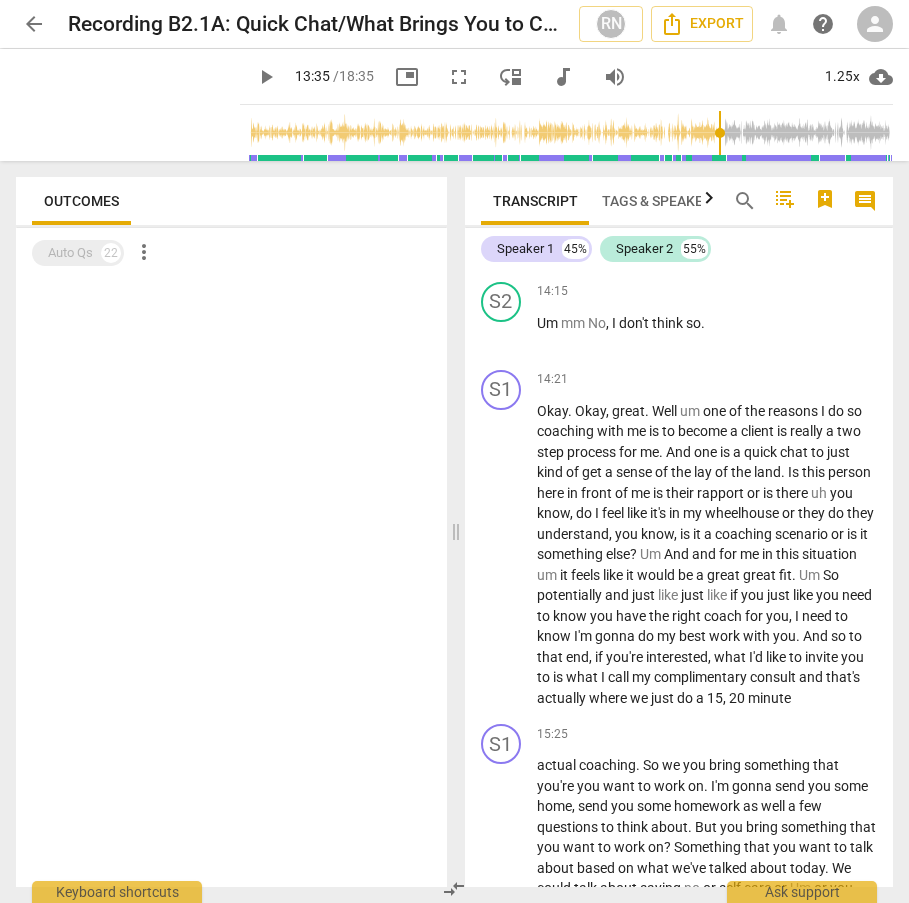 scroll, scrollTop: 6021, scrollLeft: 0, axis: vertical 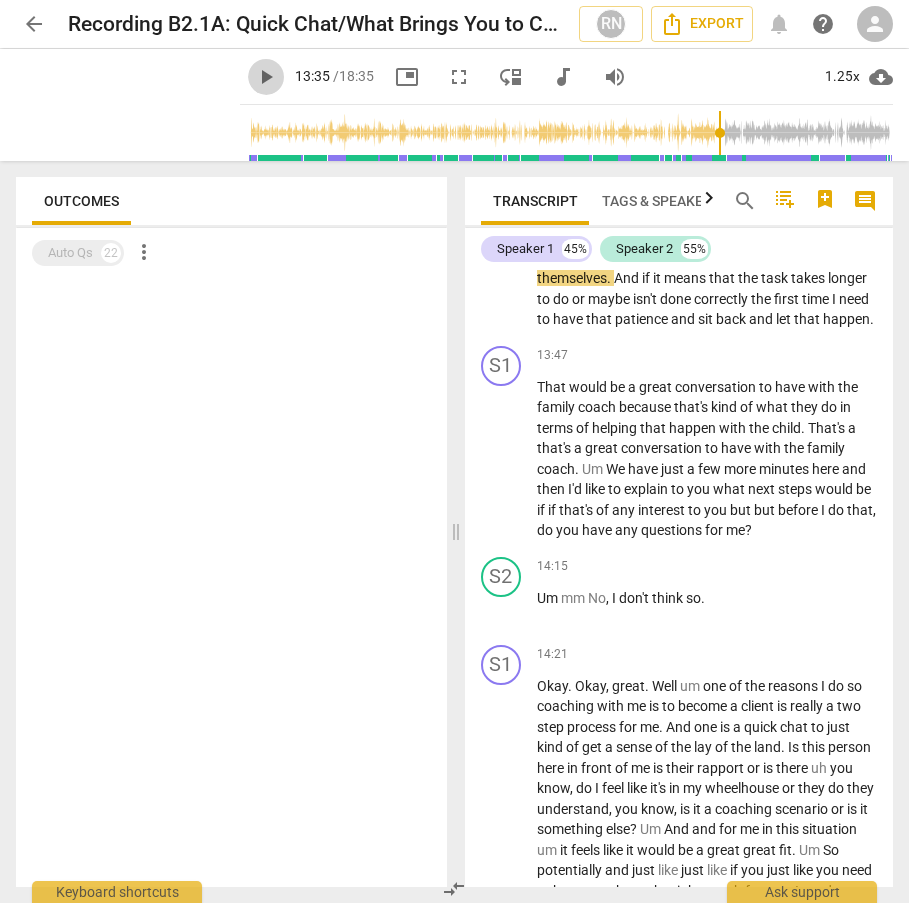 click on "play_arrow" at bounding box center (266, 77) 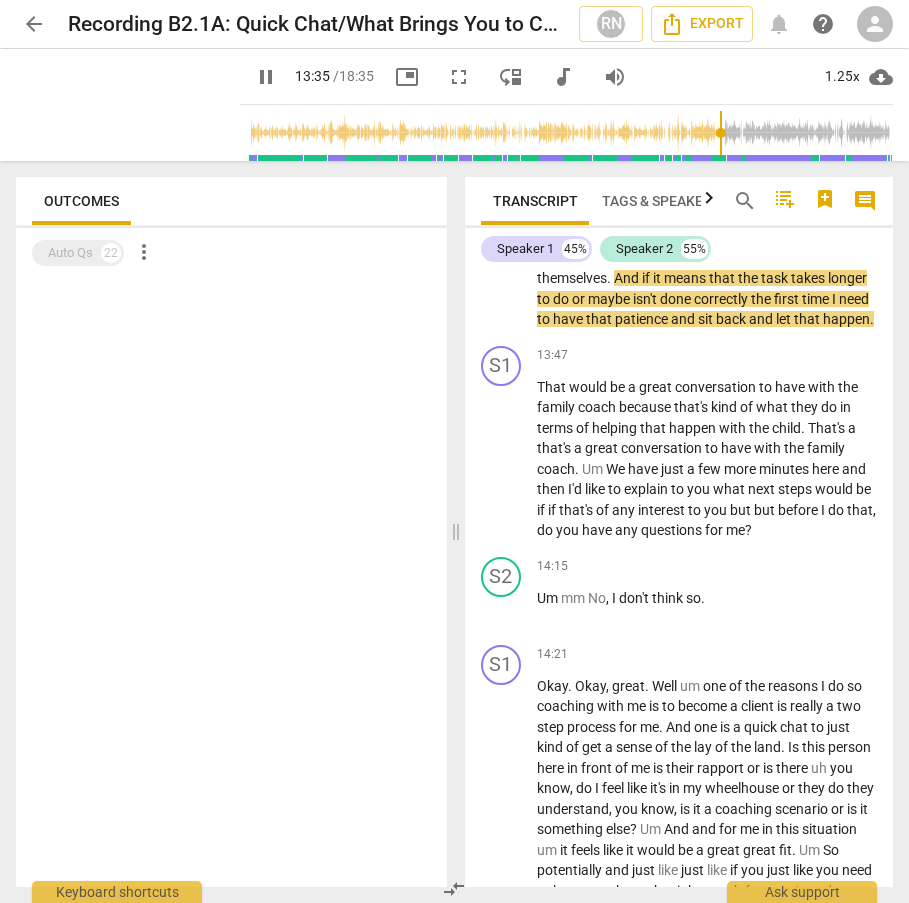 click on "pause" at bounding box center [266, 77] 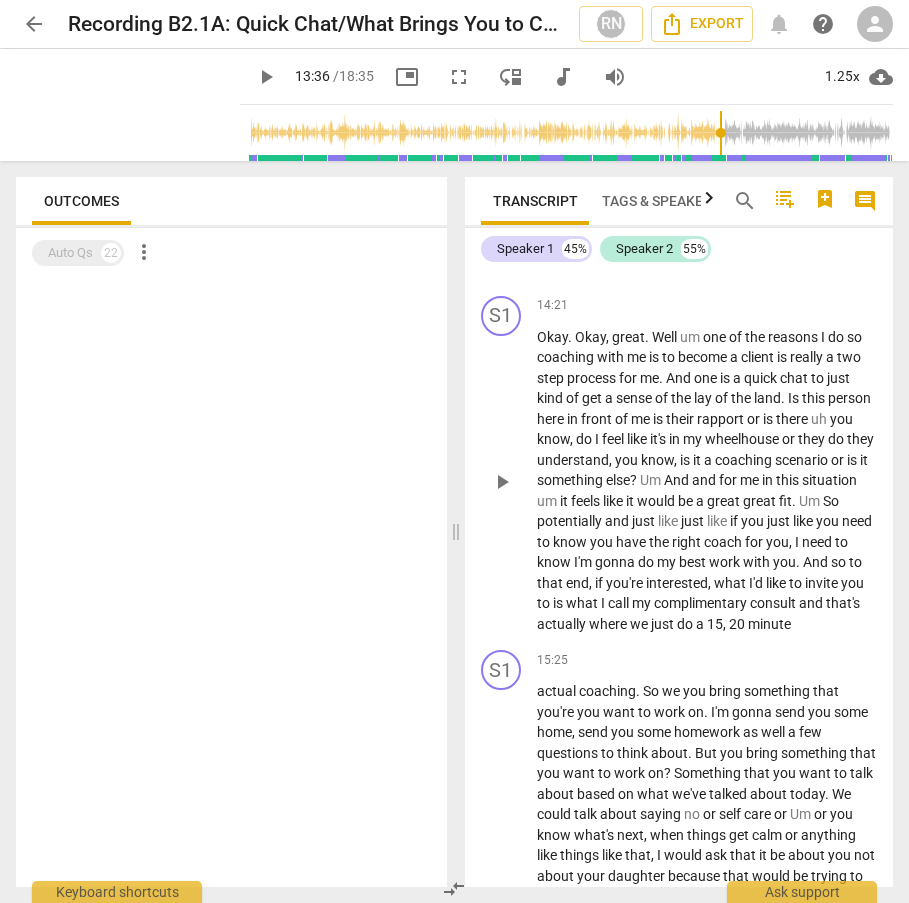 scroll, scrollTop: 6376, scrollLeft: 0, axis: vertical 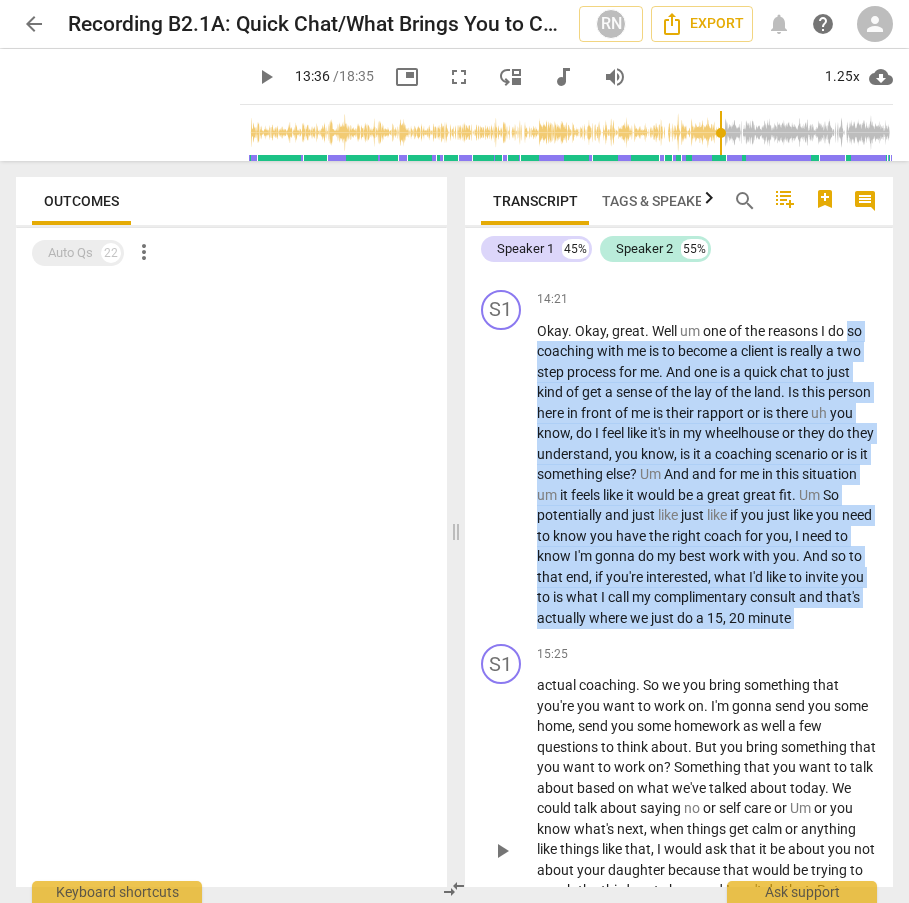 drag, startPoint x: 849, startPoint y: 413, endPoint x: 776, endPoint y: 755, distance: 349.70416 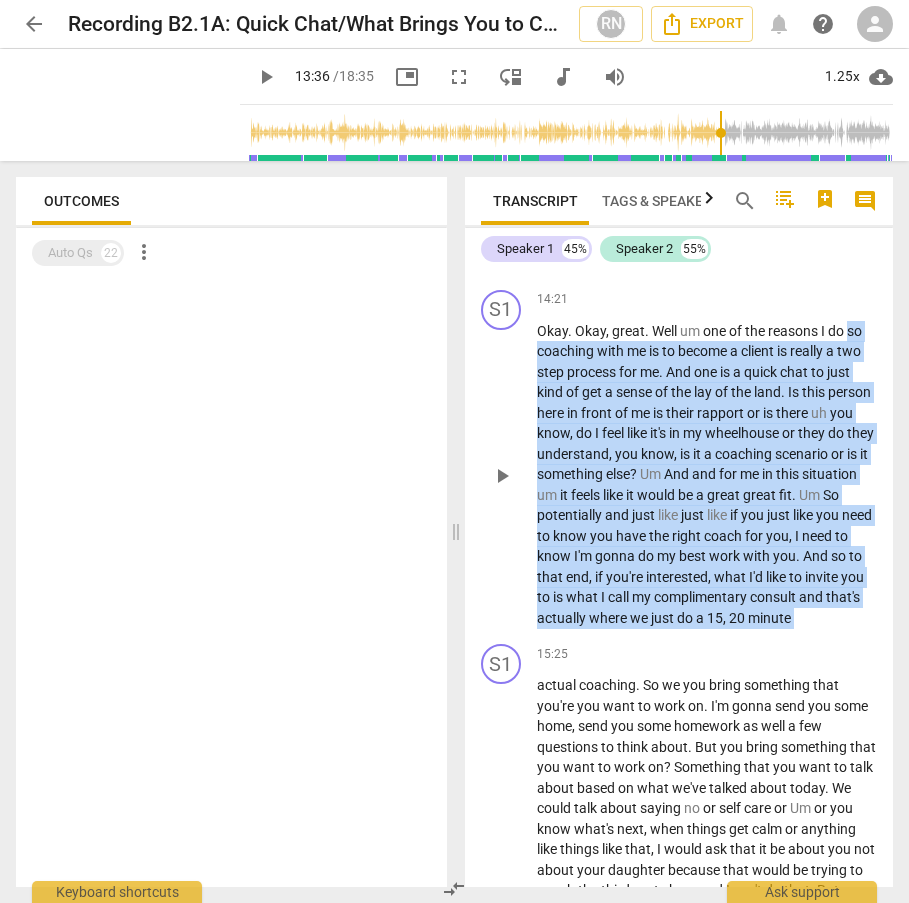 copy on "so   coaching   with   me   is   to   become   a   client   is   really   a   two   step   process   for   me .   And   one   is   a   quick   chat   to   just   kind   of   get   a   sense   of   the   lay   of   the   land .   Is   this   person   here   in   front   of   me   is   their   rapport   or   is   there   uh   you   know ,   do   I   feel   like   it's   in   my   wheelhouse   or   they   do   they   understand ,   you   know ,   is   it   a   coaching   scenario   or   is   it   something   else ?   Um   And   and   for   me   in   this   situation   um   it   feels   like   it   would   be   a   great   great   fit .   Um   So   potentially   and   just   like   just   like   if   you   just   like   you   need   to   know   you   have   the   right   coach   for   you ,   I   need   to   know   I'm   gonna   do   my   best   work   with   you .   And   so   to   that   end ,   if   you're   interested ,   what   I'd   like   to   invite   you   to   is   what   I   call   my   complimentar..." 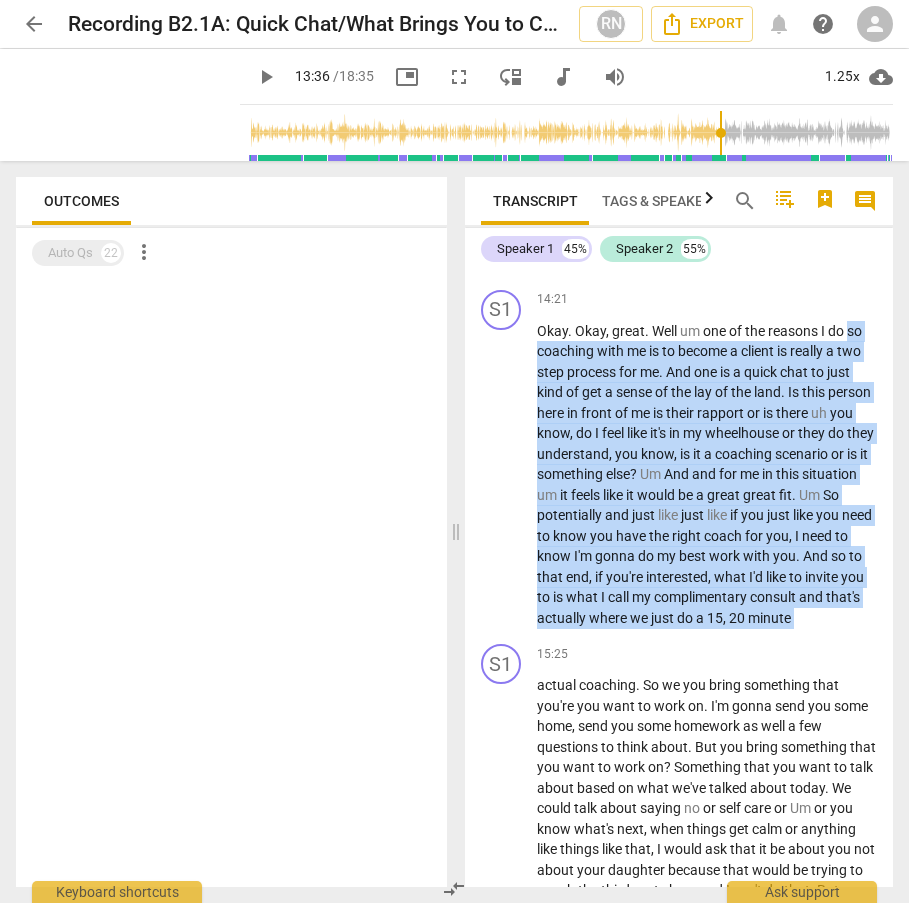 click on "play_arrow" at bounding box center [266, 77] 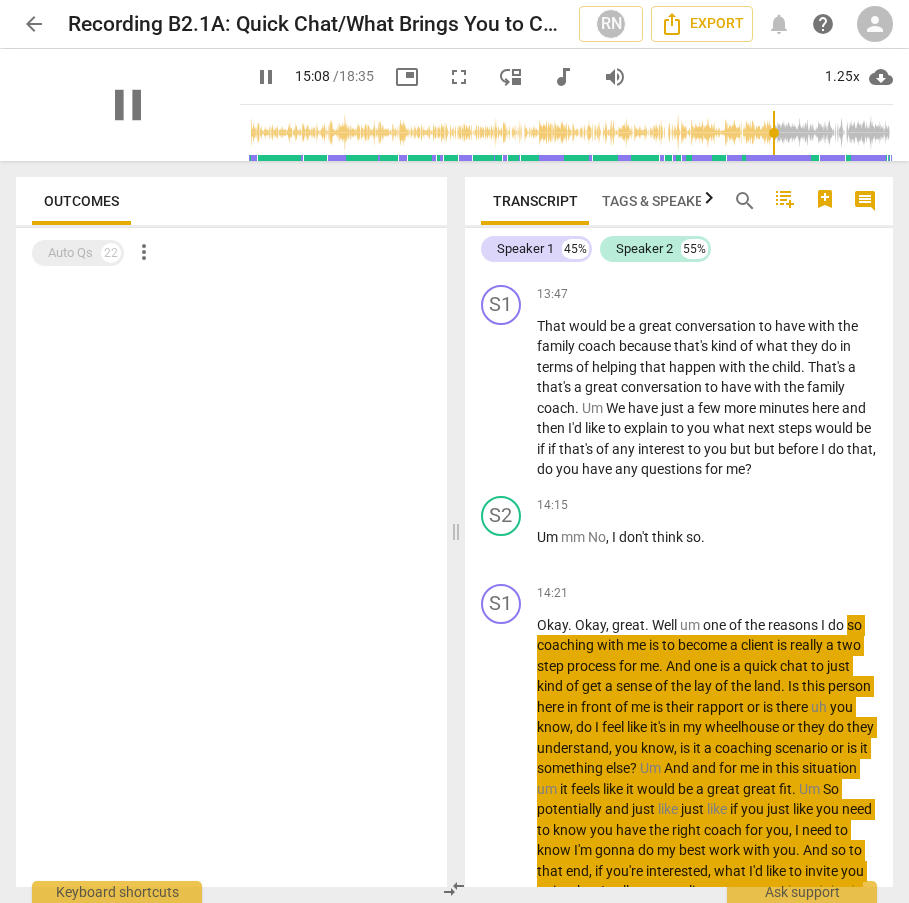 scroll, scrollTop: 6736, scrollLeft: 0, axis: vertical 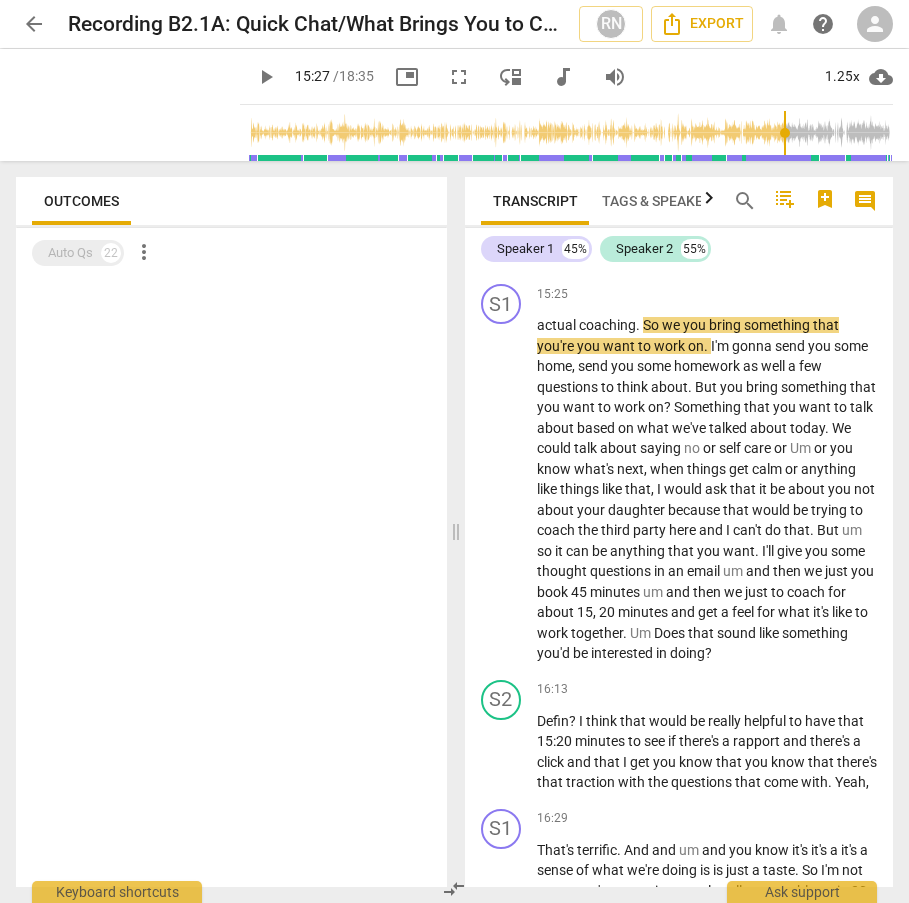 click at bounding box center (570, 133) 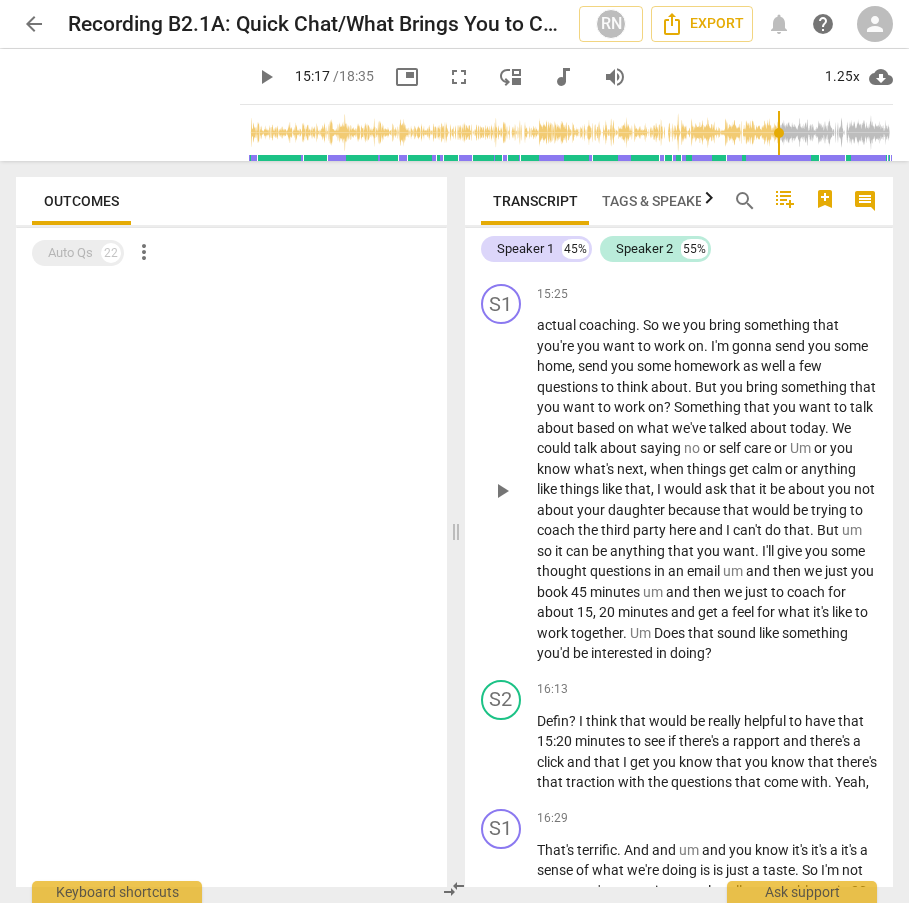 click on "homework" at bounding box center [708, 366] 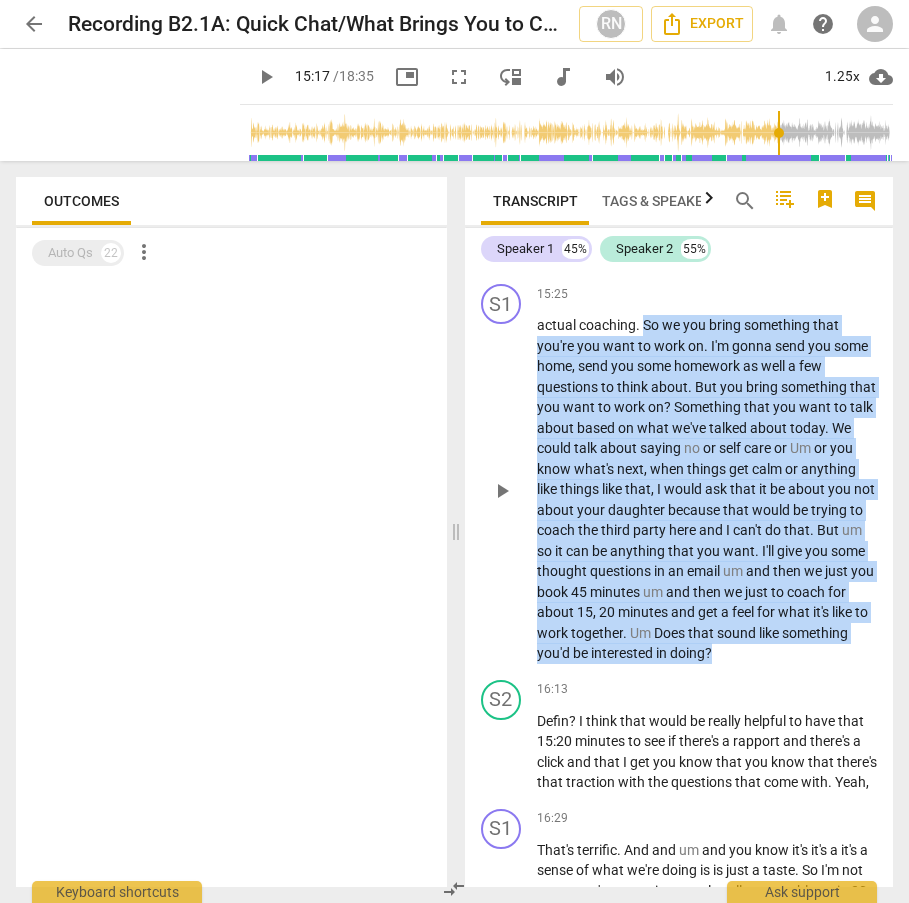 drag, startPoint x: 643, startPoint y: 425, endPoint x: 751, endPoint y: 722, distance: 316.0269 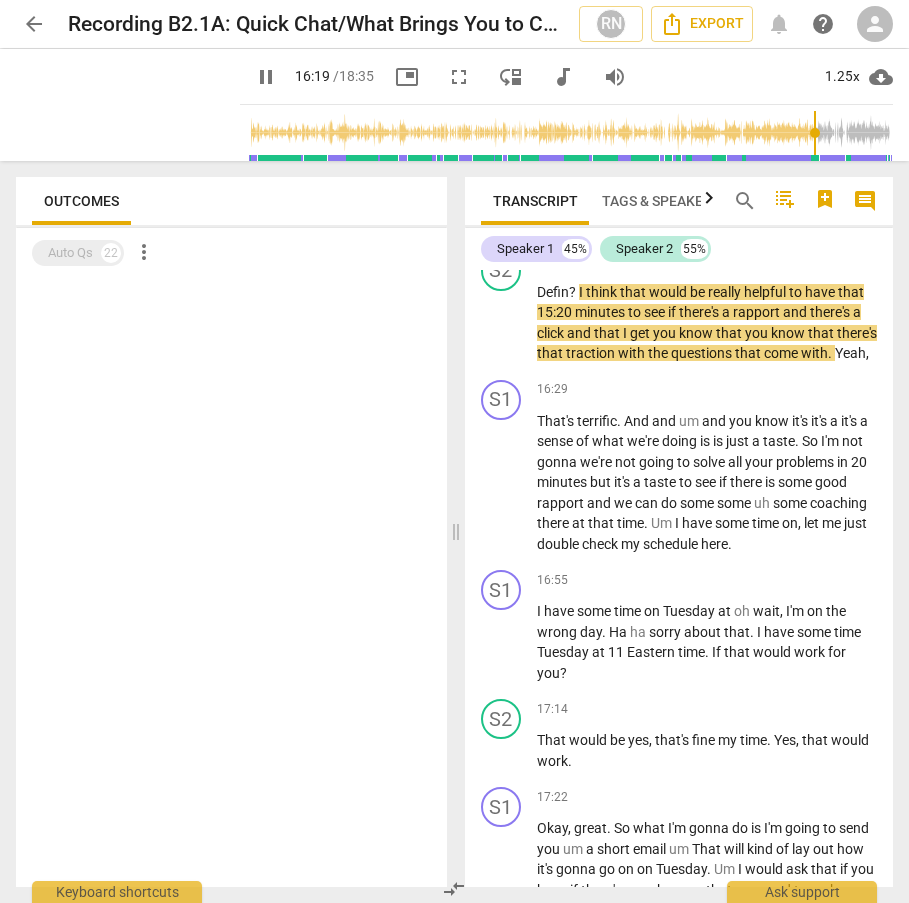 scroll, scrollTop: 7125, scrollLeft: 0, axis: vertical 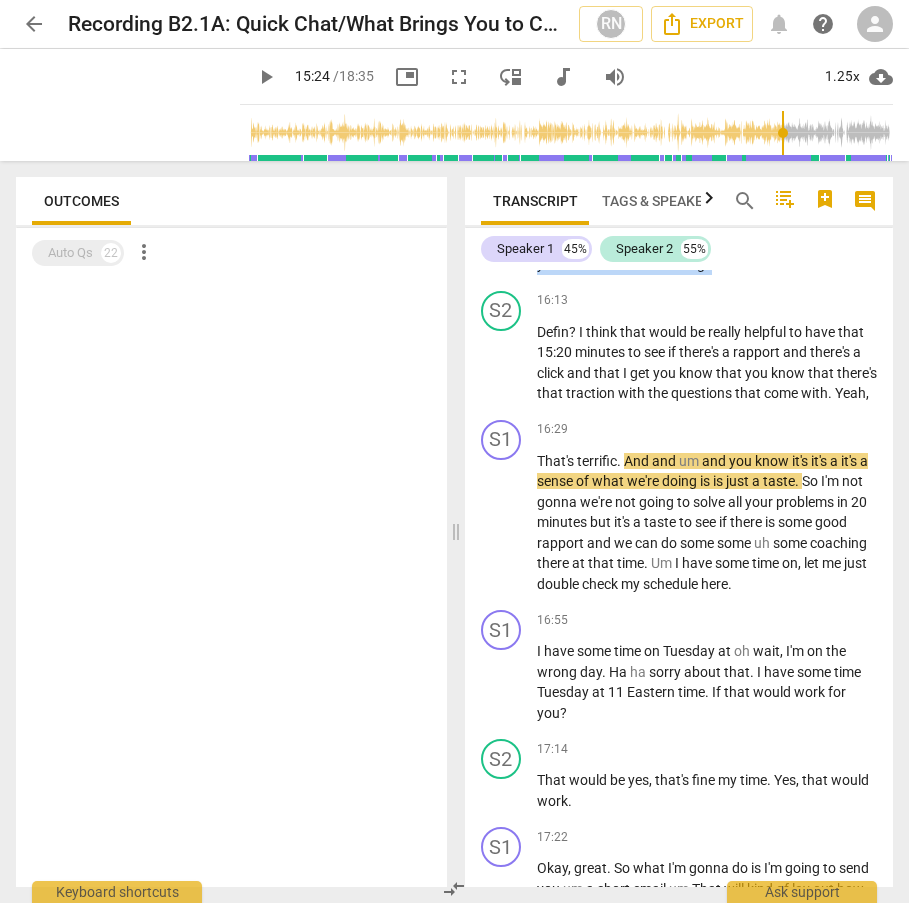 click at bounding box center (570, 133) 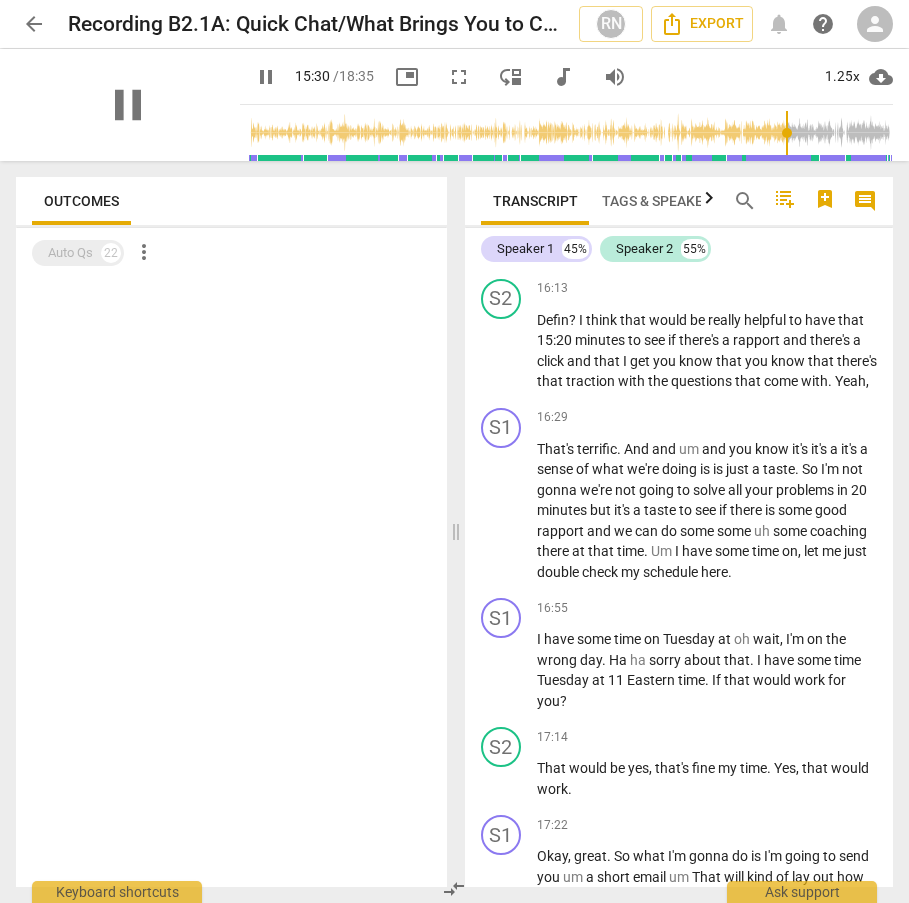 scroll, scrollTop: 7142, scrollLeft: 0, axis: vertical 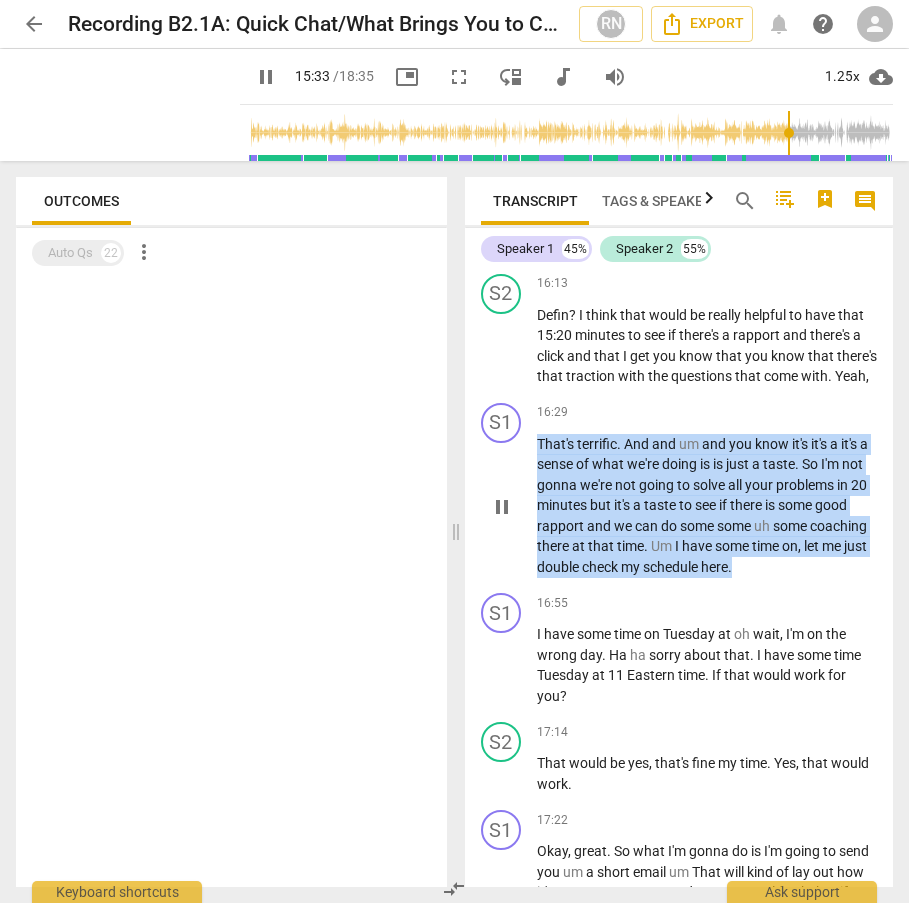 drag, startPoint x: 537, startPoint y: 587, endPoint x: 822, endPoint y: 704, distance: 308.08115 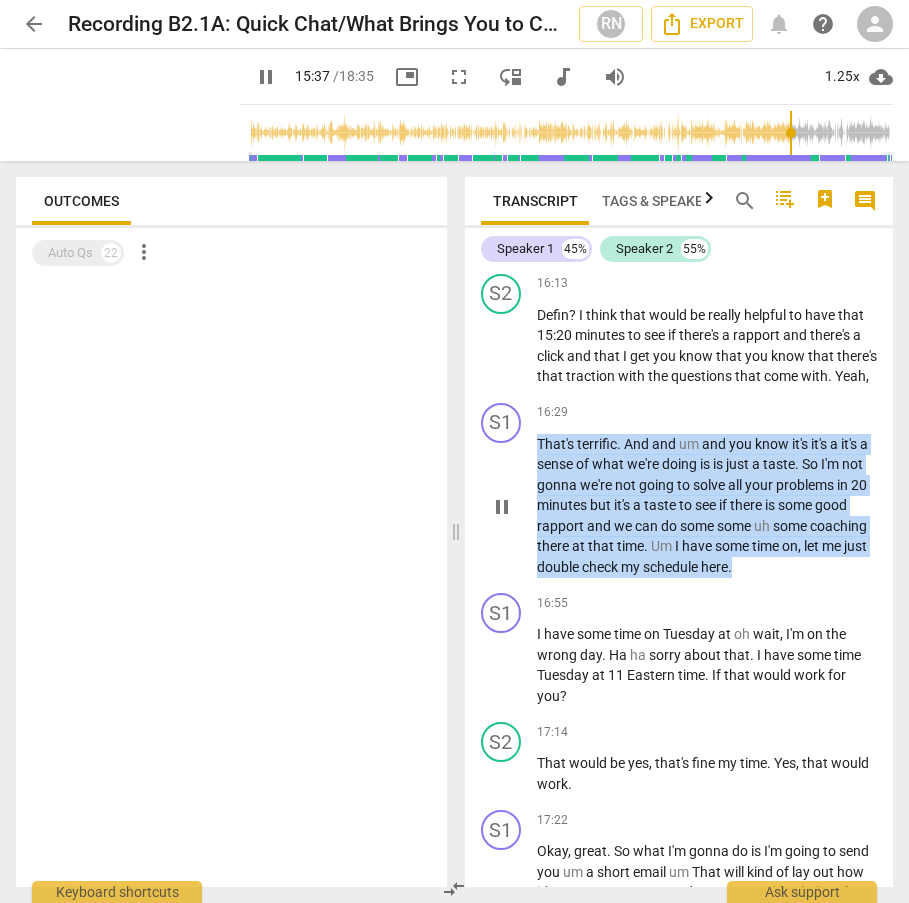 copy on "That's   terrific .   And   and   um   and   you   know   it's   it's   a   it's   a   sense   of   what   we're   doing   is   is   just   a   taste .   So   I'm   not   gonna   we're   not   going   to   solve   all   your   problems   in   20   minutes   but   it's   a   taste   to   see   if   there   is   some   good   rapport   and   we   can   do   some   some   uh   some   coaching   there   at   that   time .   Um   I   have   some   time   on ,   let   me   just   double   check   my   schedule   here ." 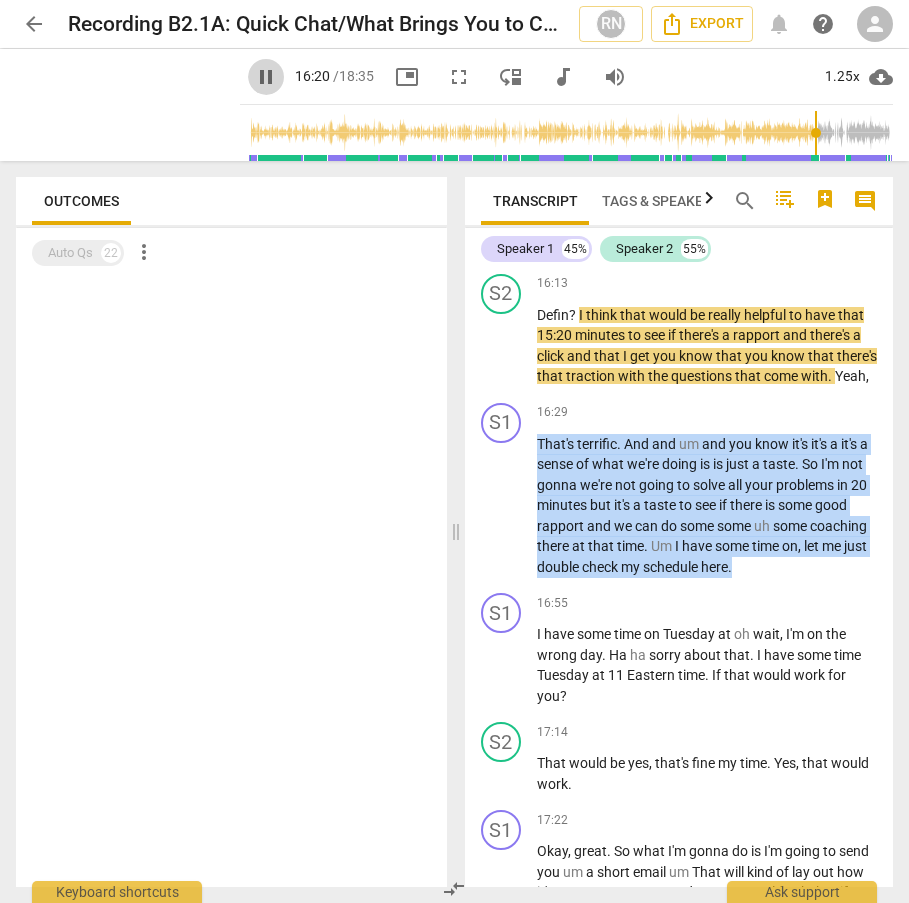 click on "pause" at bounding box center (266, 77) 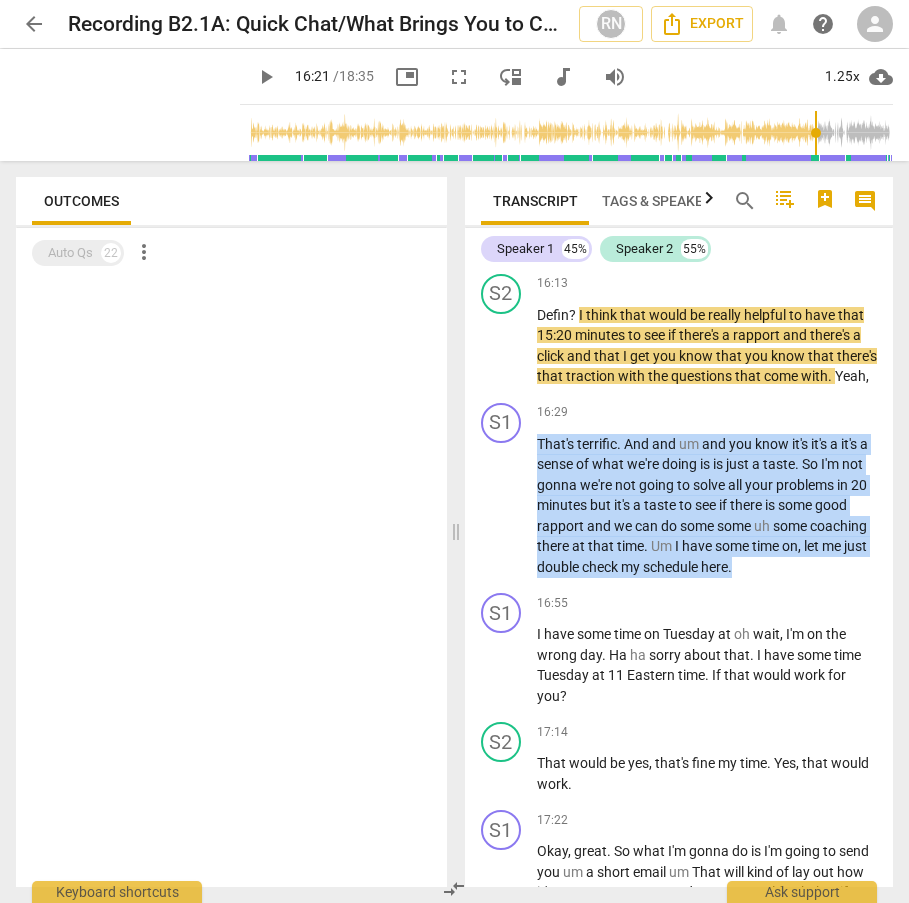 click on "play_arrow" at bounding box center (266, 77) 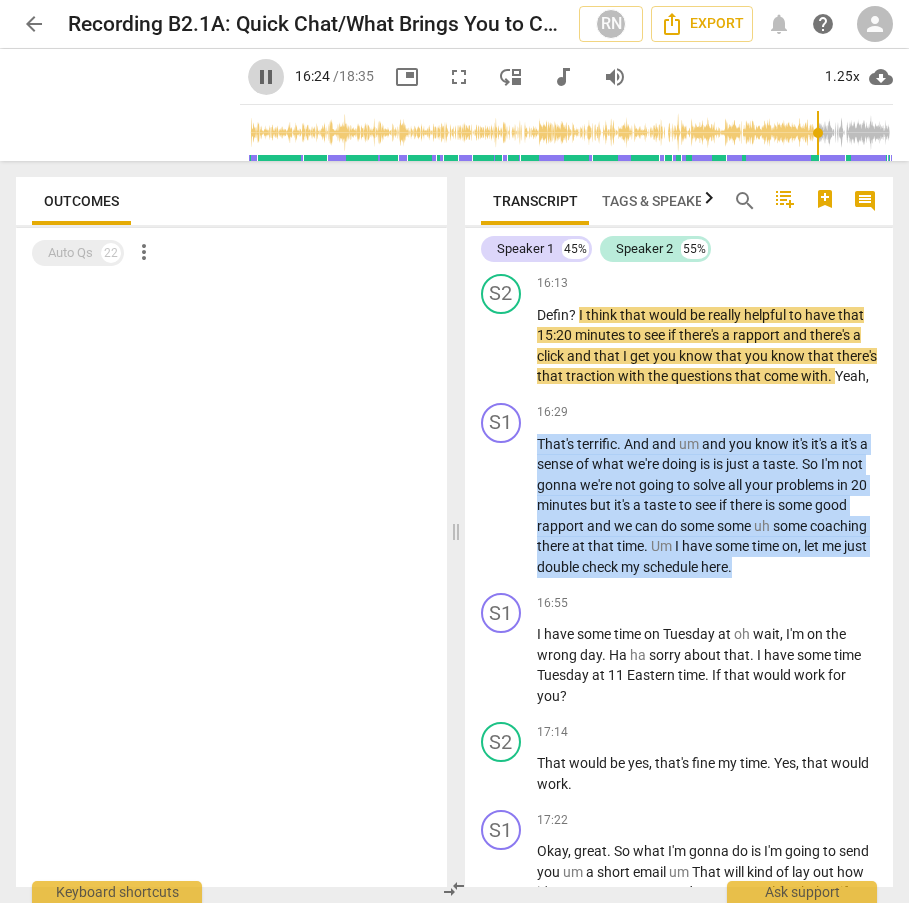 click on "pause" at bounding box center (266, 77) 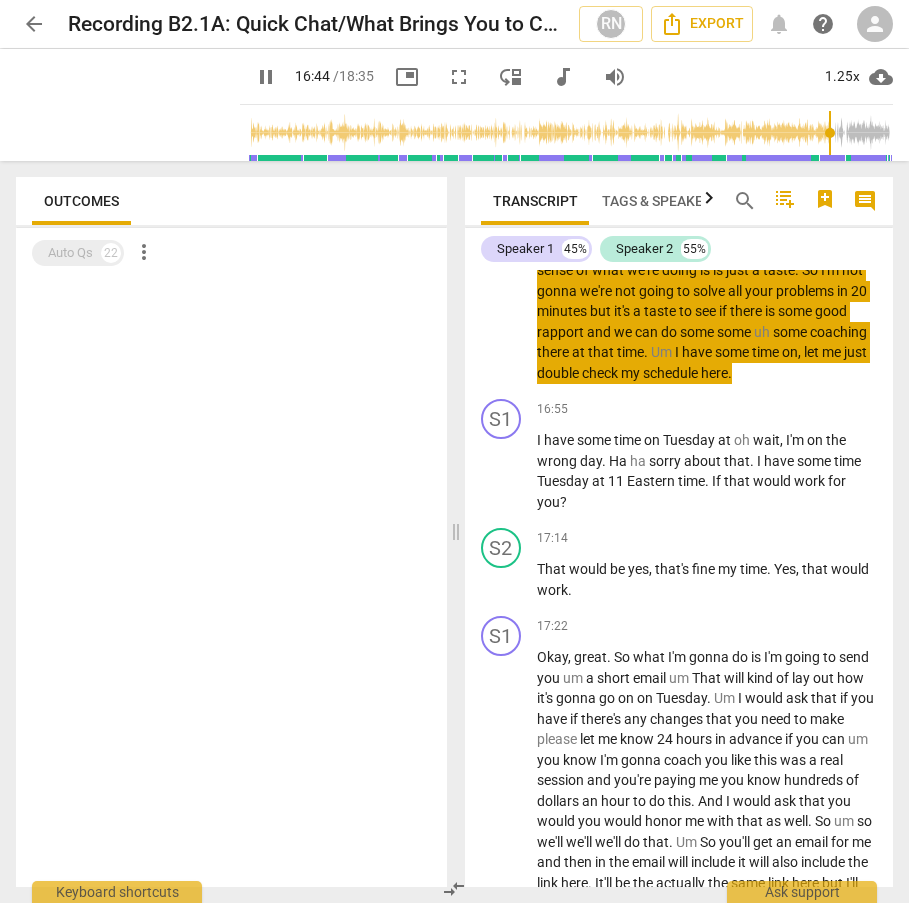 scroll, scrollTop: 7344, scrollLeft: 0, axis: vertical 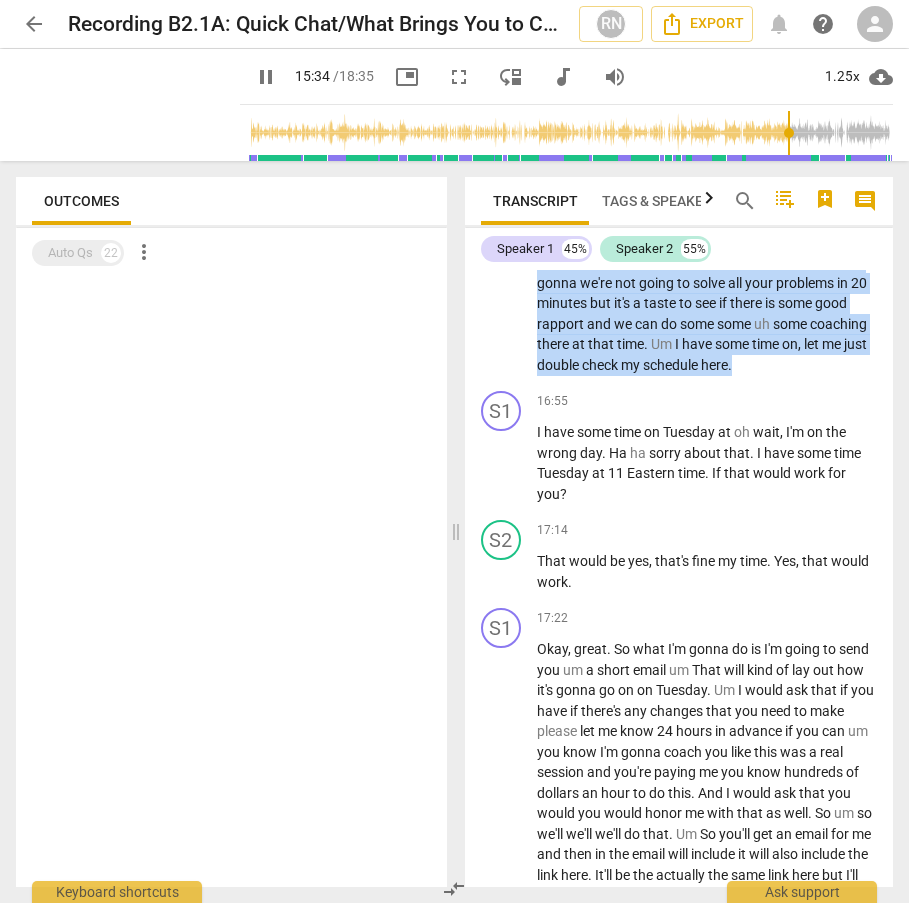 click at bounding box center (570, 133) 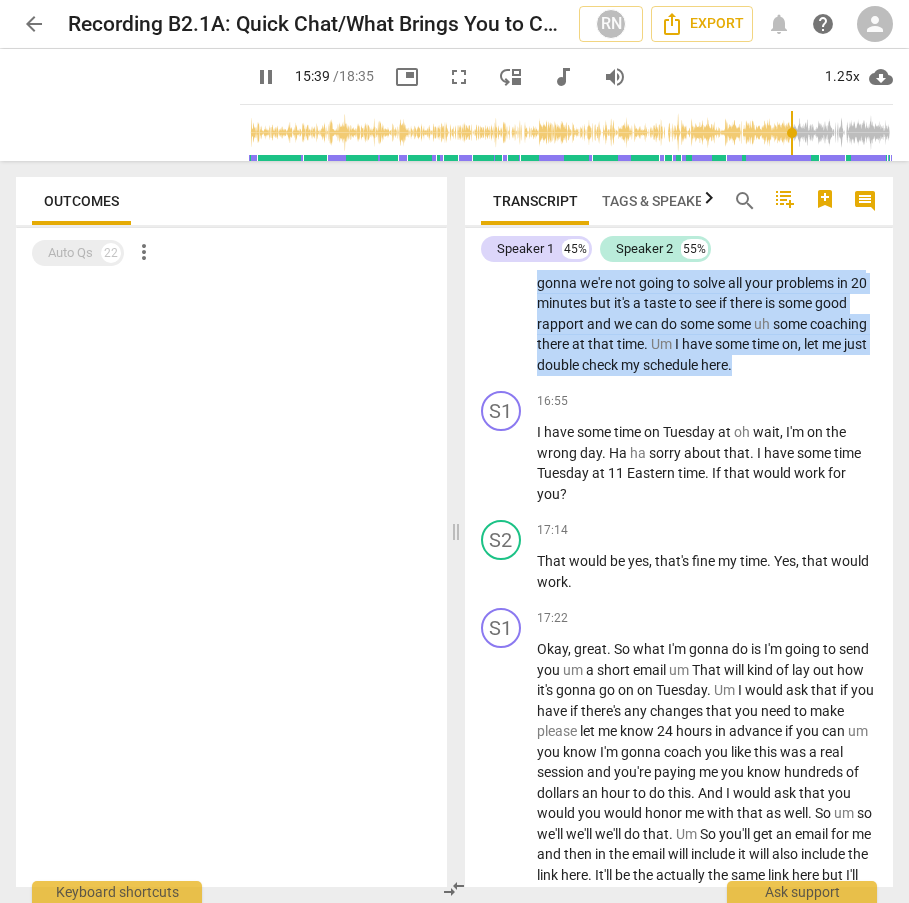 click at bounding box center (570, 133) 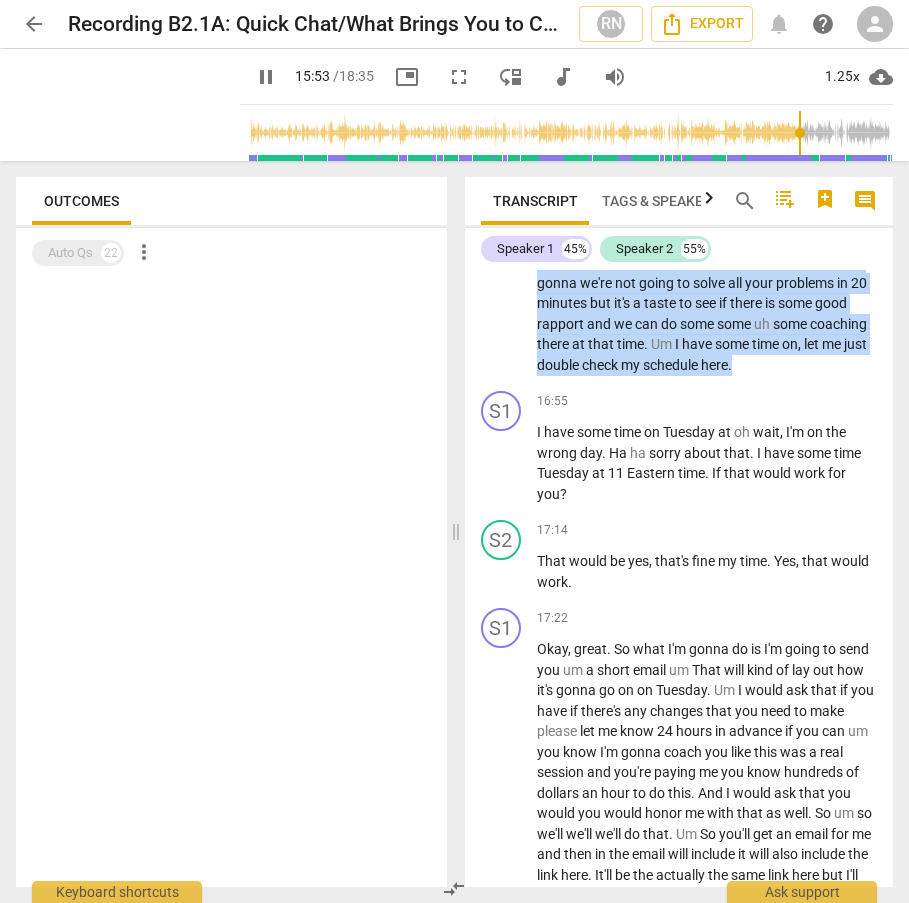 scroll, scrollTop: 7049, scrollLeft: 0, axis: vertical 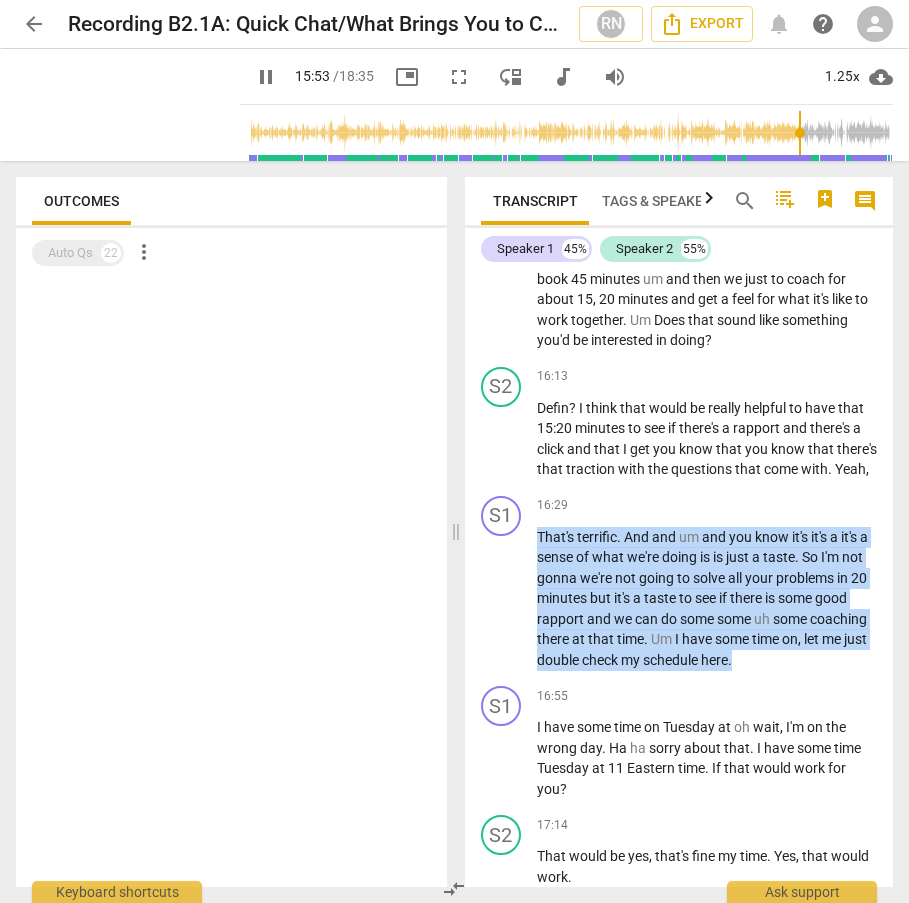 click at bounding box center [570, 133] 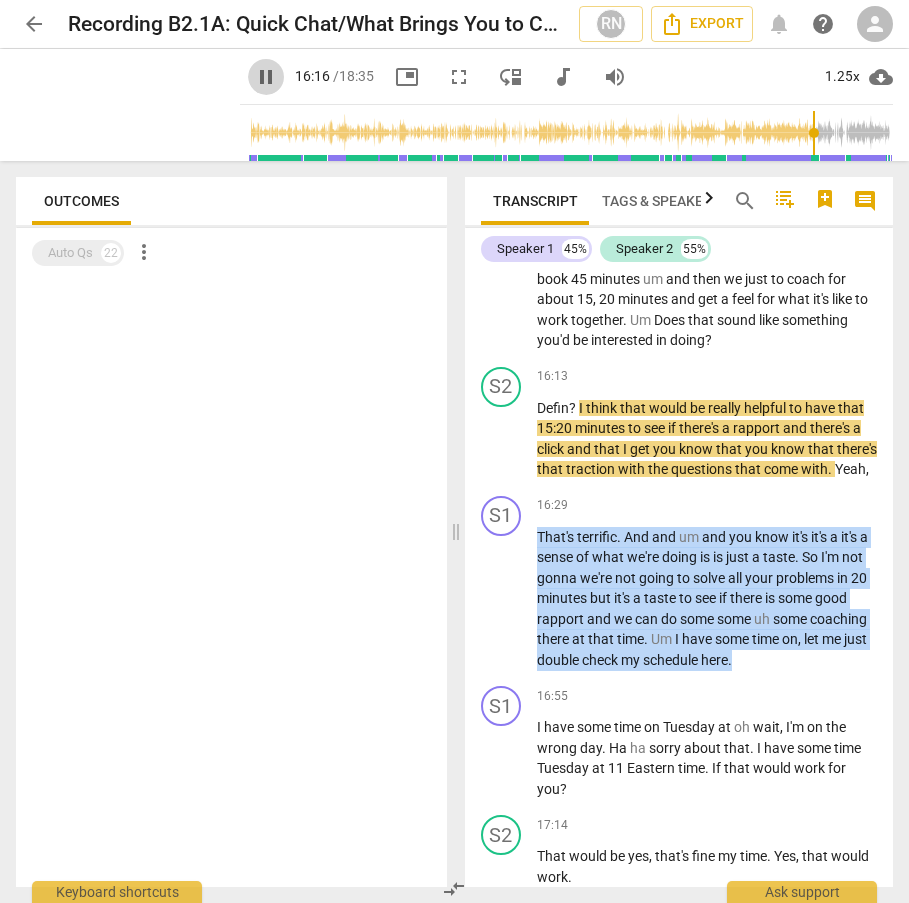 click on "pause" at bounding box center [266, 77] 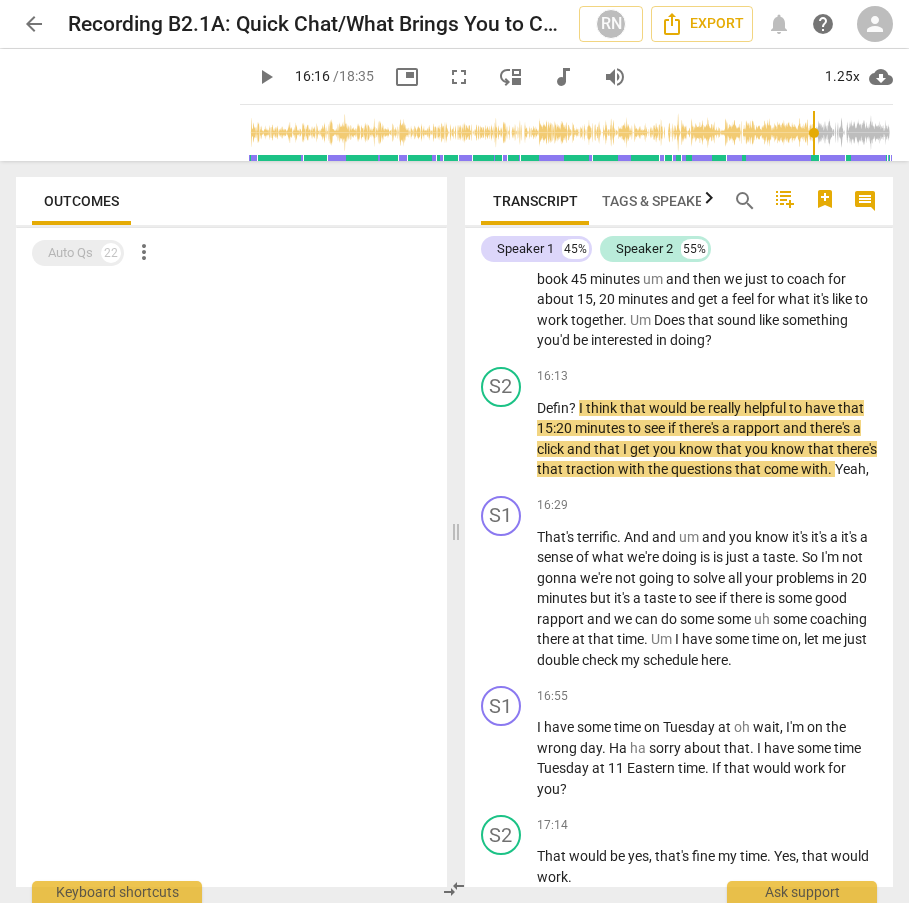 click on "coach" at bounding box center [807, 279] 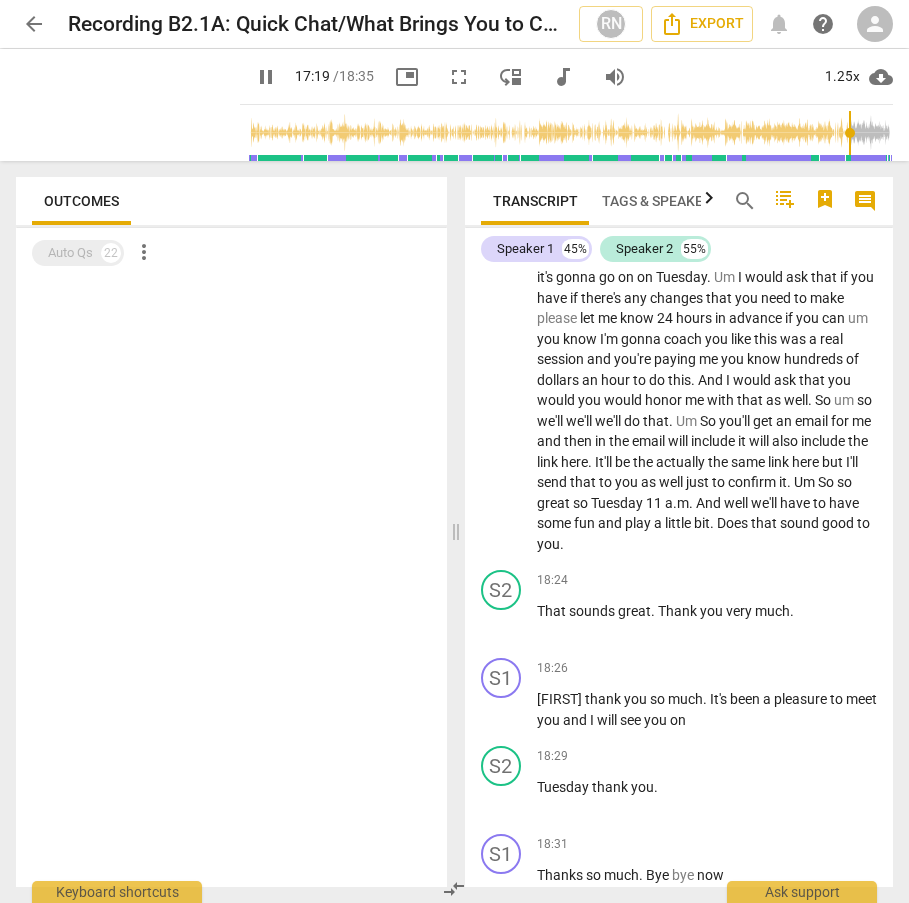 scroll, scrollTop: 7756, scrollLeft: 0, axis: vertical 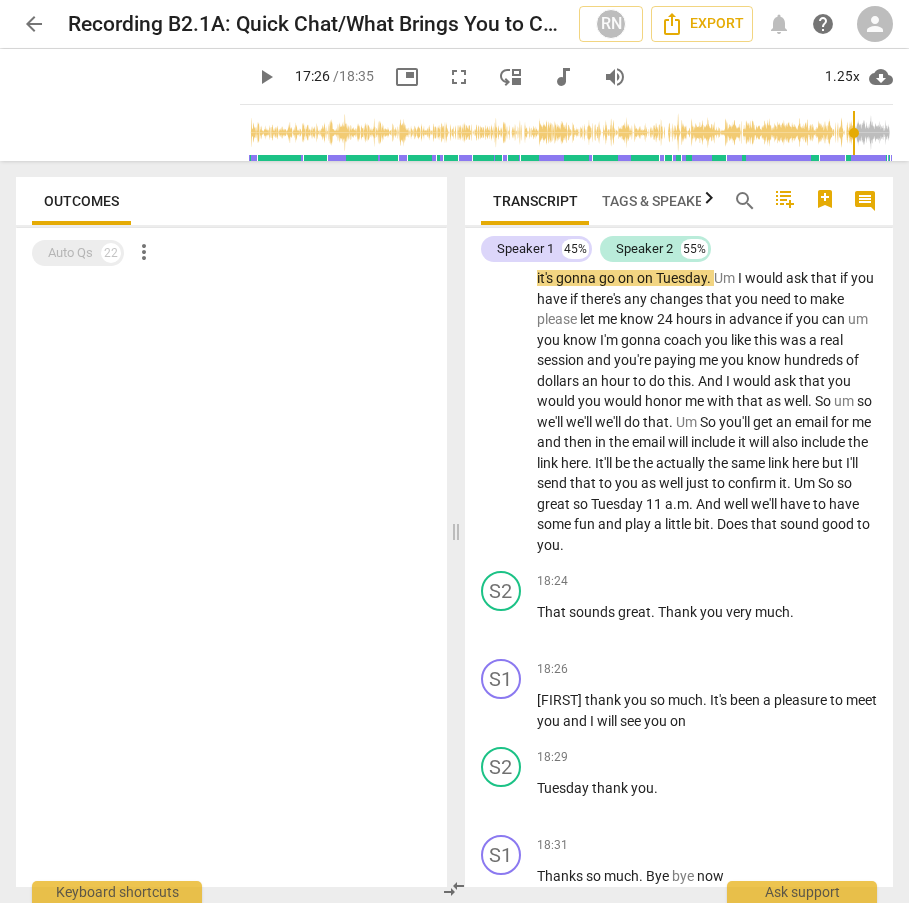 click at bounding box center (570, 133) 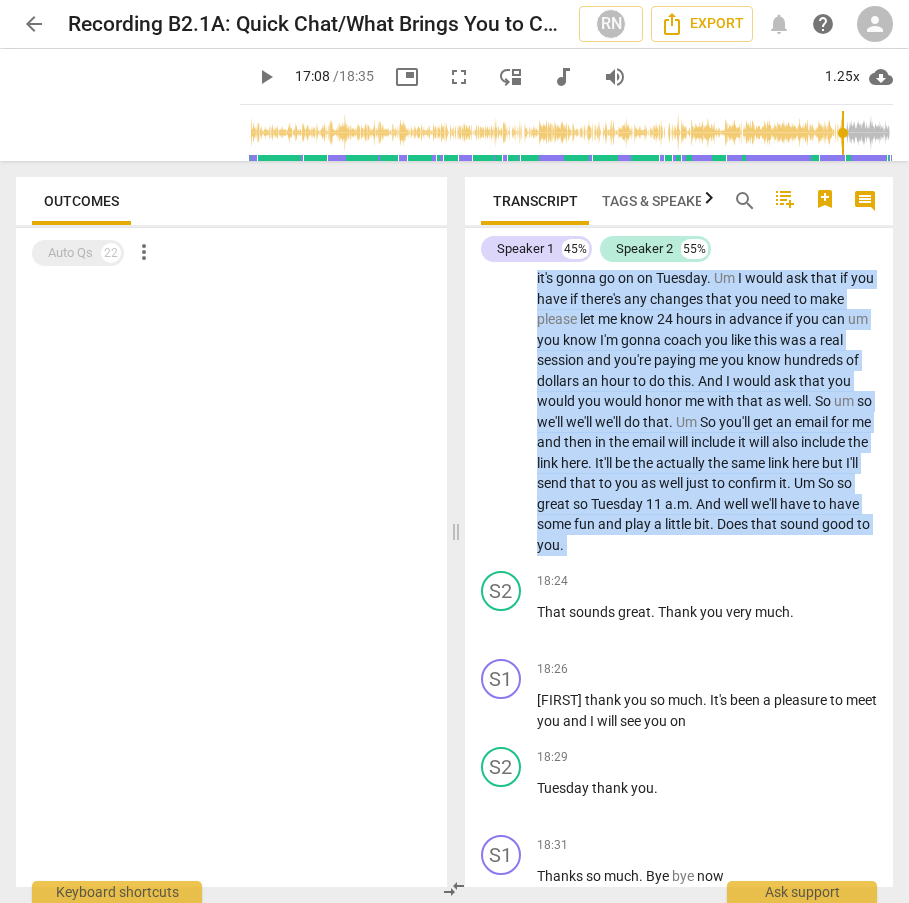 drag, startPoint x: 612, startPoint y: 379, endPoint x: 825, endPoint y: 685, distance: 372.83374 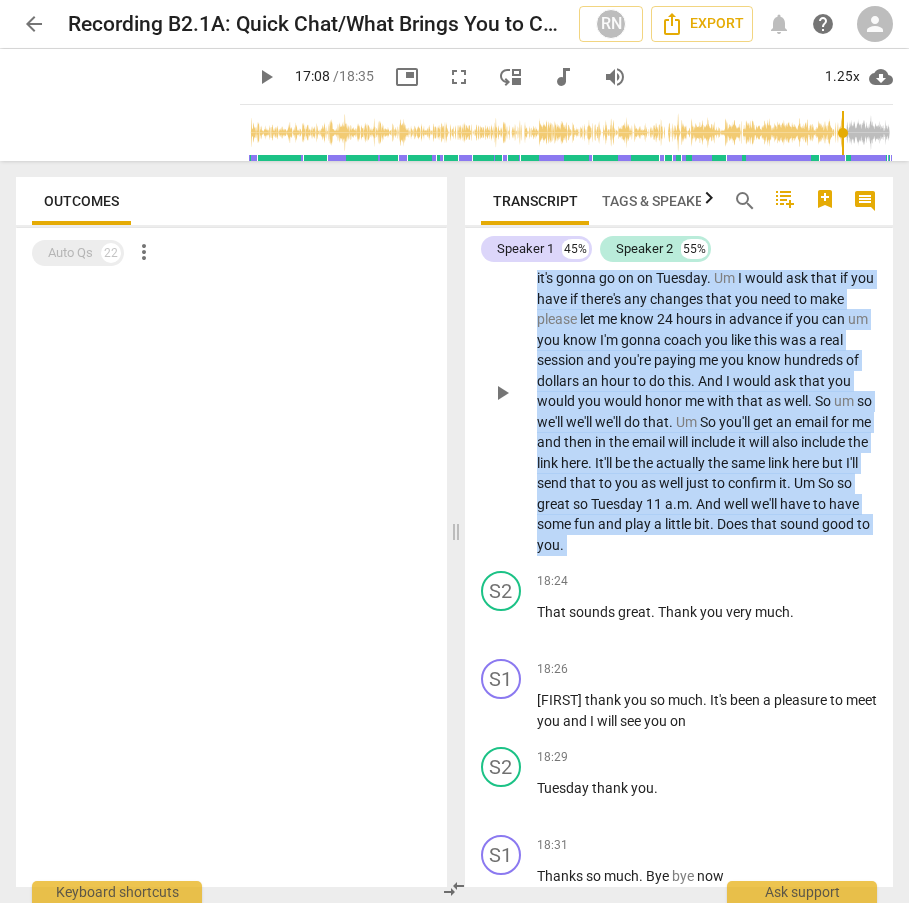 copy on "So   what   I'm   gonna   do   is   I'm   going   to   send   you   um   a   short   email   um   That   will   kind   of   lay   out   how   it's   gonna   go   on   on   Tuesday .   Um   I   would   ask   that   if   you   have   if   there's   any   changes   that   you   need   to   make   please   let   me   know   24   hours   in   advance   if   you   can   um   you   know   I'm   gonna   coach   you   like   this   was   a   real   session   and   you're   paying   me   you   know   hundreds   of   dollars   an   hour   to   do   this .   And   I   would   ask   that   you   would   you   would   honor   me   with   that   as   well .   So   um   so   we'll   we'll   we'll   do   that .   Um   So   you'll   get   an   email   for   me   and   then   in   the   email   will   include   it   will   also   include   the   link   here .   It'll   be   the   actually   the   same   link   here   but   I'll   send   that   to   you   as   well   just   to   confirm   it .   Um   So   so   great   so   Tu..." 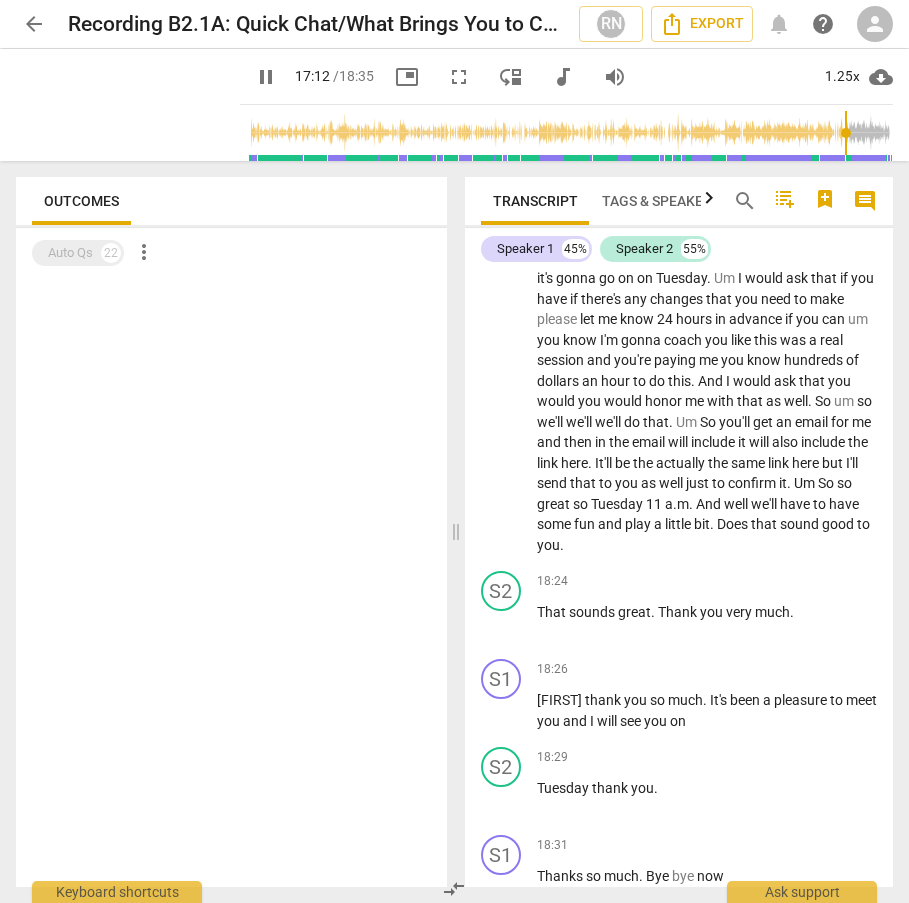click on "work" at bounding box center [552, 170] 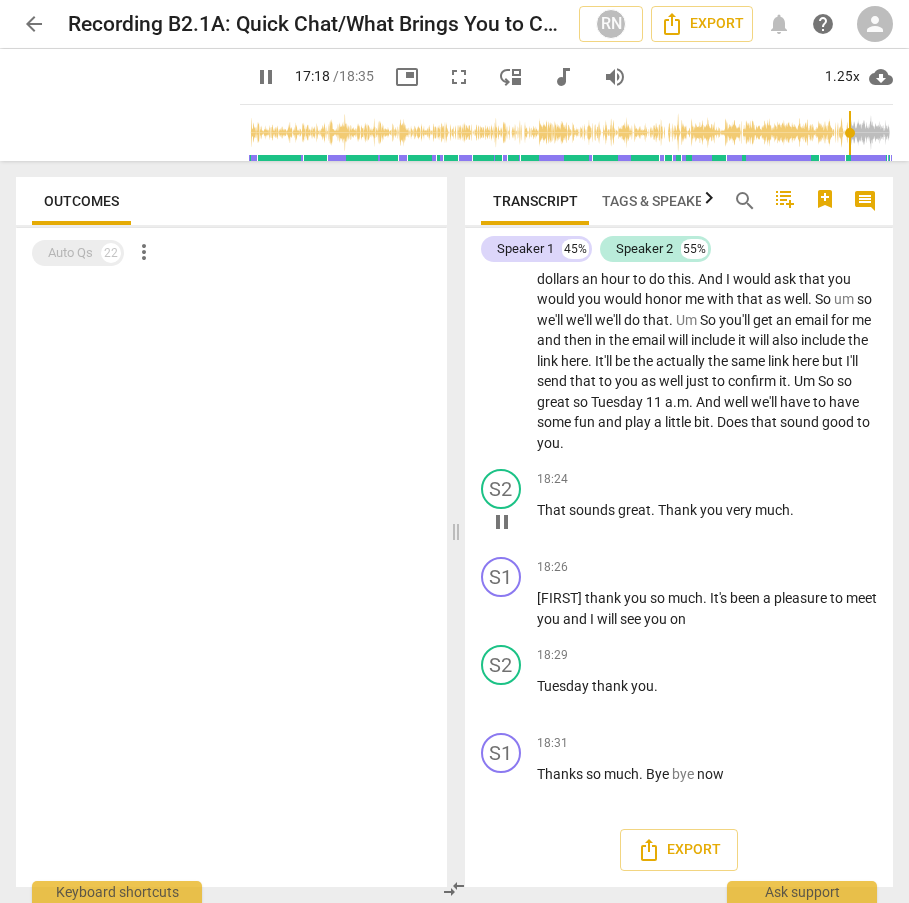 scroll, scrollTop: 8001, scrollLeft: 0, axis: vertical 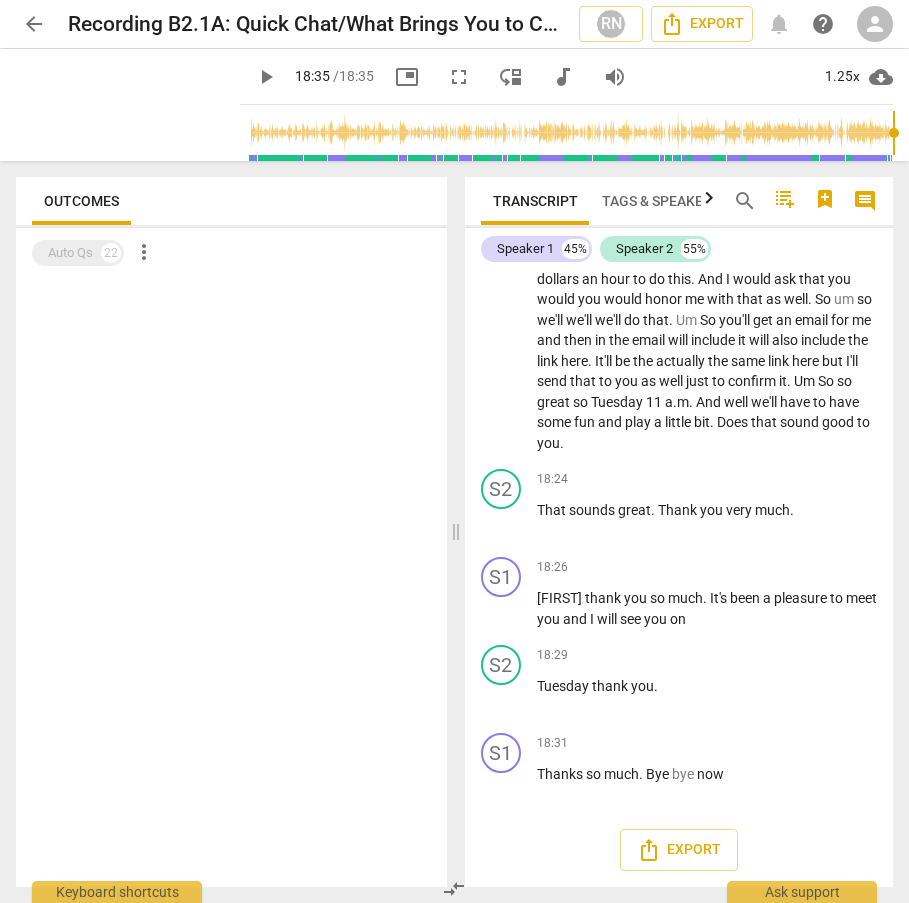 type on "1115" 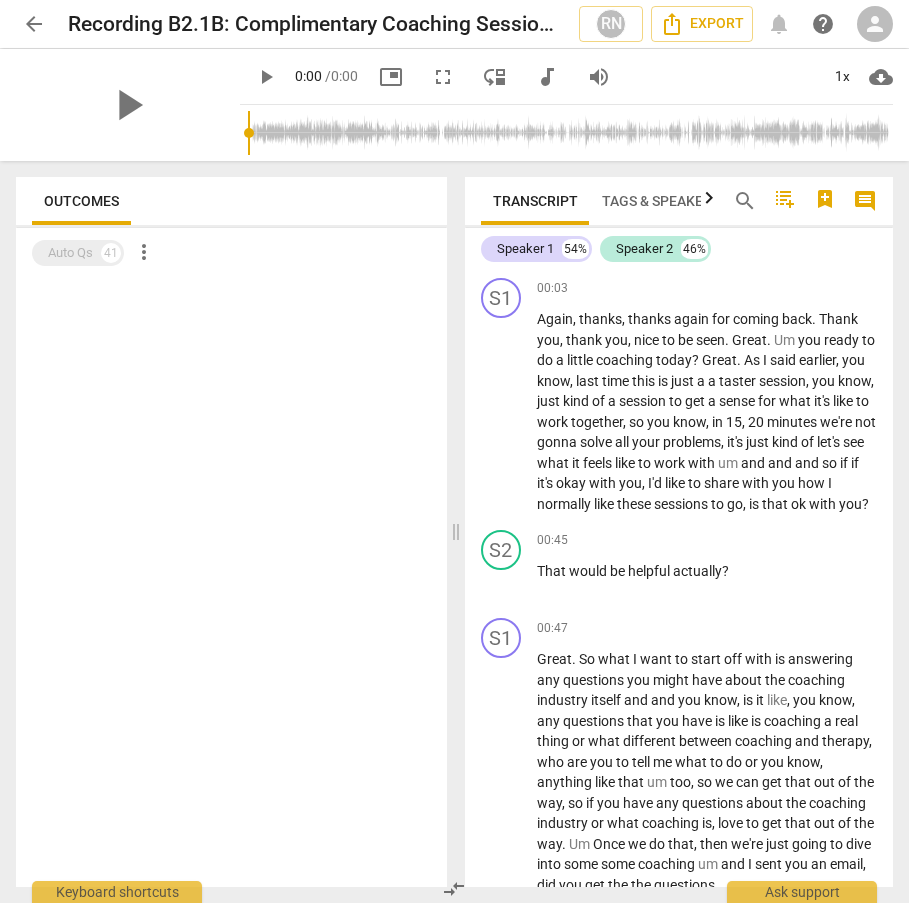 scroll, scrollTop: 0, scrollLeft: 0, axis: both 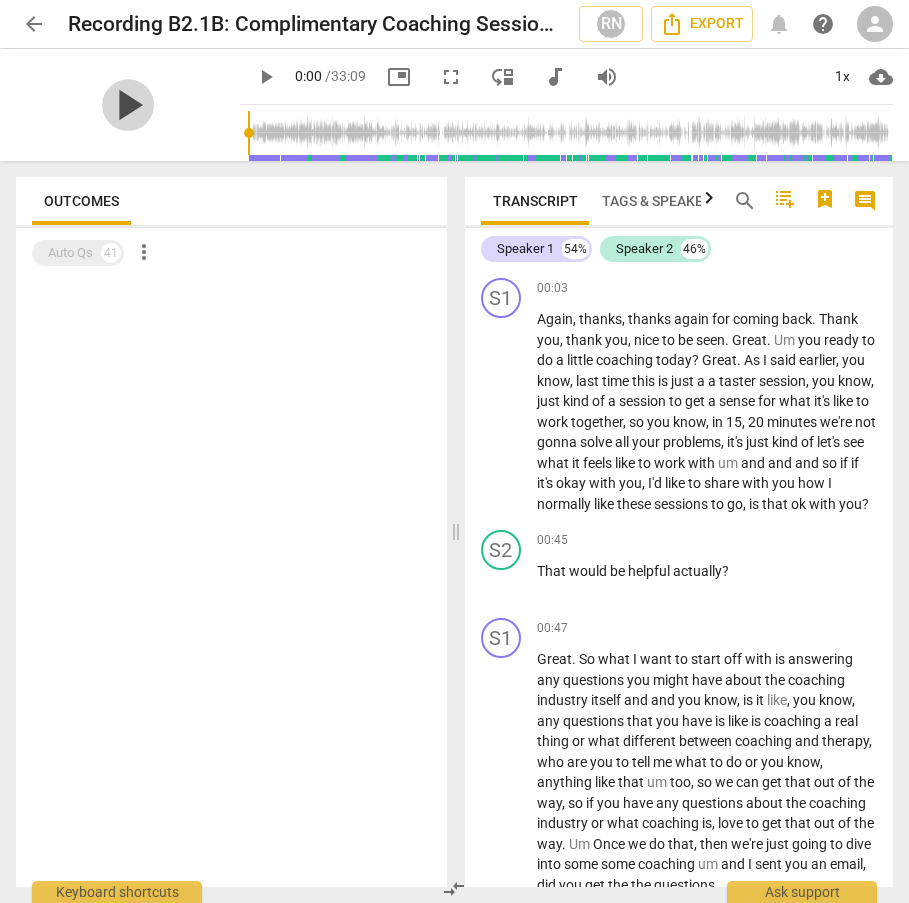 click on "play_arrow" at bounding box center (128, 105) 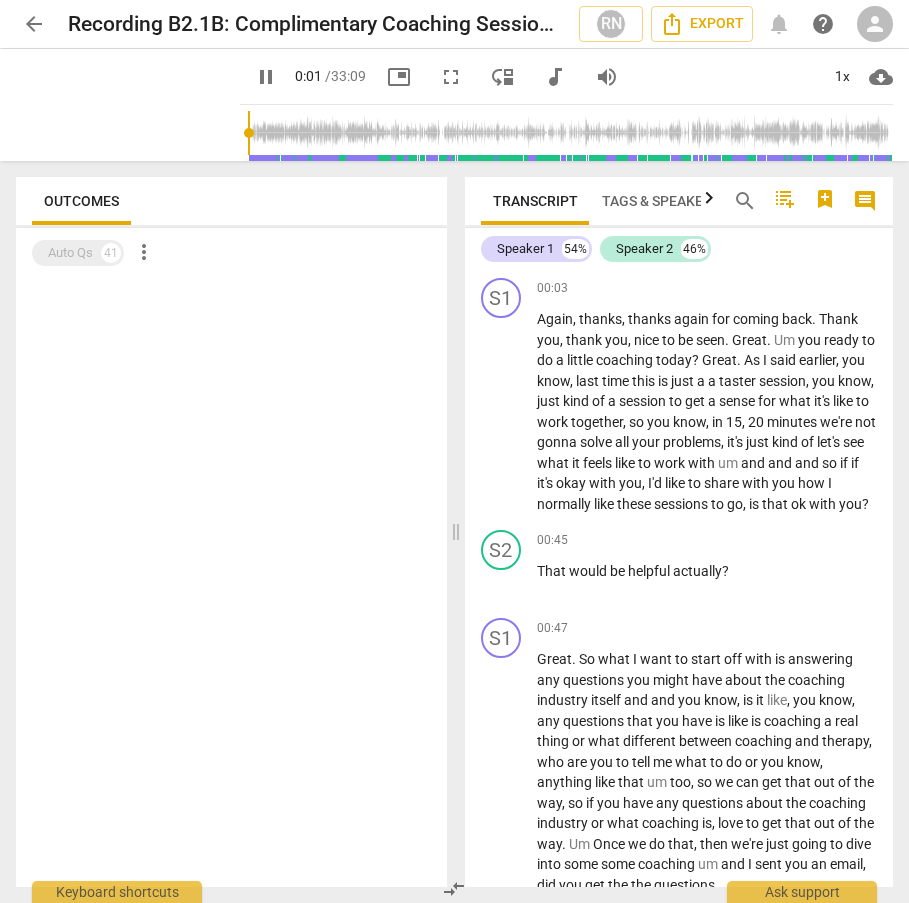 click on "picture_in_picture" at bounding box center (399, 77) 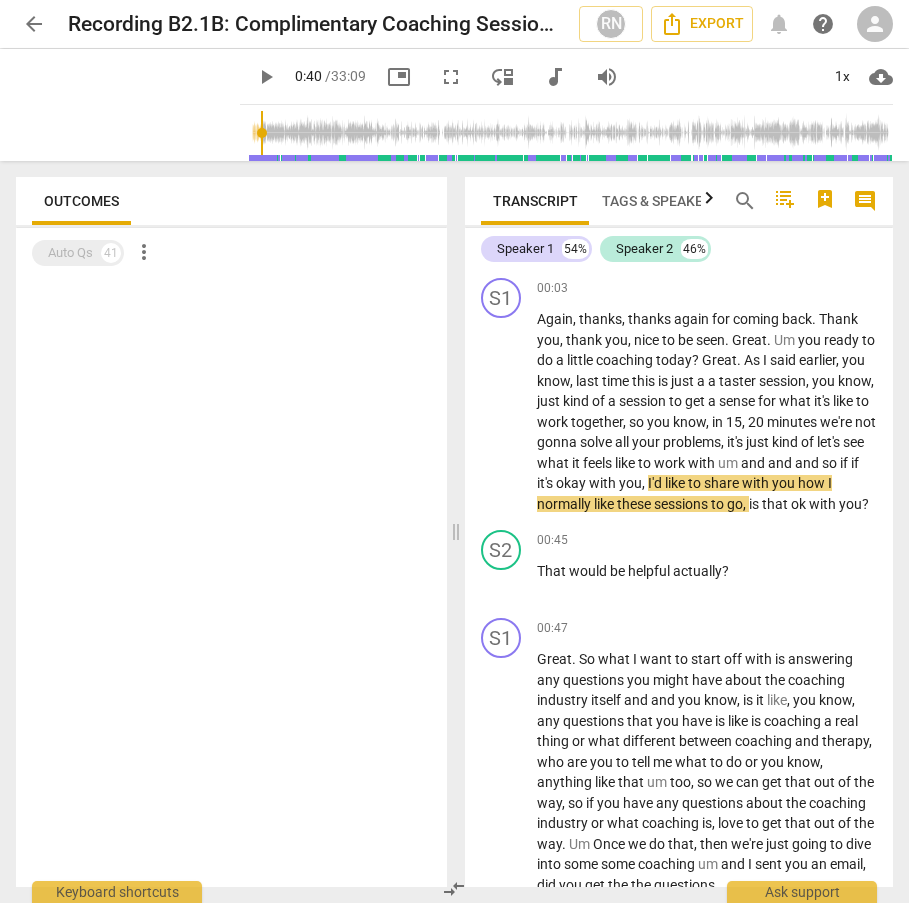 type on "41" 